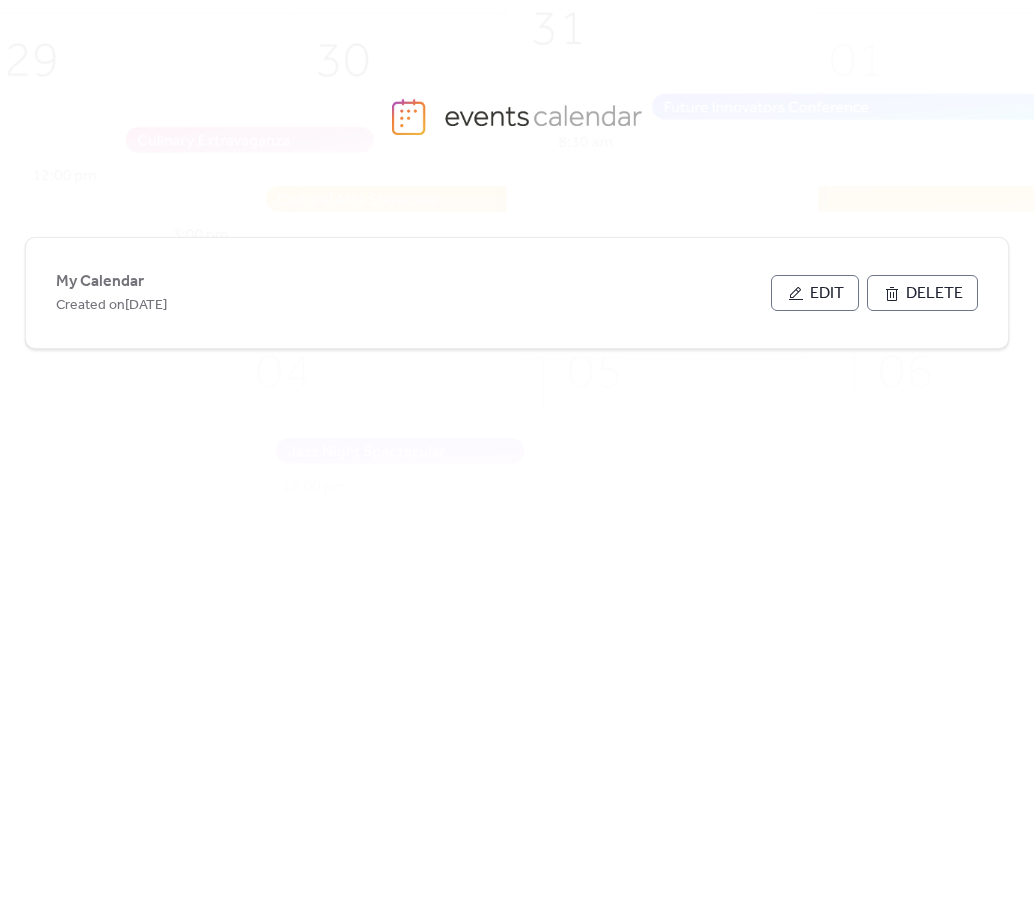 scroll, scrollTop: 0, scrollLeft: 0, axis: both 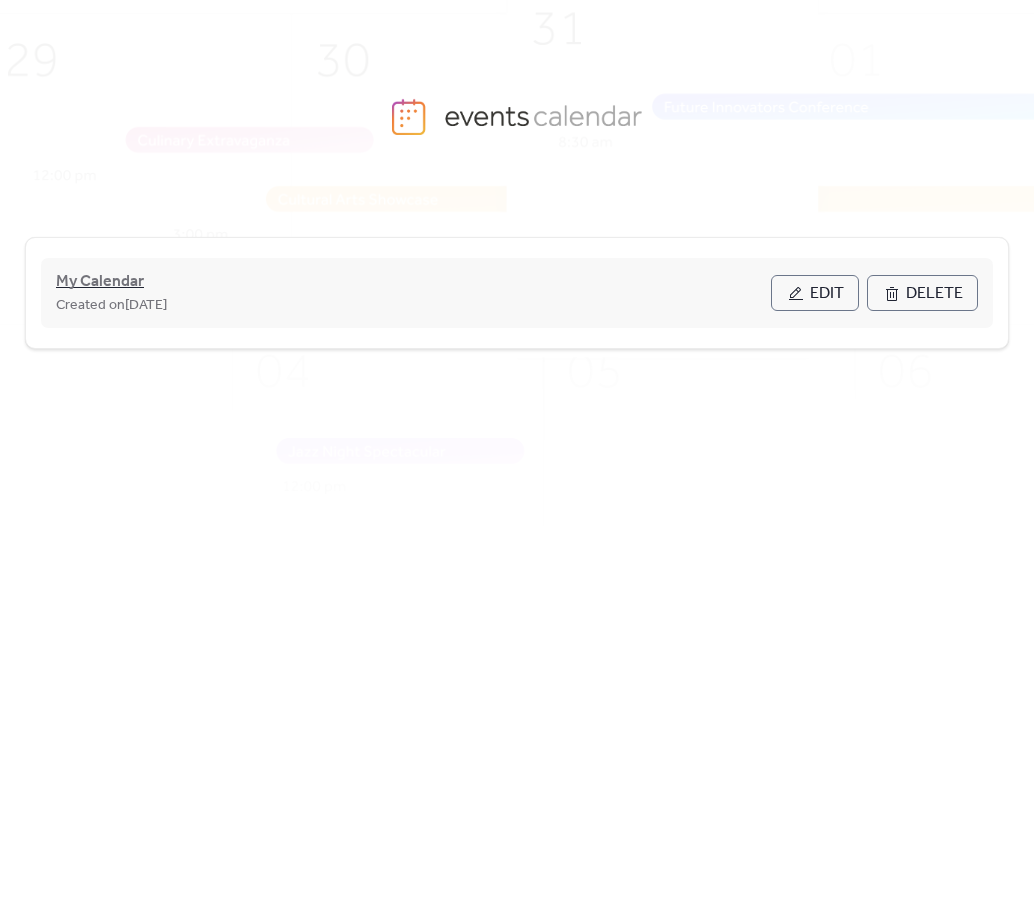 click on "My Calendar" at bounding box center [100, 282] 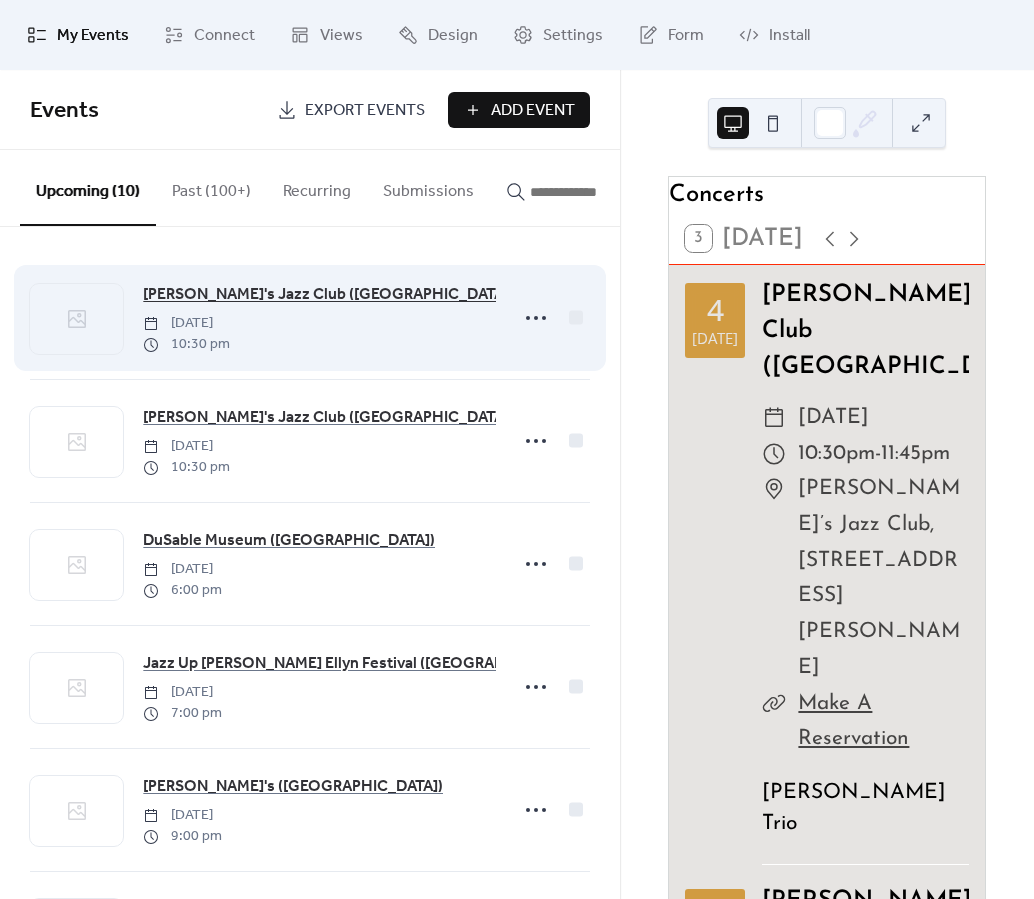 click on "[PERSON_NAME]'s Jazz Club ([GEOGRAPHIC_DATA])" at bounding box center [328, 295] 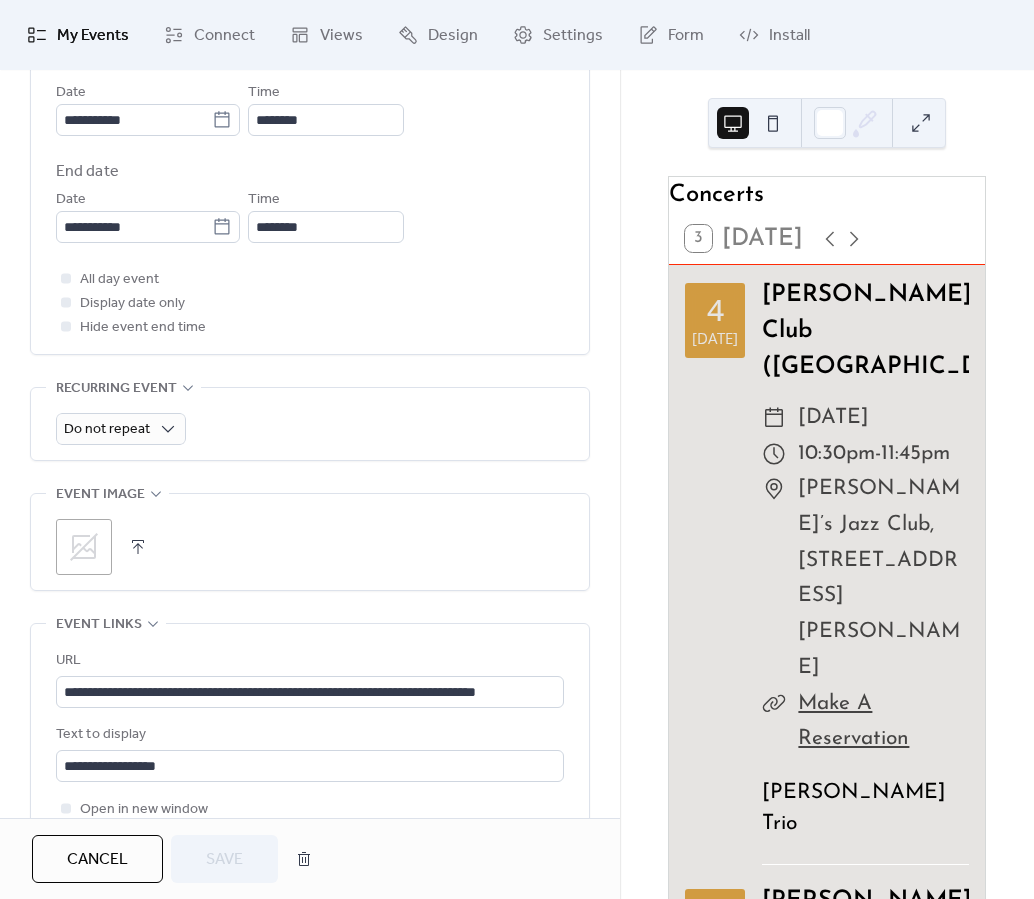 scroll, scrollTop: 770, scrollLeft: 0, axis: vertical 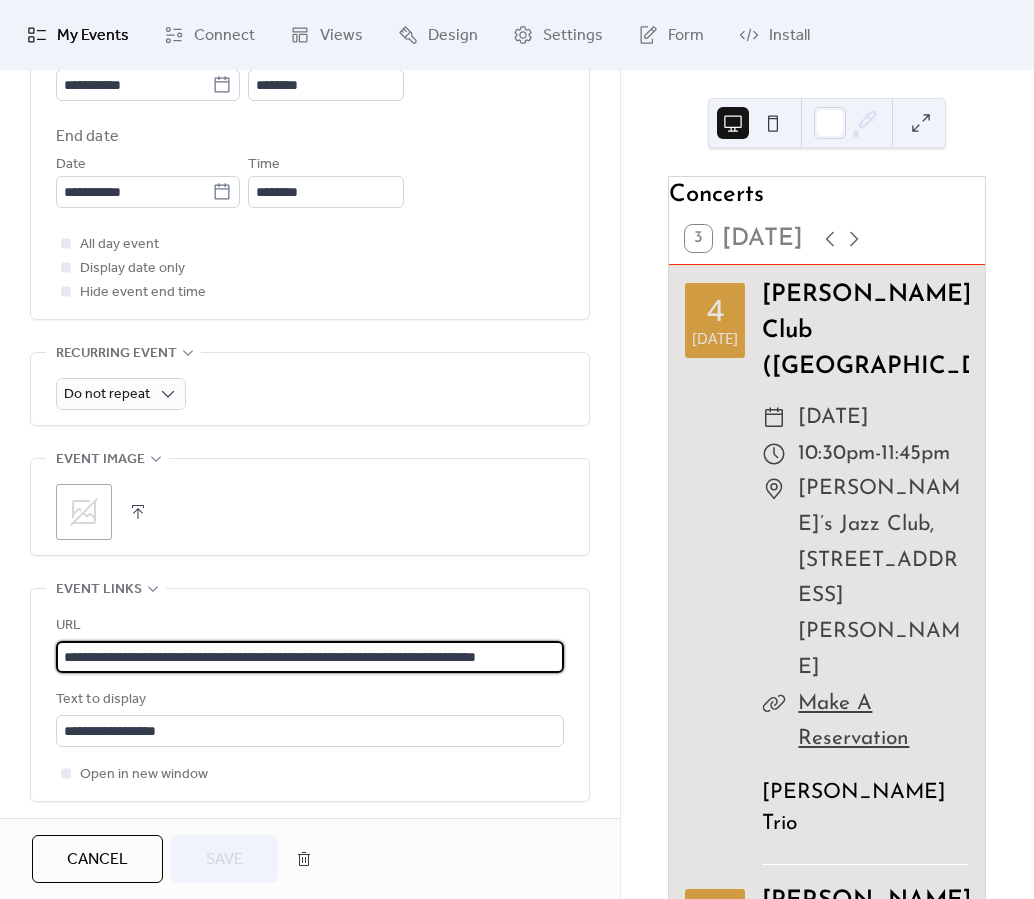 click on "**********" at bounding box center (310, 657) 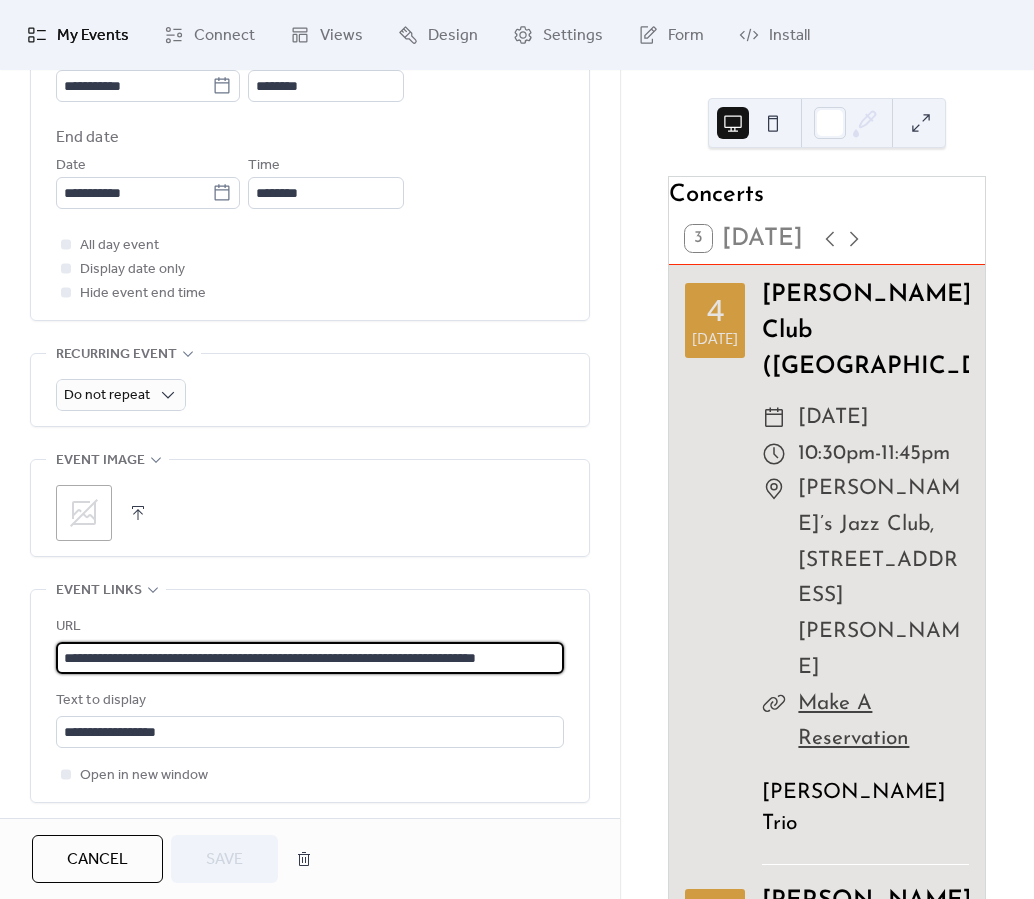 paste on "**********" 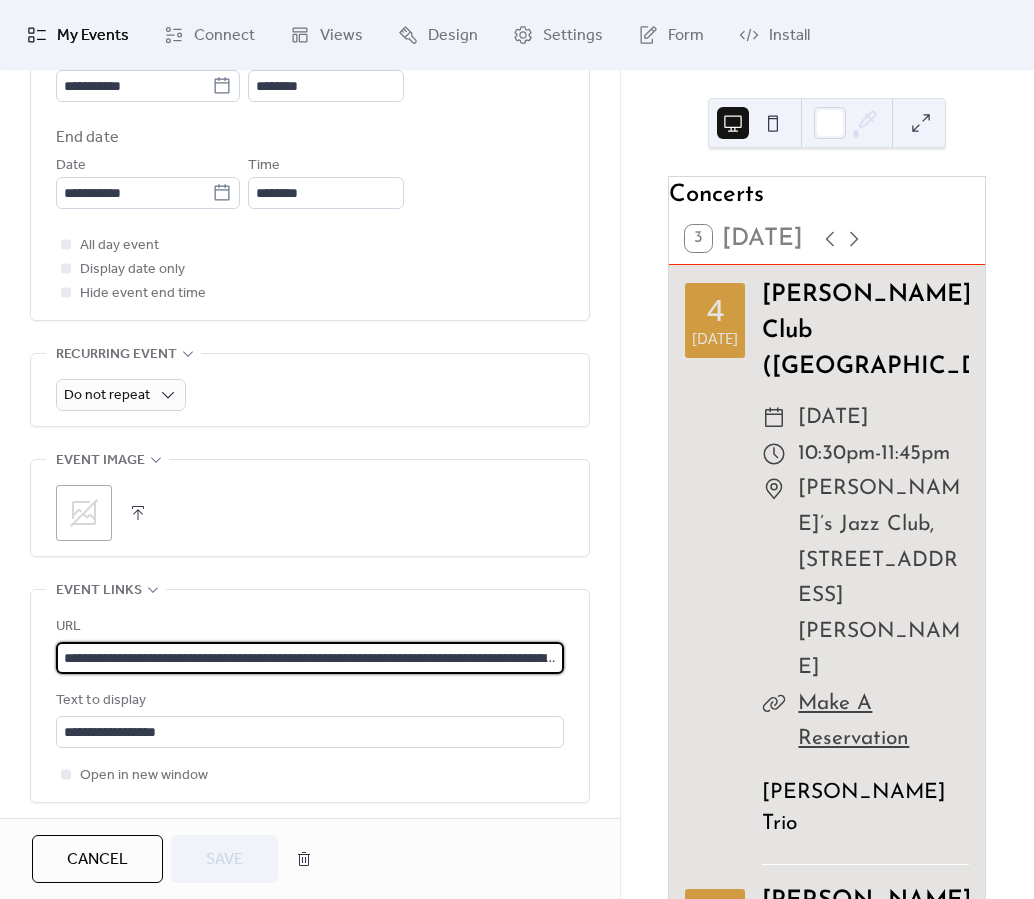 scroll, scrollTop: 0, scrollLeft: 172, axis: horizontal 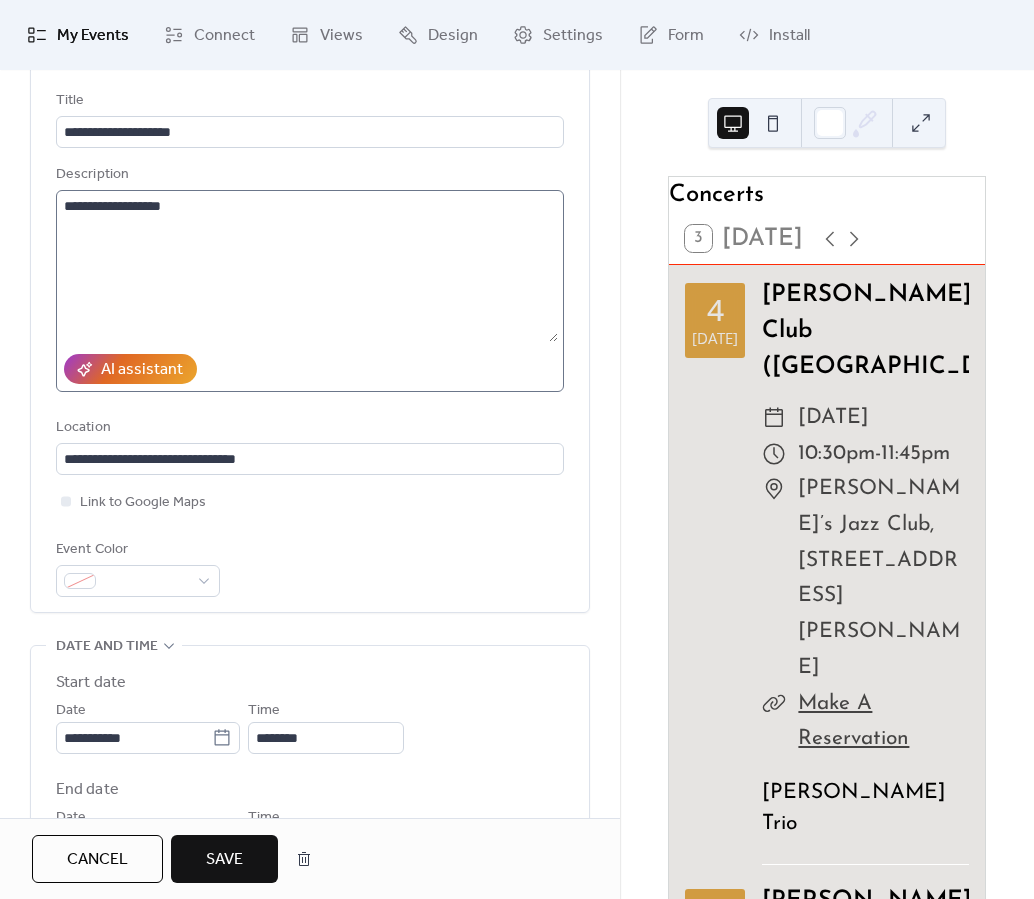 type on "**********" 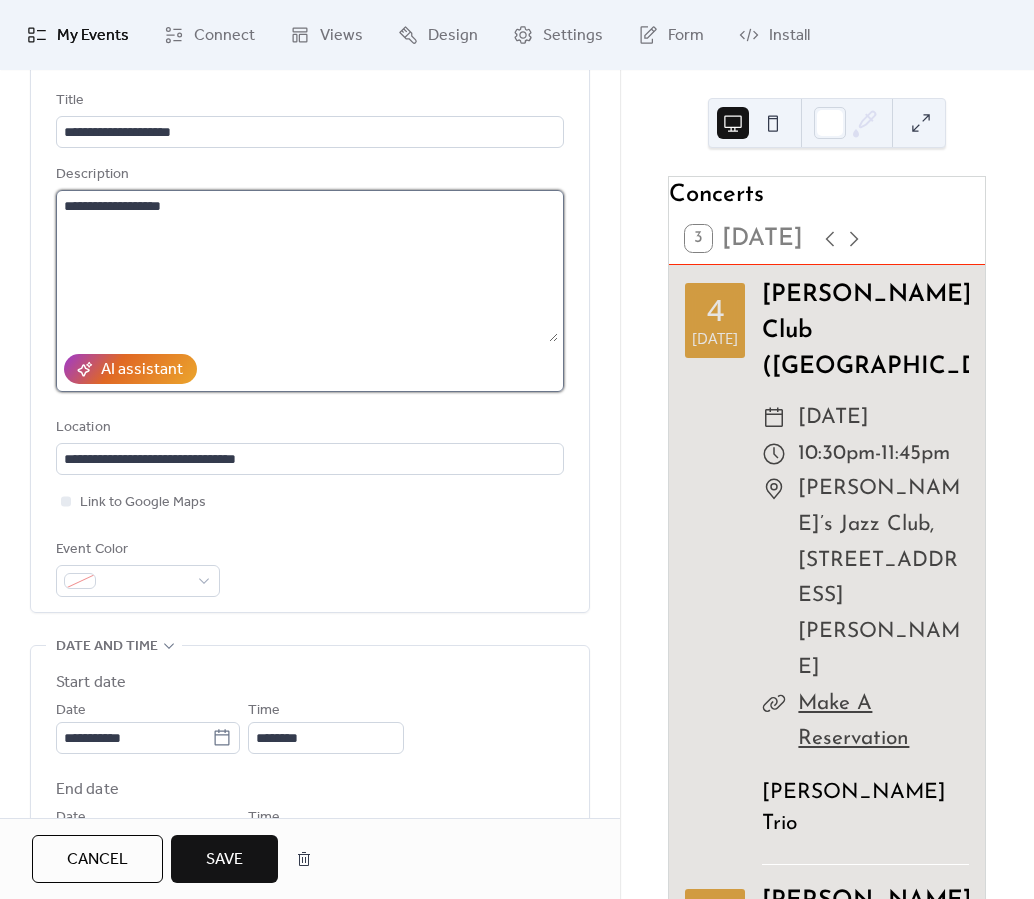 scroll, scrollTop: 0, scrollLeft: 0, axis: both 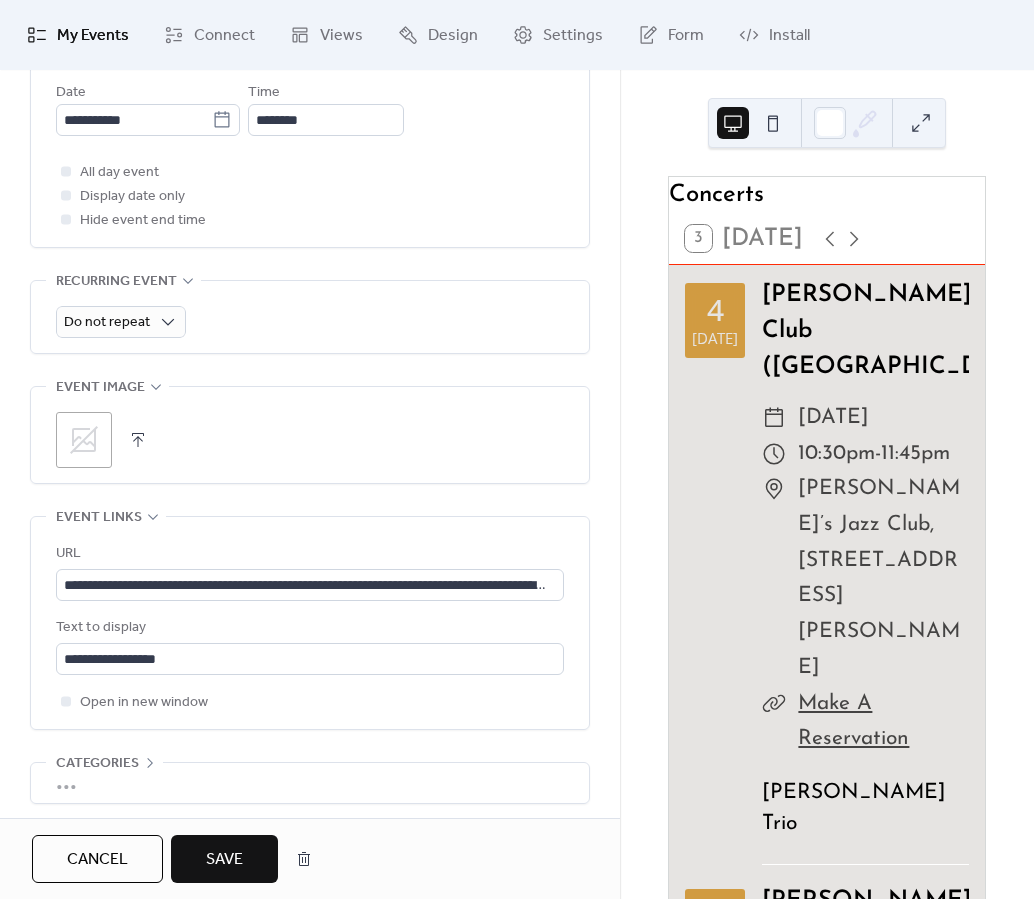 type on "**********" 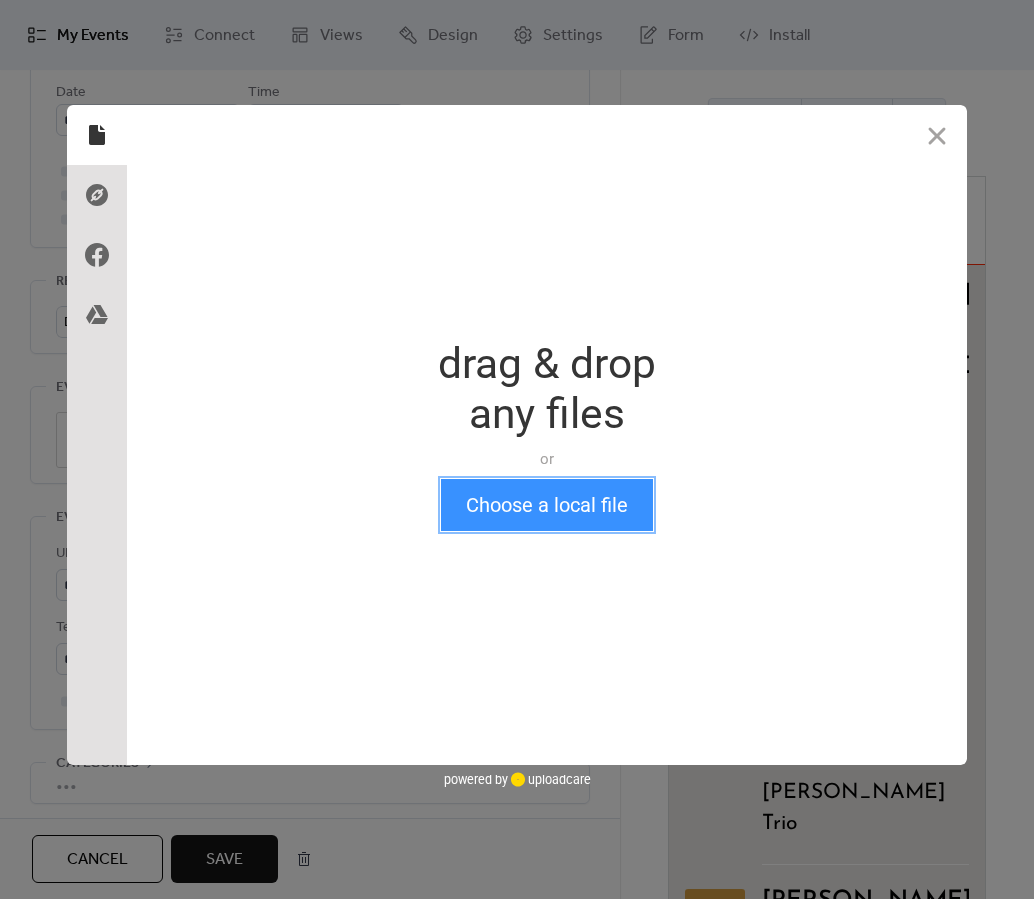click on "Choose a local file" at bounding box center [547, 505] 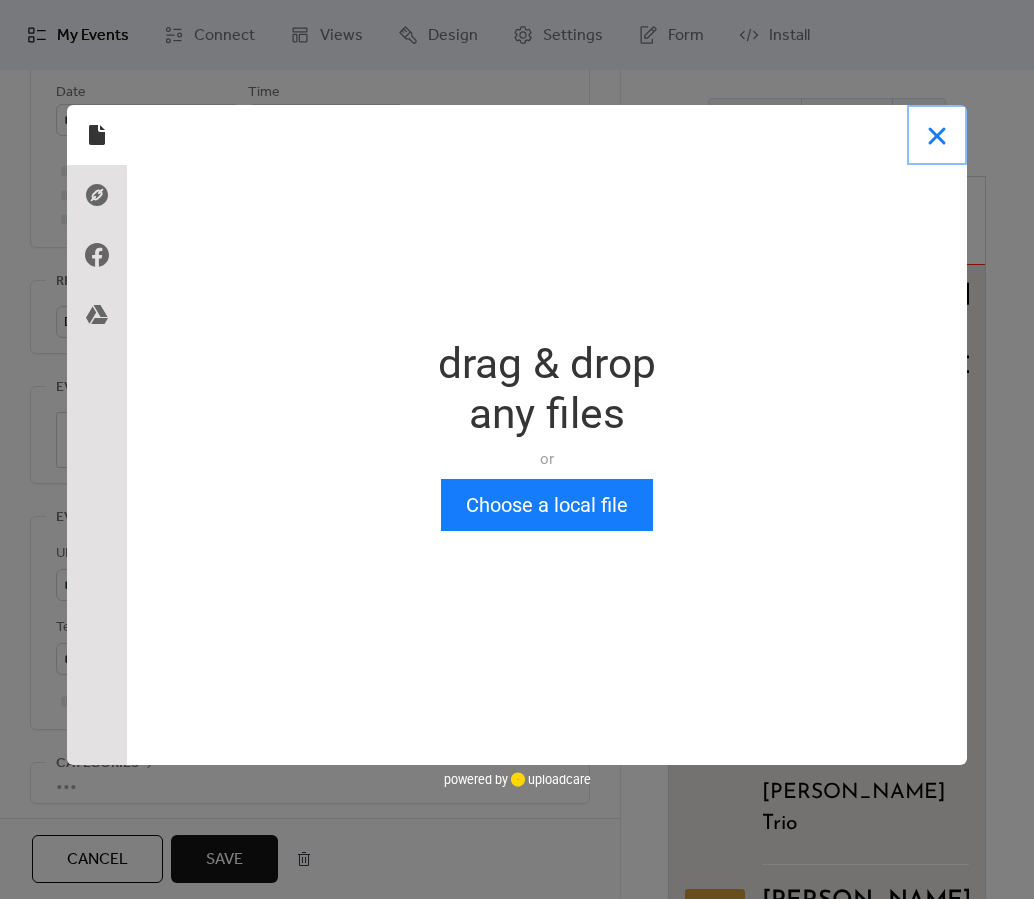 click at bounding box center (937, 135) 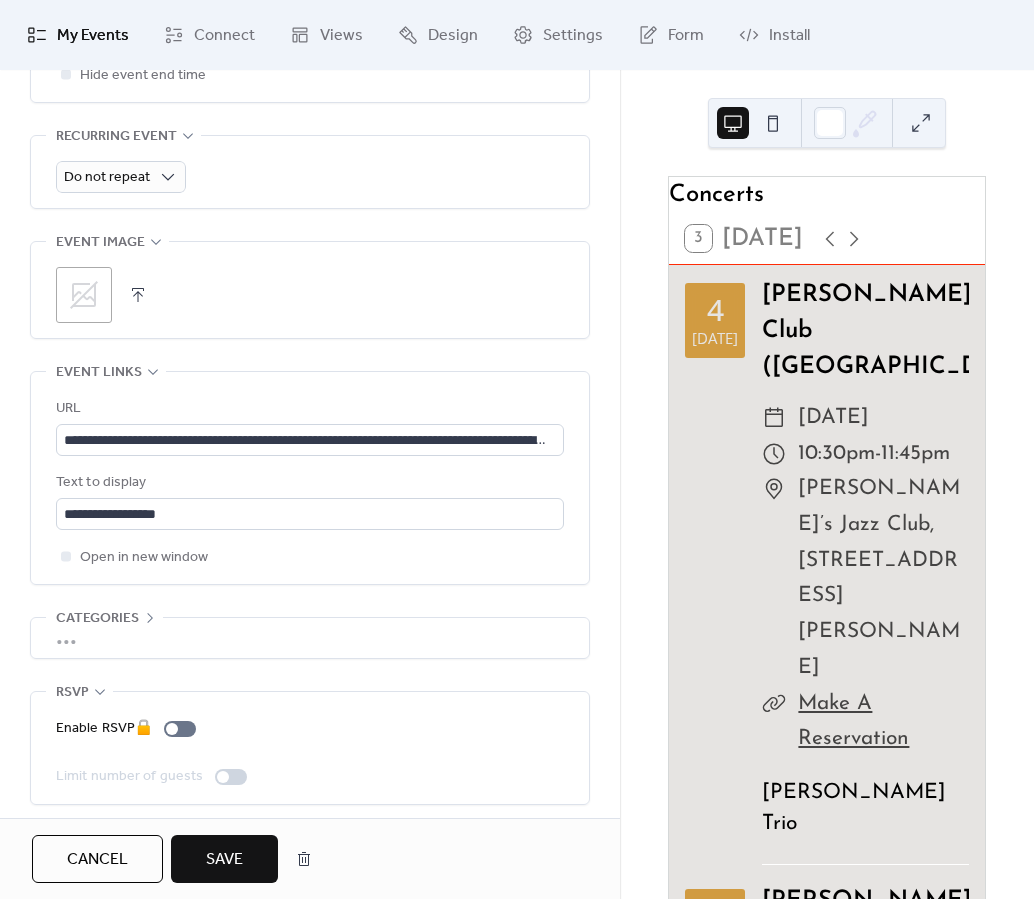 scroll, scrollTop: 998, scrollLeft: 0, axis: vertical 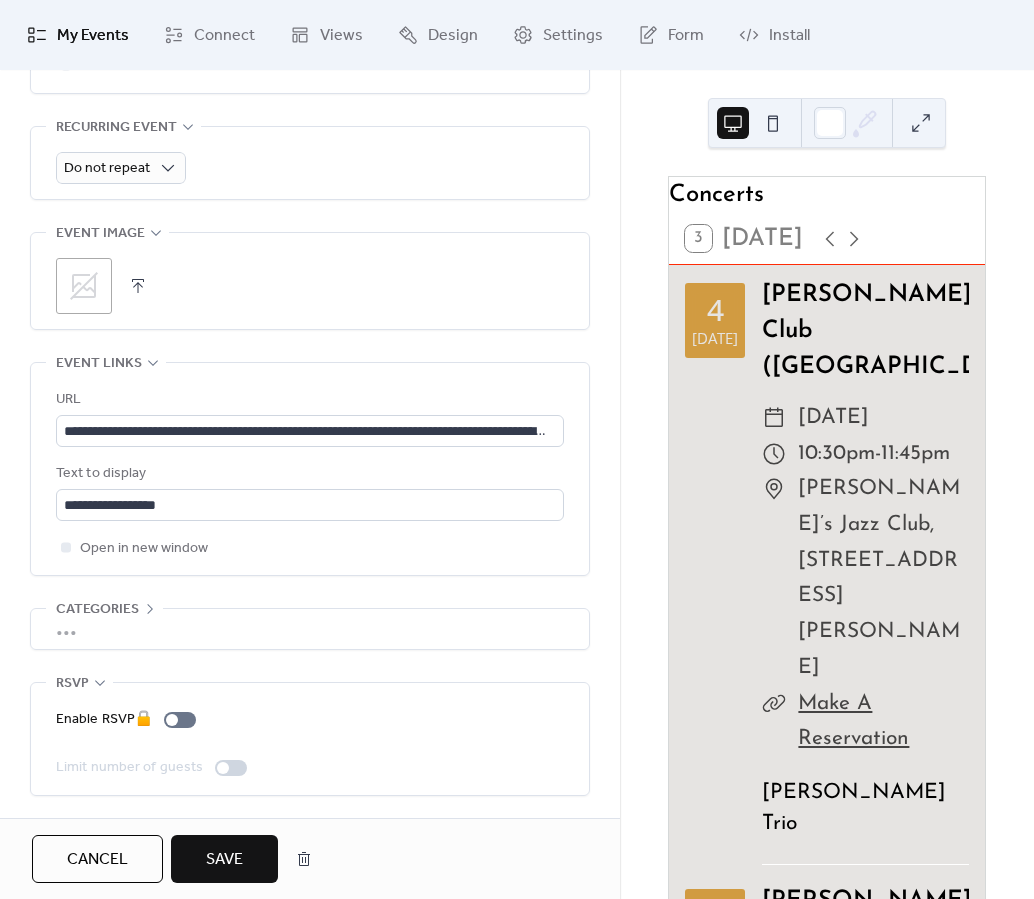 drag, startPoint x: 206, startPoint y: 865, endPoint x: 187, endPoint y: 877, distance: 22.472204 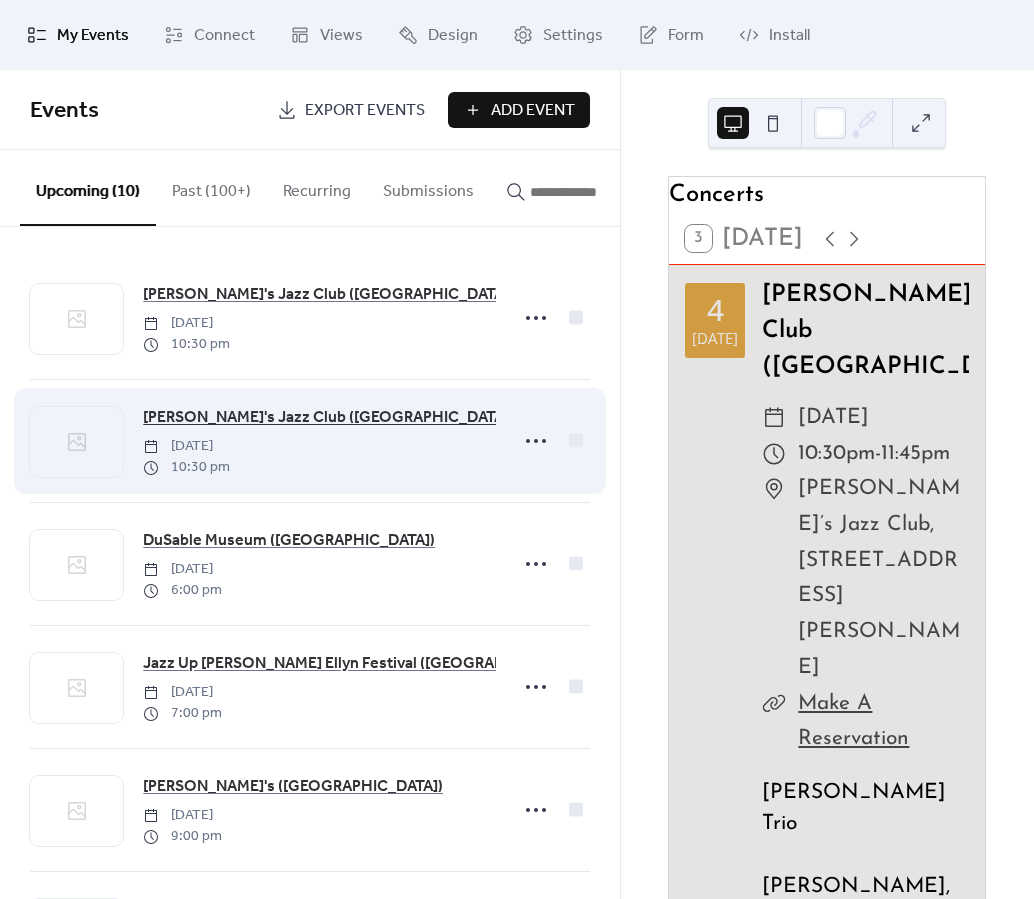 click on "[PERSON_NAME]'s Jazz Club ([GEOGRAPHIC_DATA])" at bounding box center (328, 418) 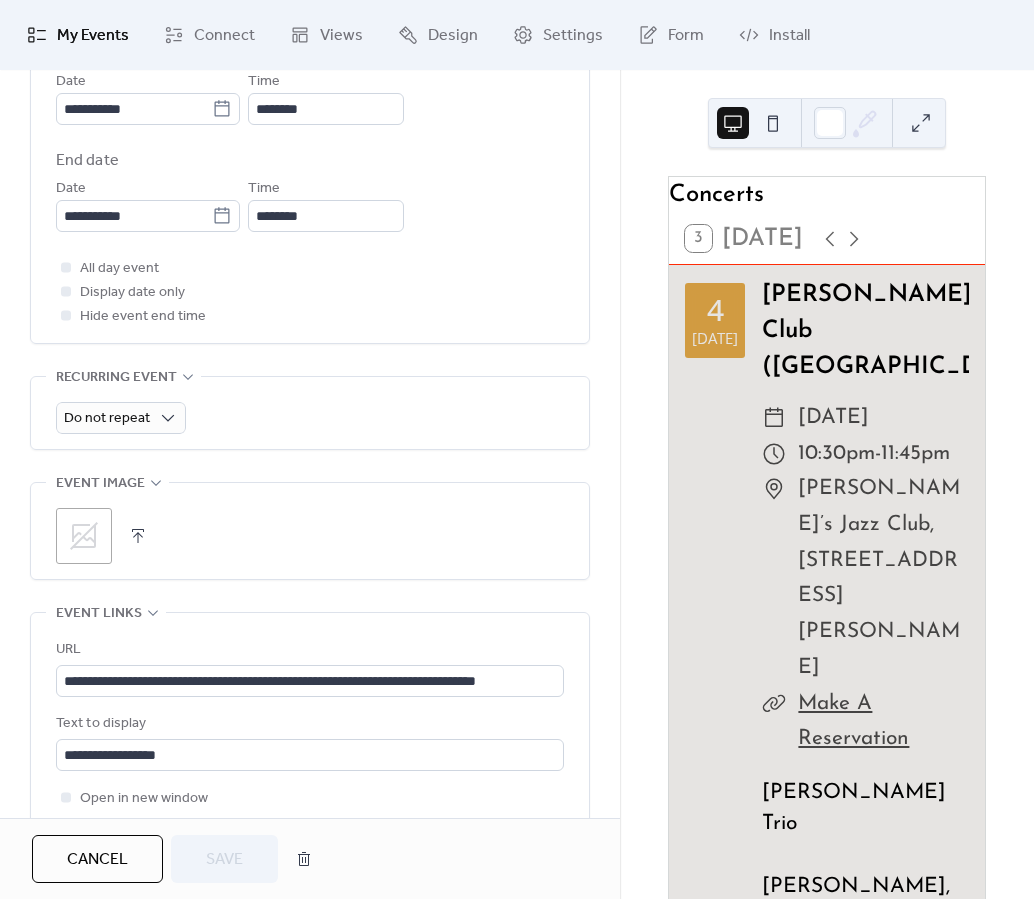 scroll, scrollTop: 897, scrollLeft: 0, axis: vertical 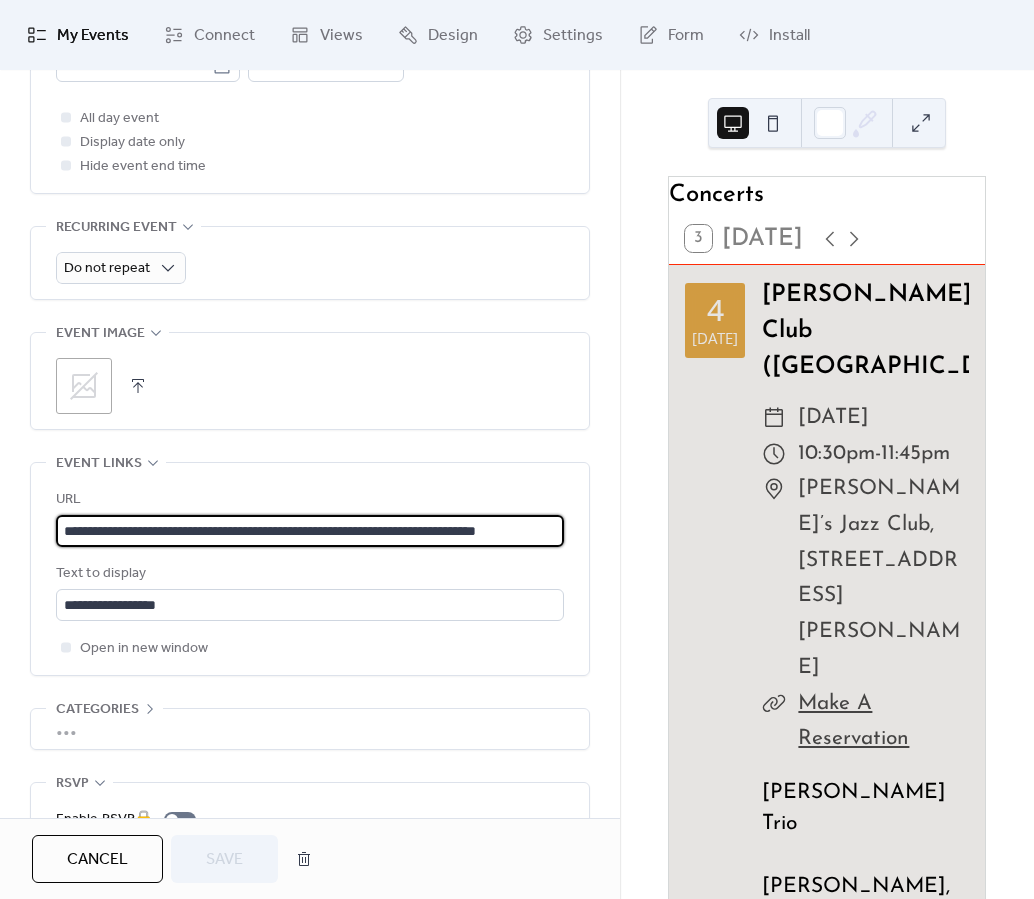 click on "**********" at bounding box center [310, 531] 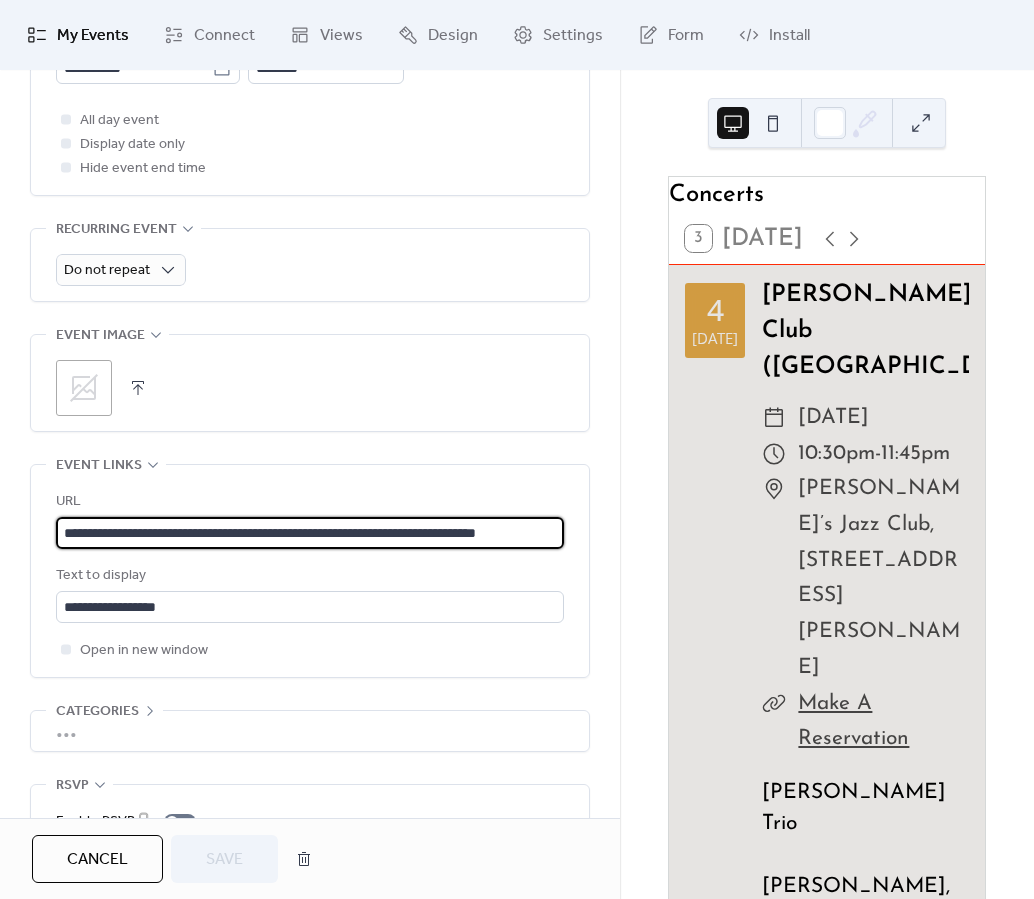 click on "**********" at bounding box center (310, 533) 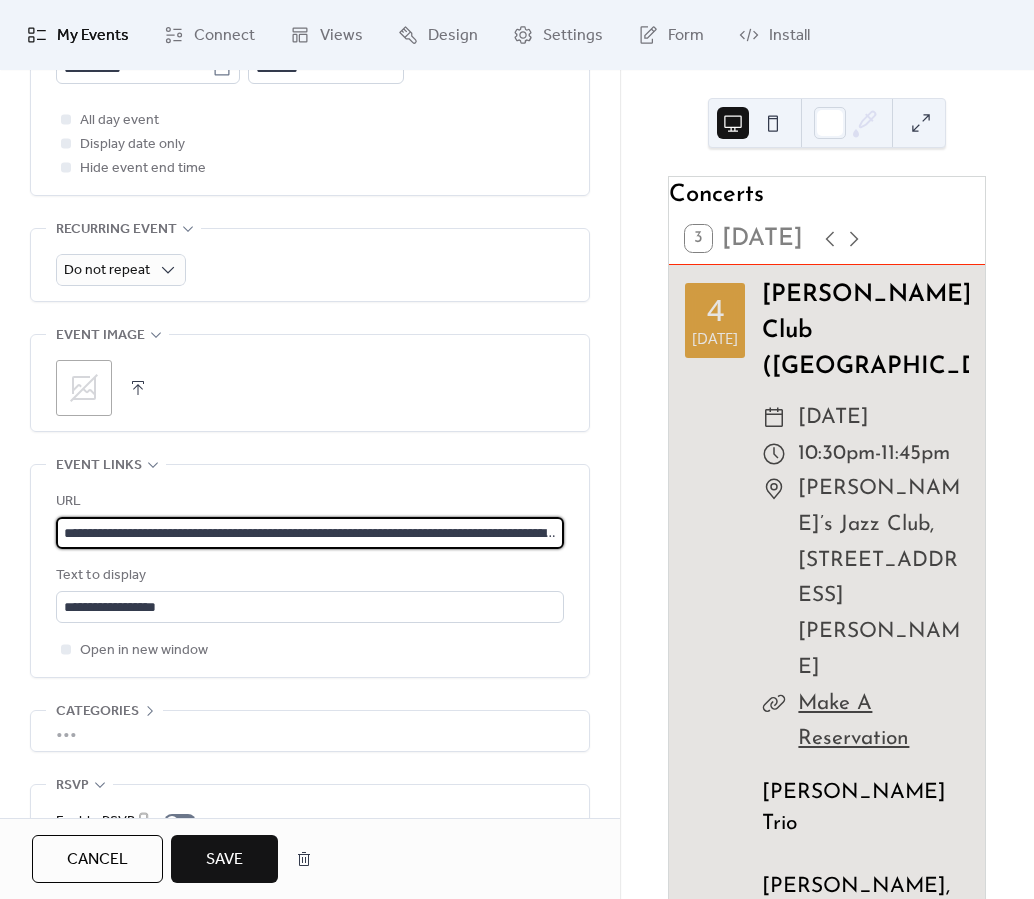 scroll, scrollTop: 0, scrollLeft: 172, axis: horizontal 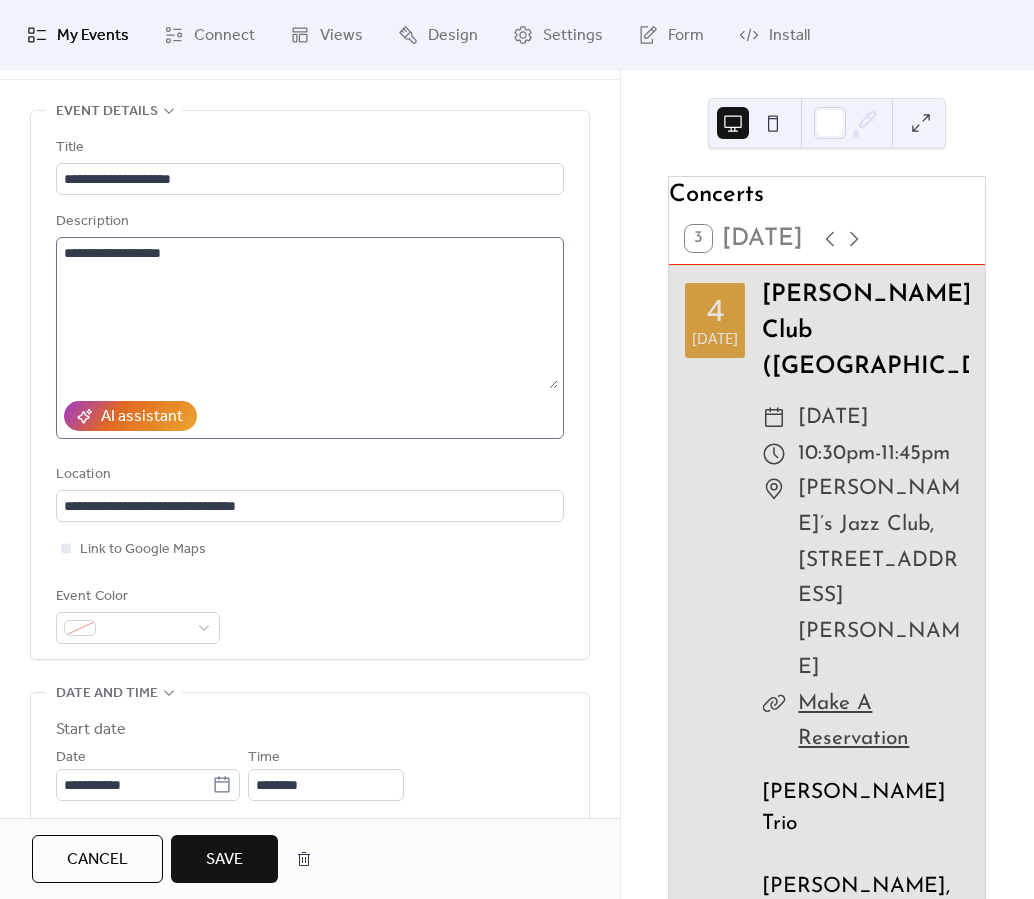 type on "**********" 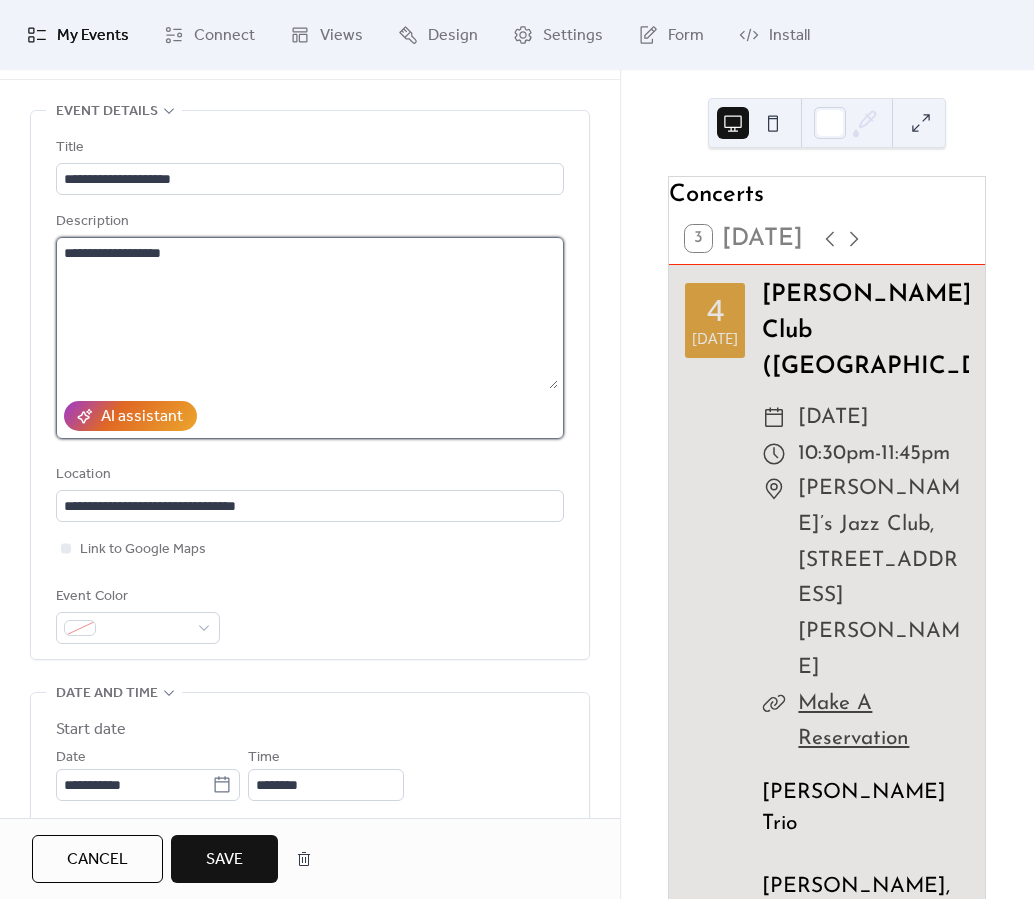 scroll, scrollTop: 0, scrollLeft: 0, axis: both 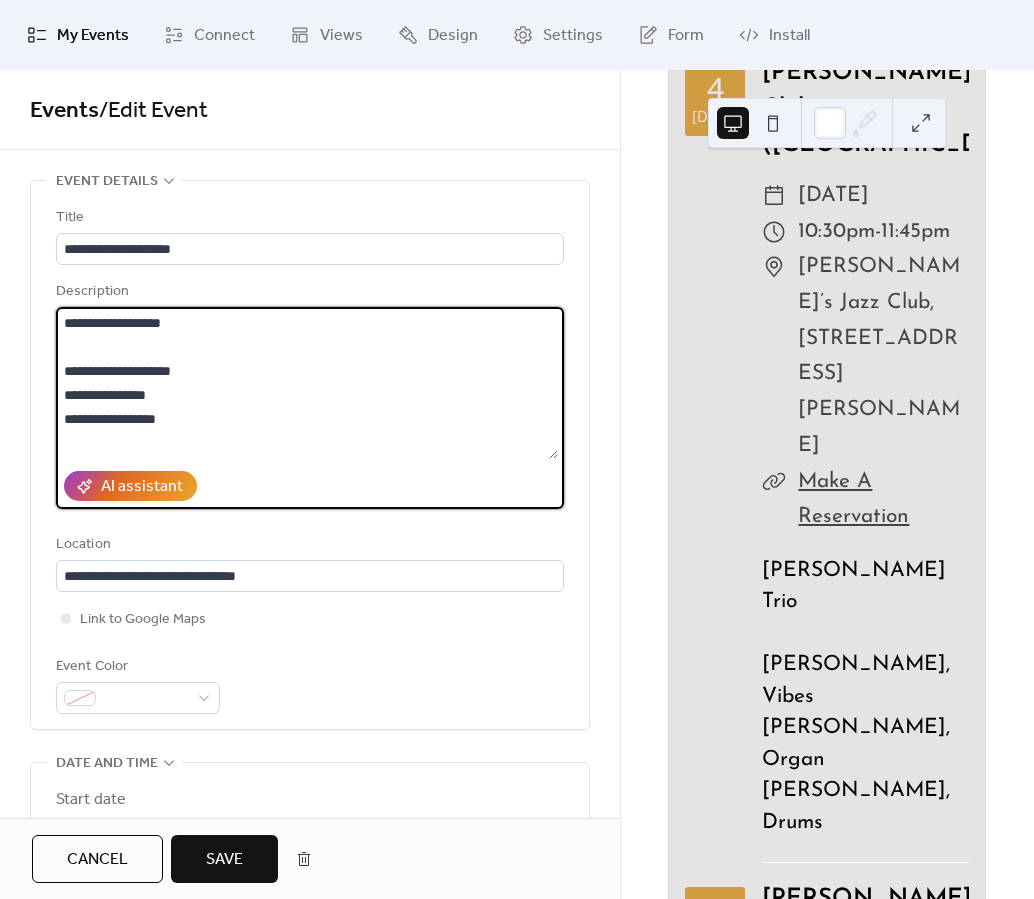 type on "**********" 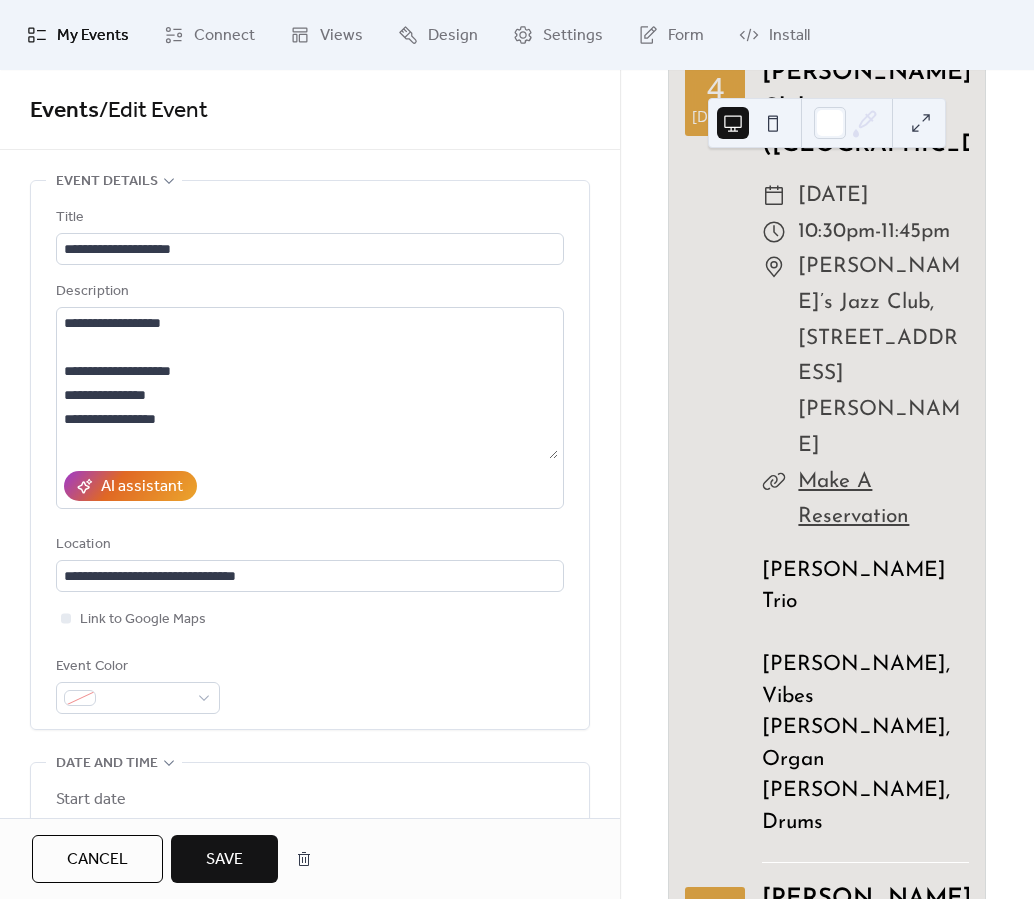 click on "Save" at bounding box center [224, 859] 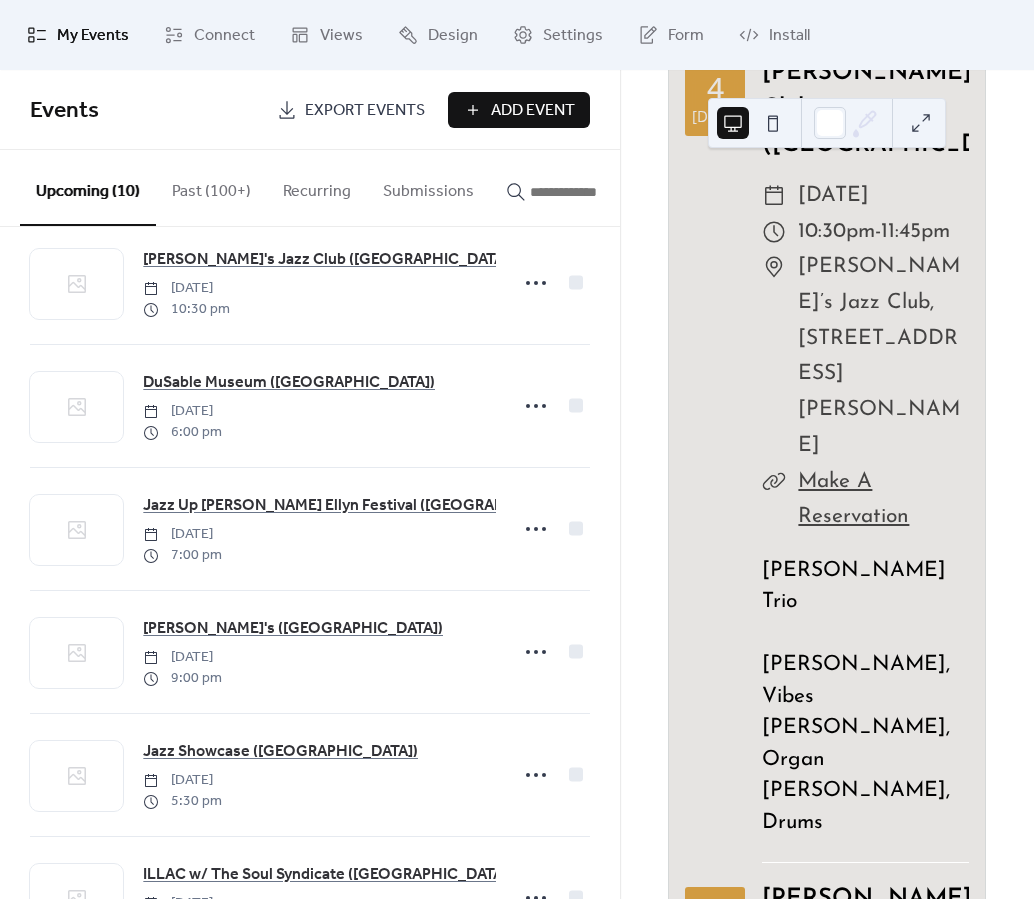 scroll, scrollTop: 163, scrollLeft: 0, axis: vertical 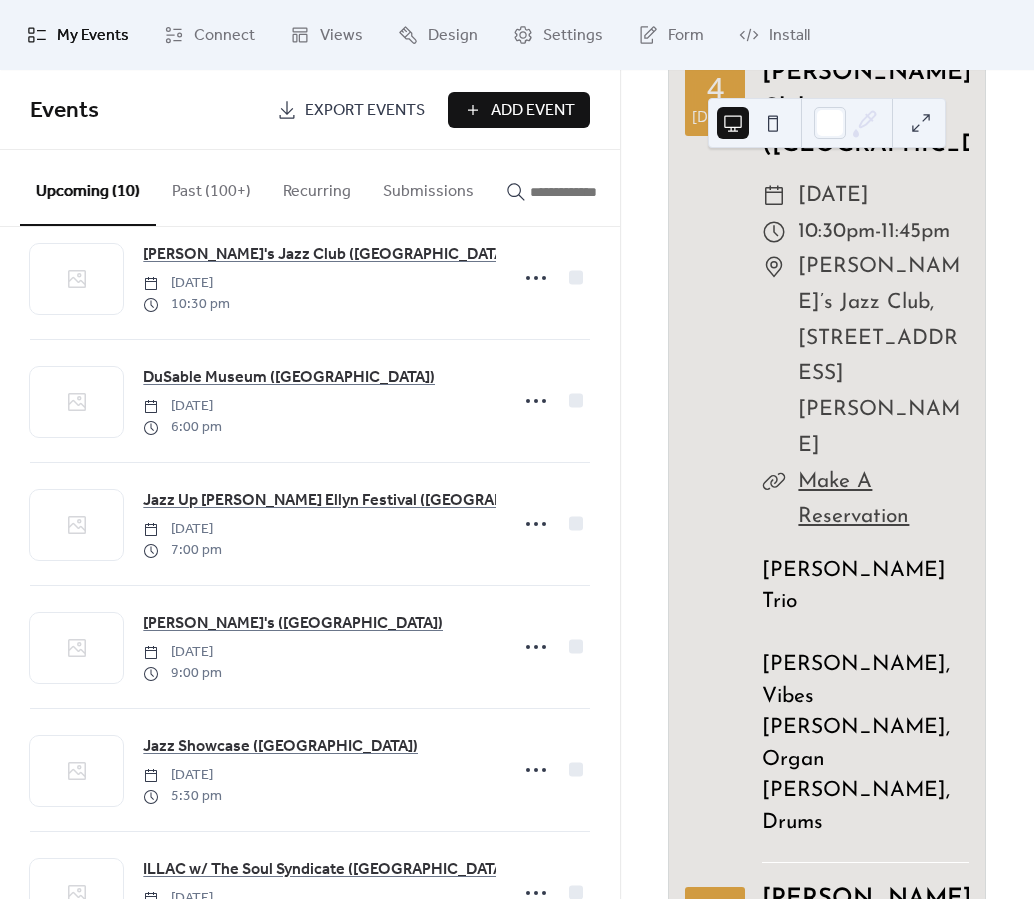 click on "Add Event" at bounding box center [533, 111] 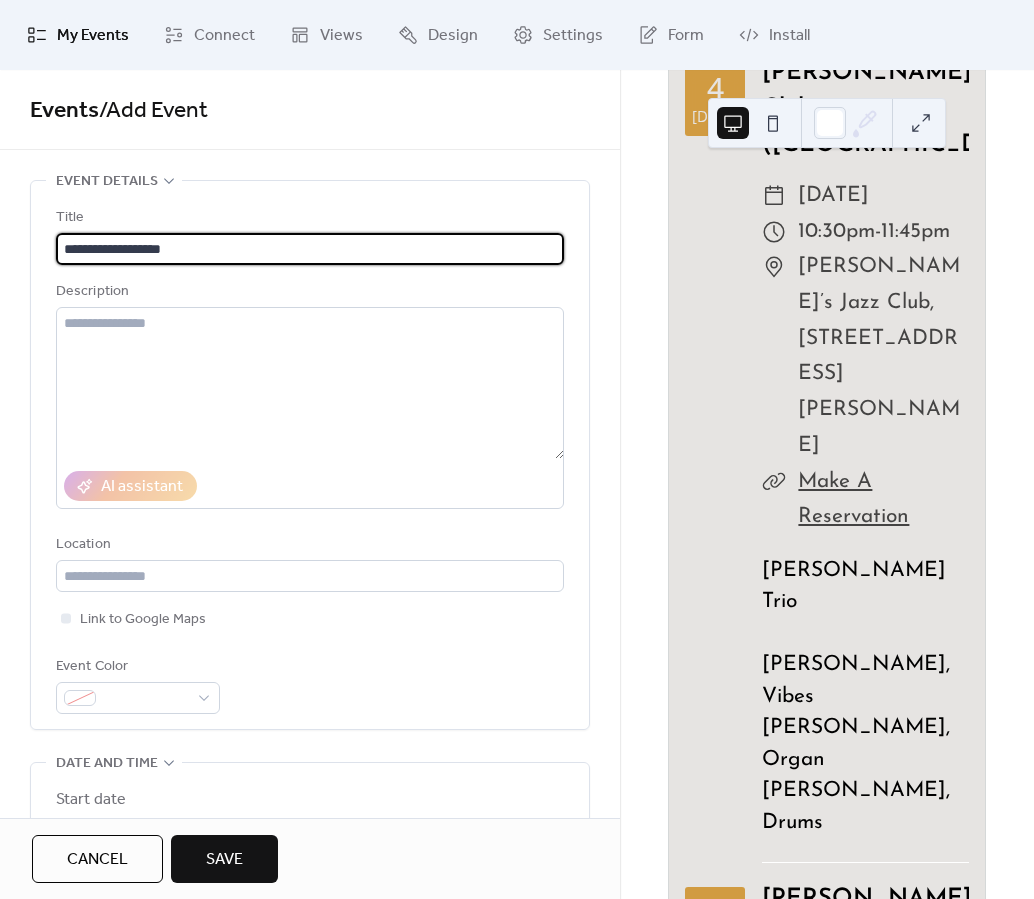 type on "**********" 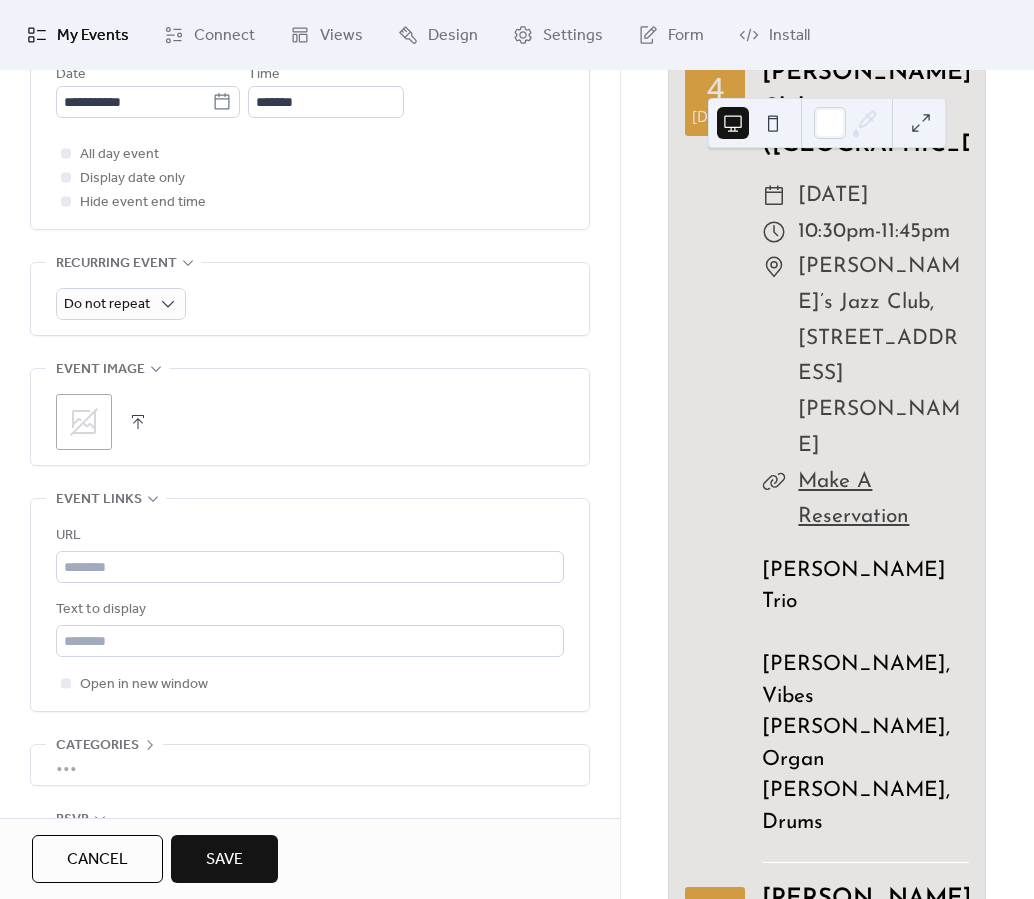 scroll, scrollTop: 869, scrollLeft: 0, axis: vertical 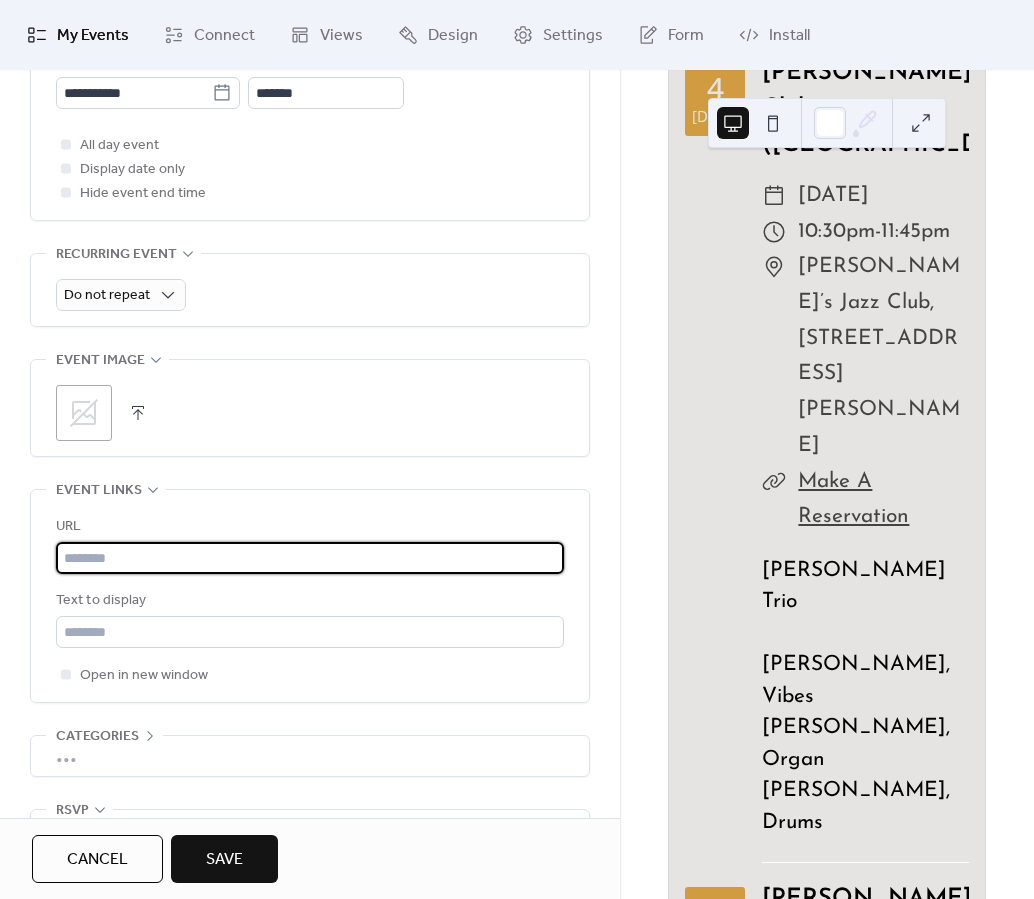 click at bounding box center [310, 558] 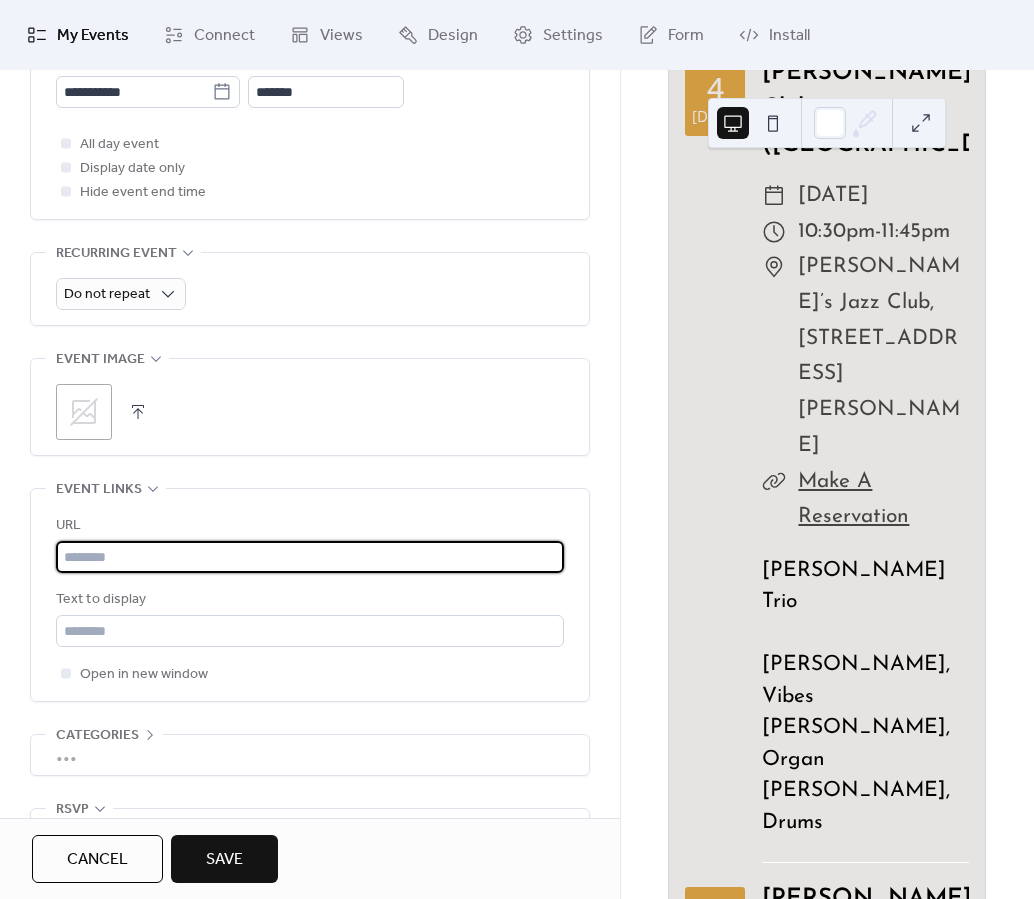 scroll, scrollTop: 878, scrollLeft: 0, axis: vertical 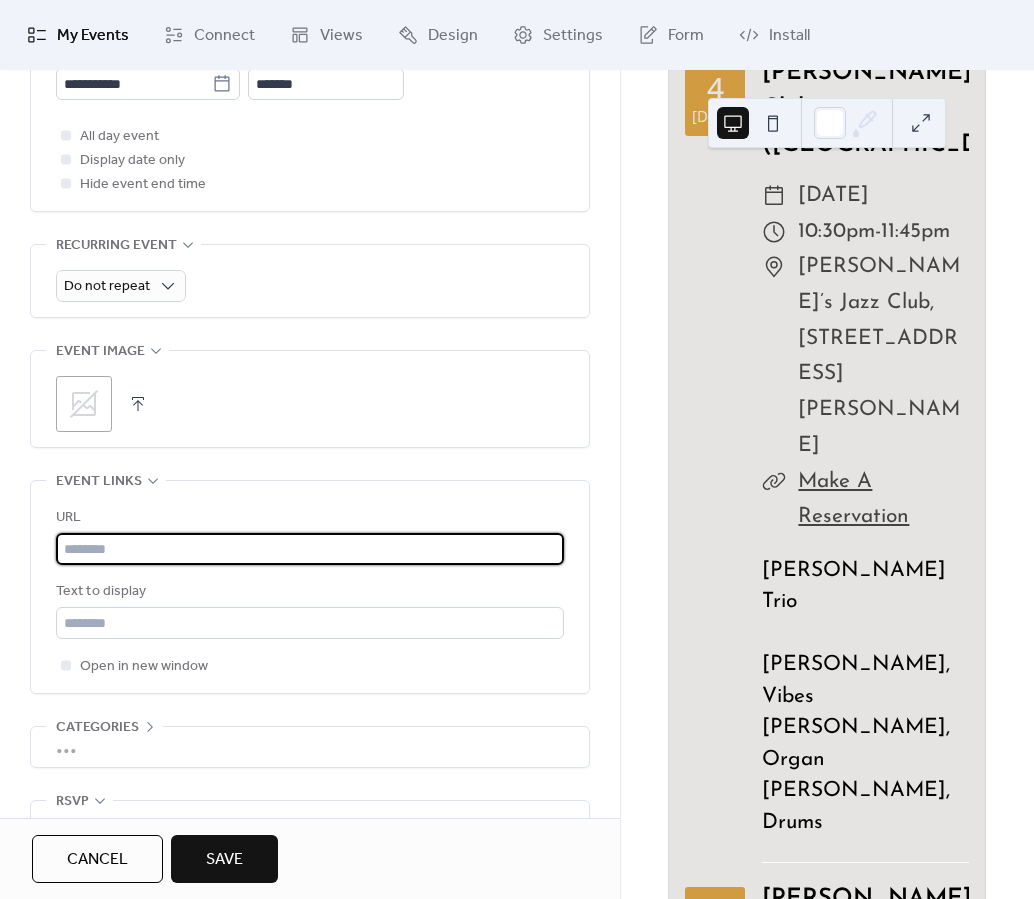 paste on "**********" 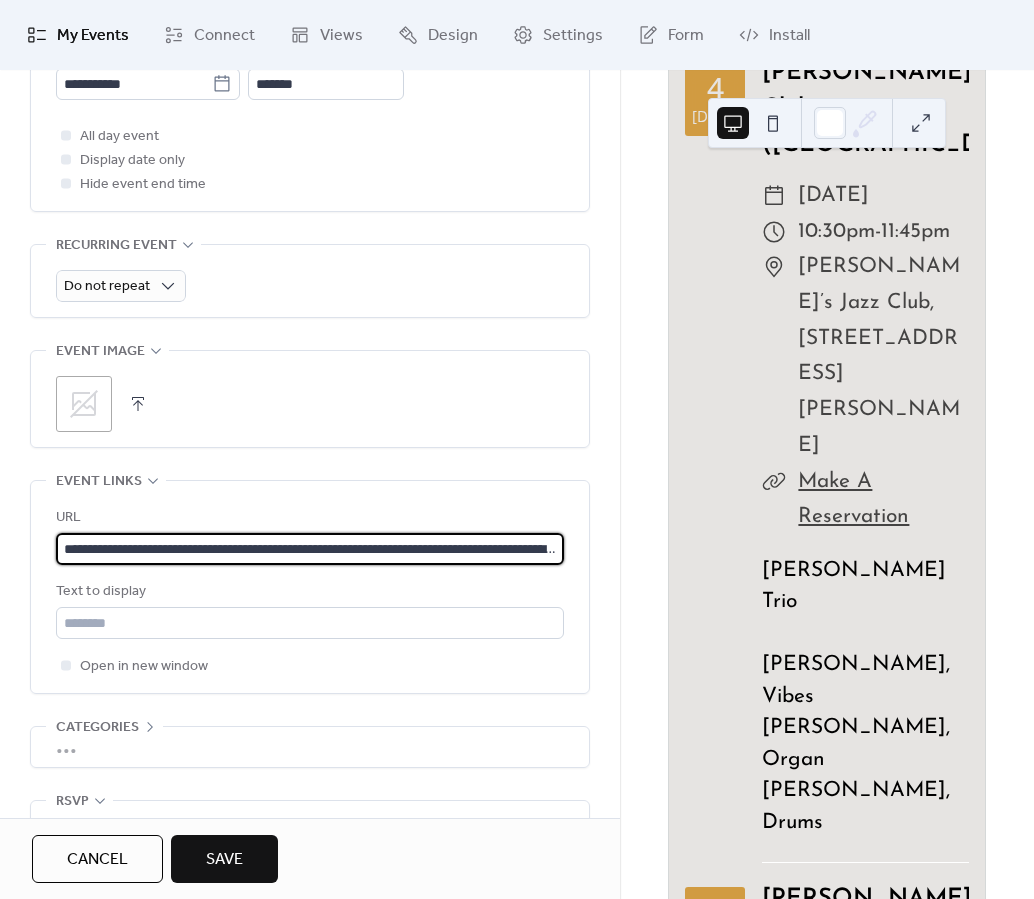 scroll, scrollTop: 0, scrollLeft: 960, axis: horizontal 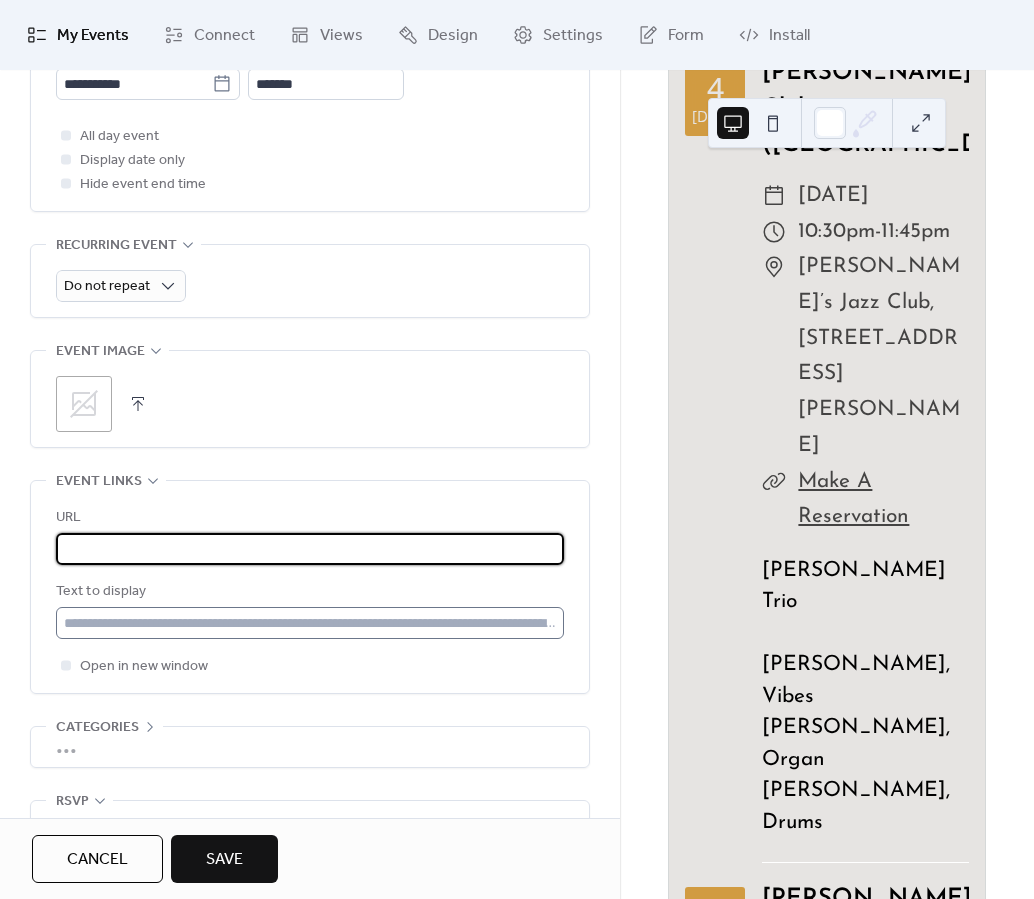 type on "**********" 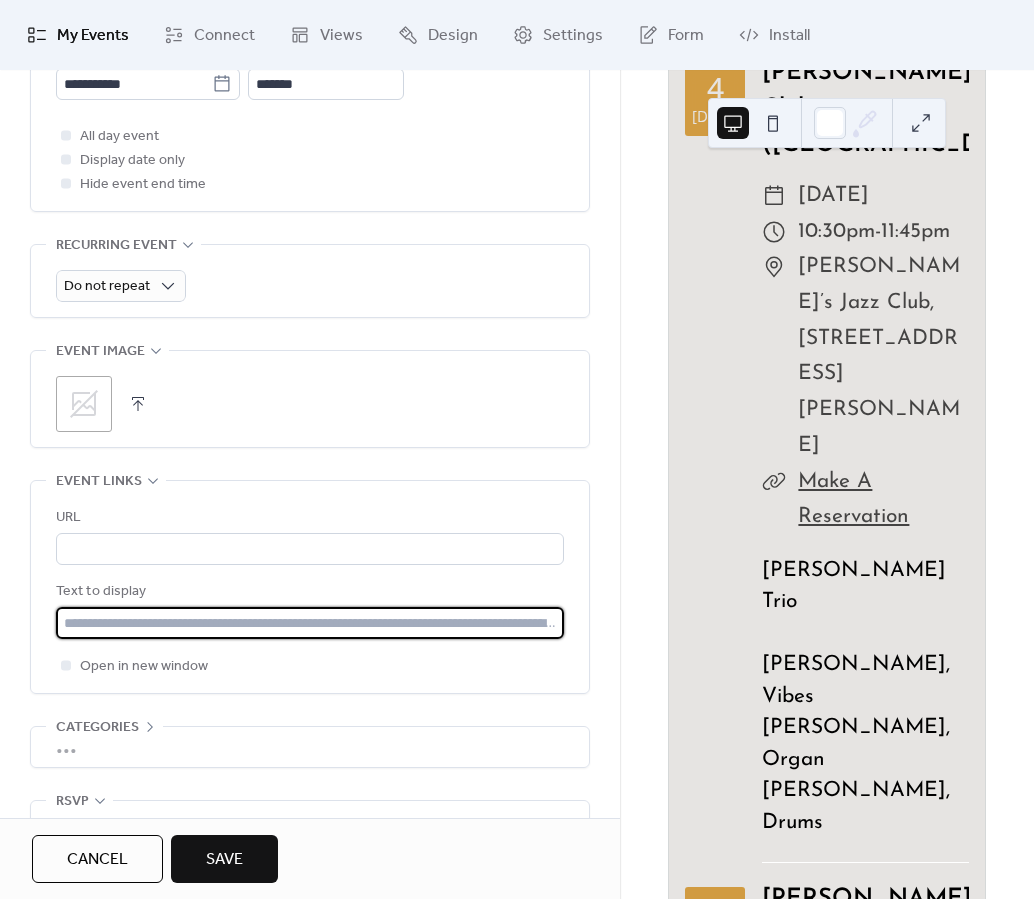 click at bounding box center (310, 623) 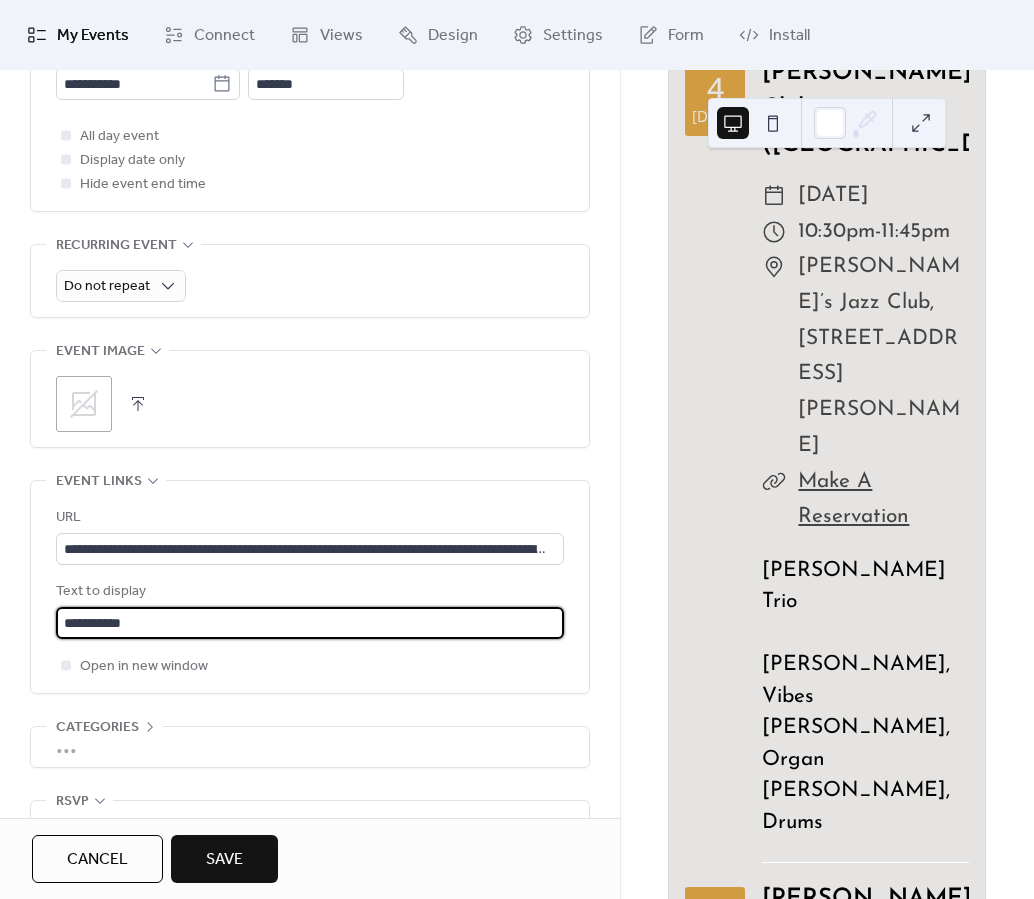 type on "**********" 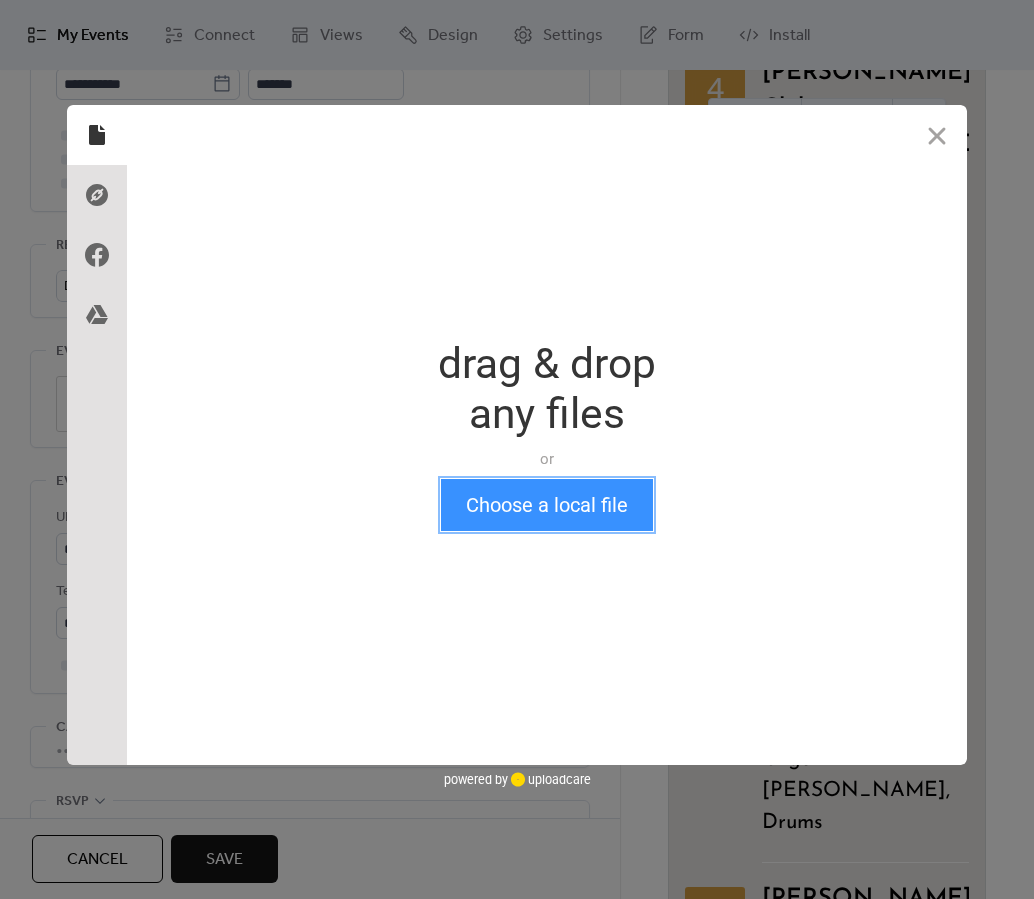 click on "Choose a local file" at bounding box center [547, 505] 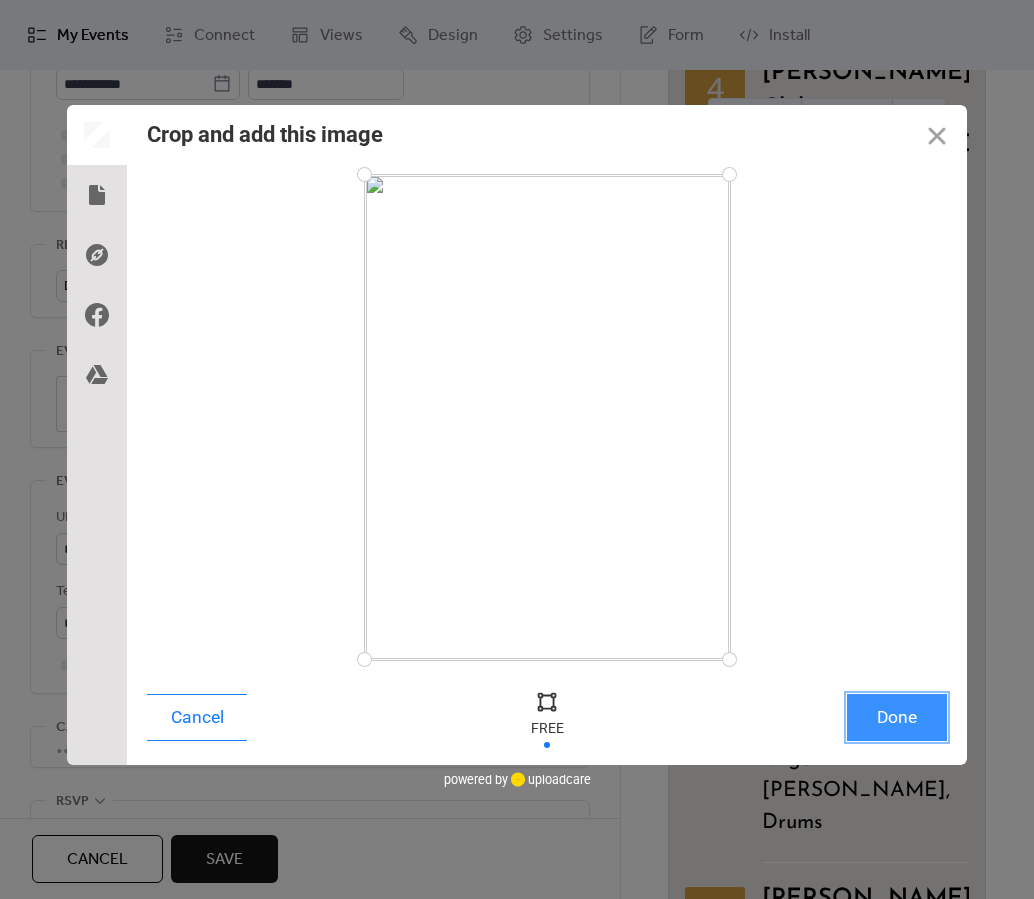 click on "Done" at bounding box center [897, 717] 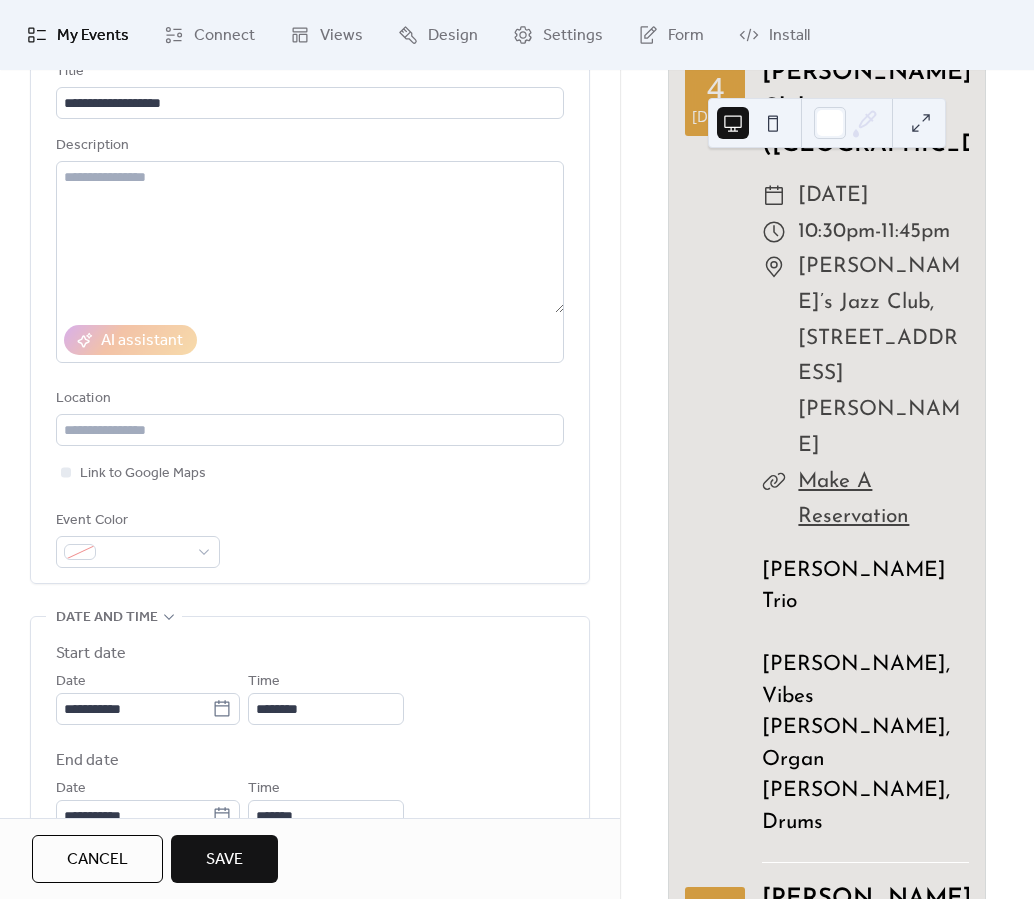 scroll, scrollTop: 0, scrollLeft: 0, axis: both 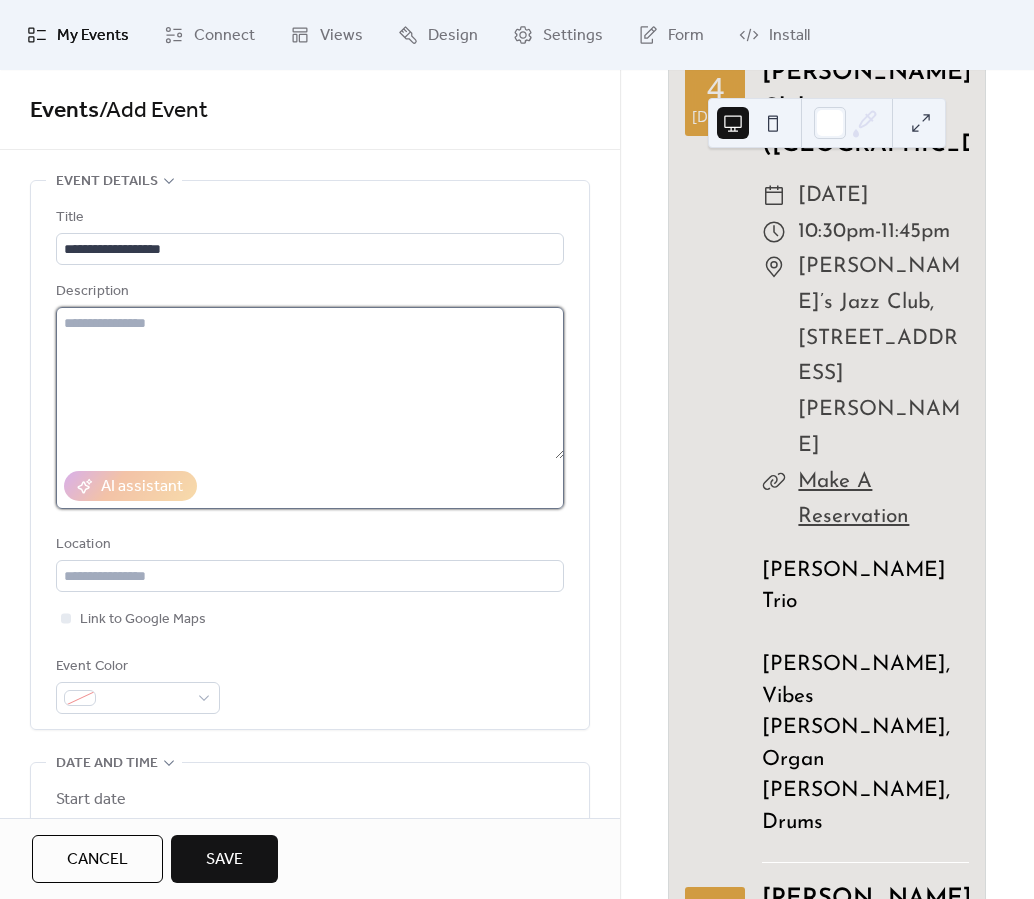 click at bounding box center (310, 383) 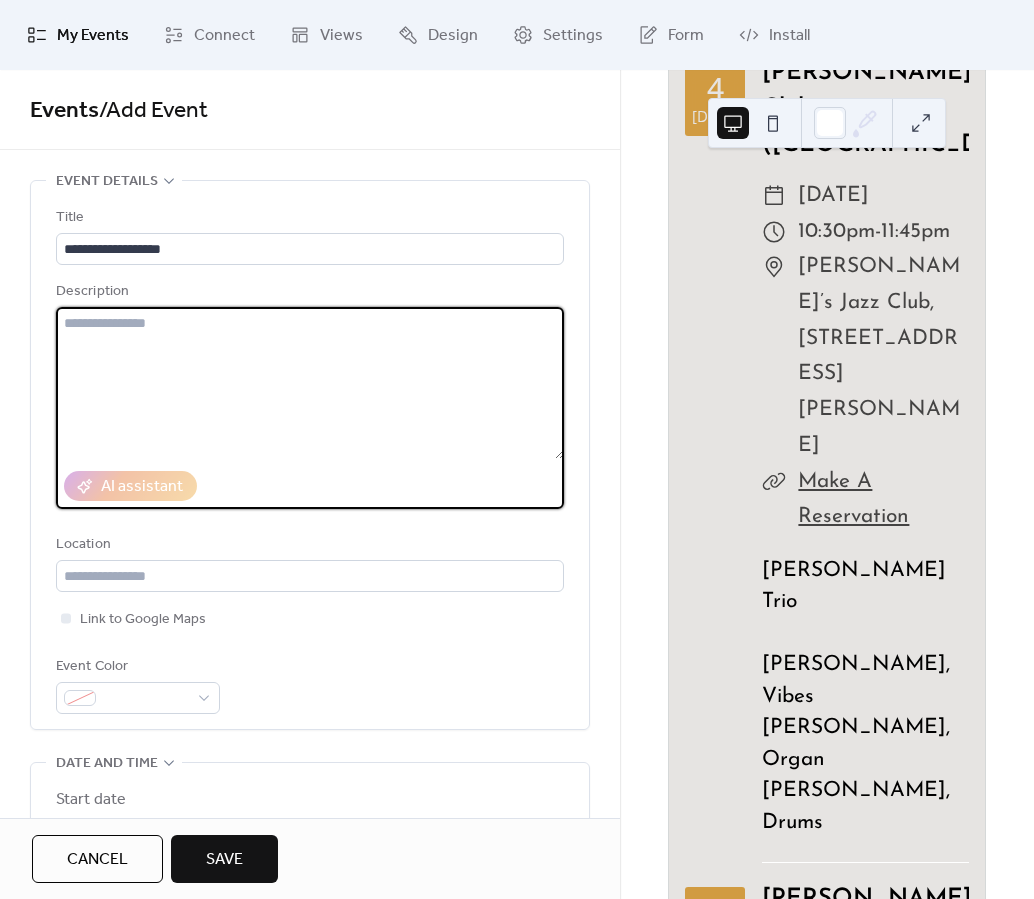 paste on "**********" 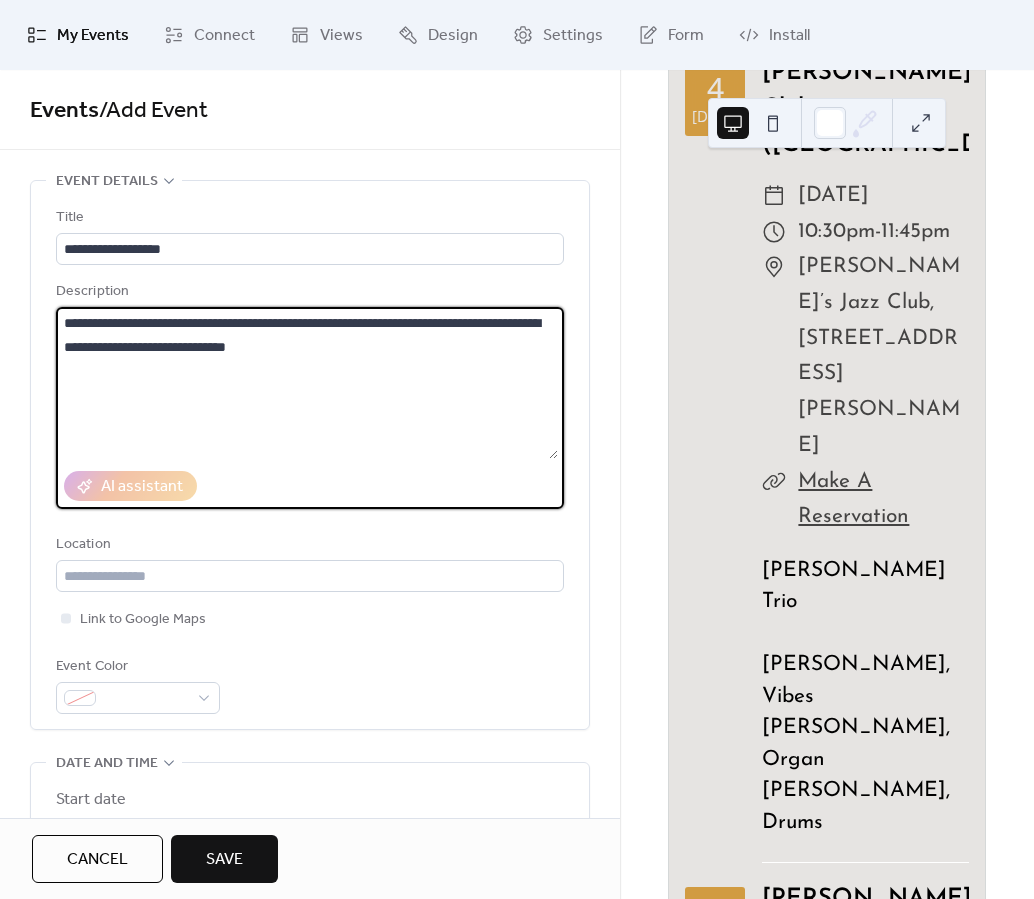 paste on "**********" 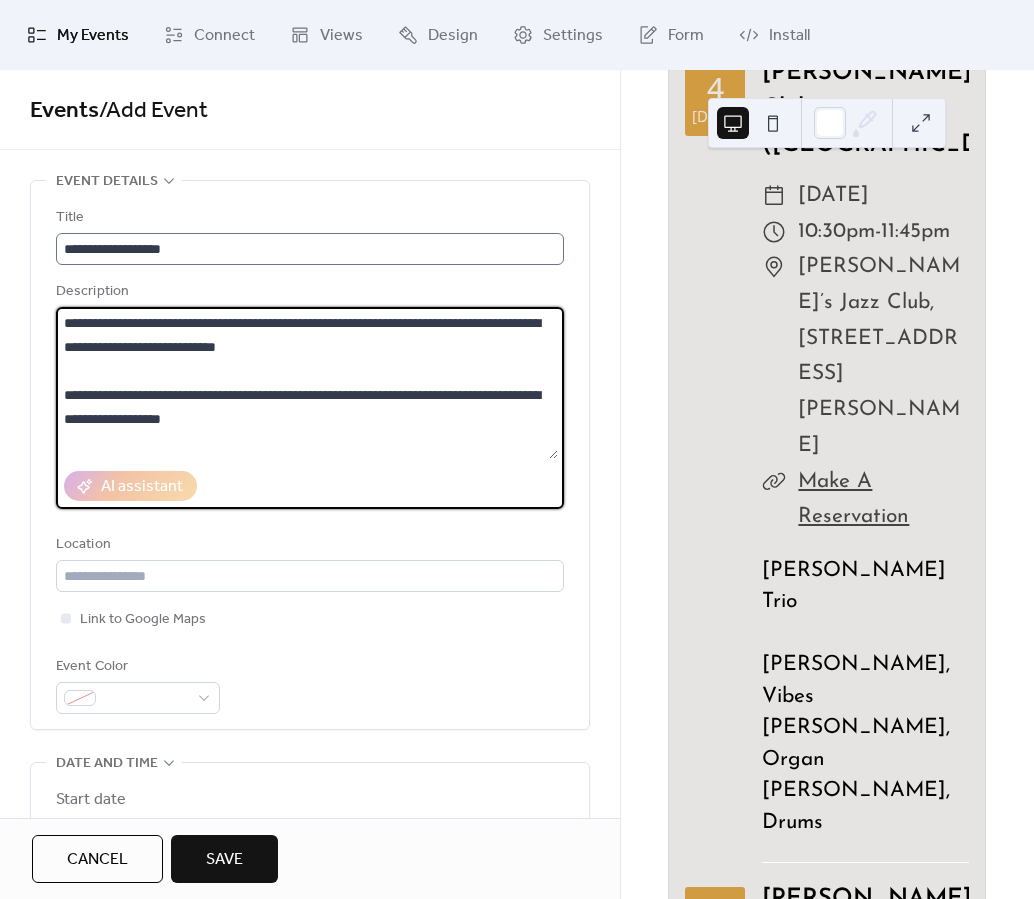 type on "**********" 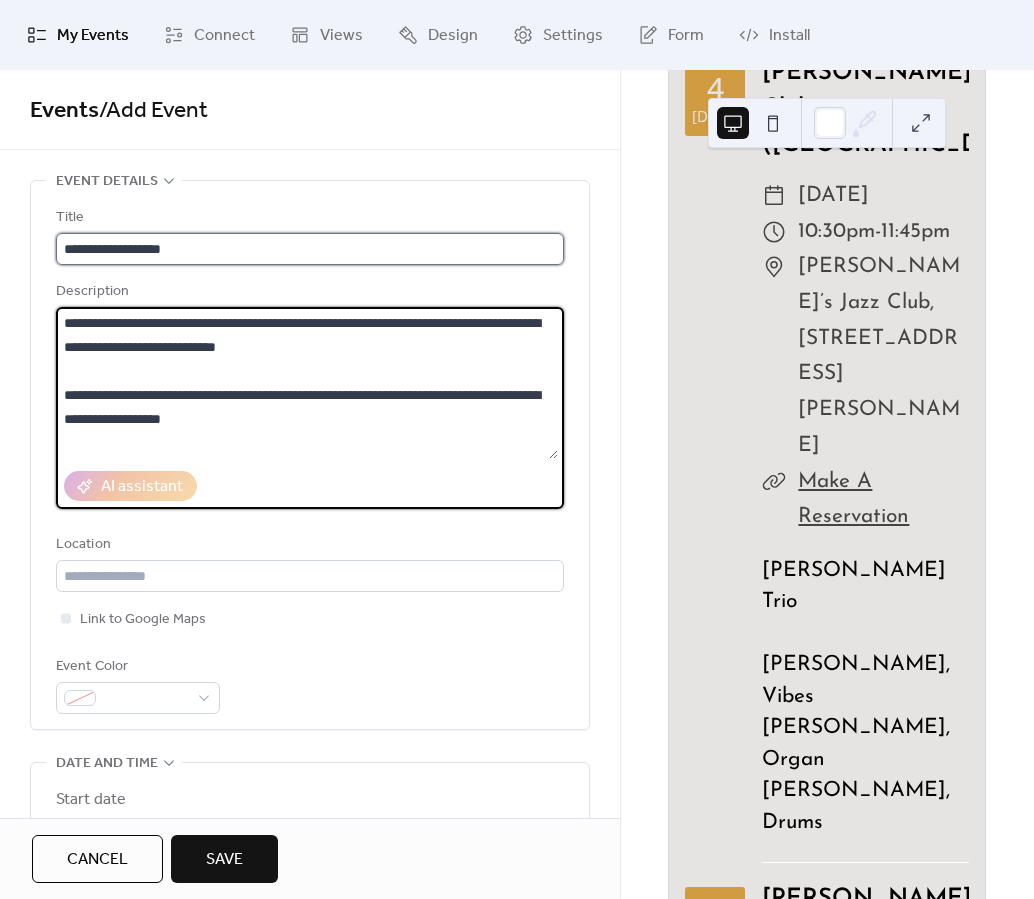 click on "**********" at bounding box center (310, 249) 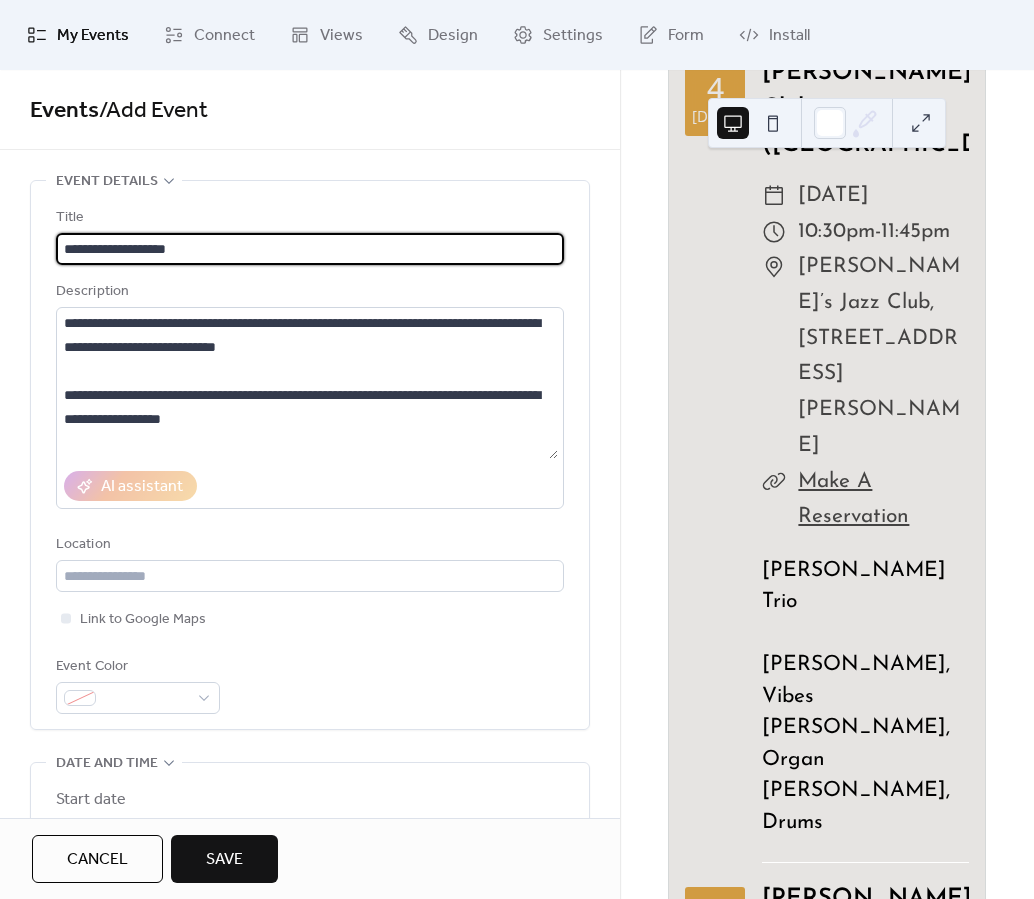 type on "**********" 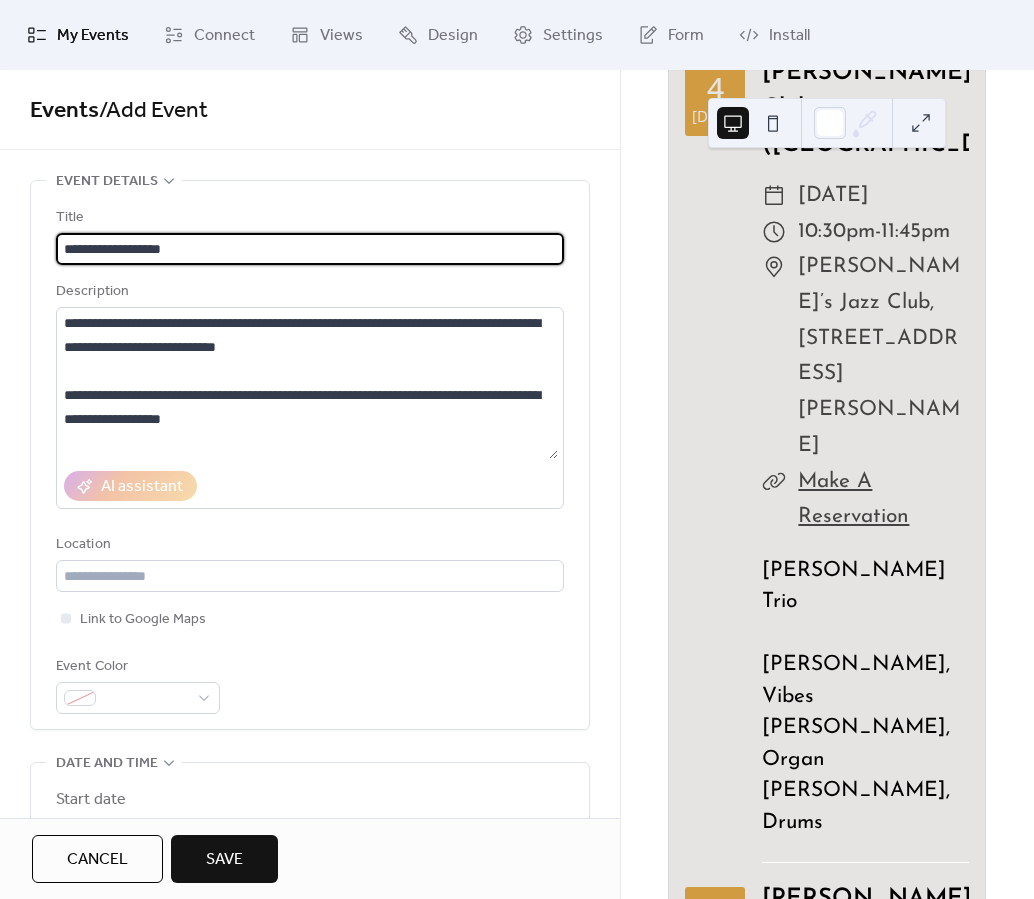 click on "**********" at bounding box center (310, 997) 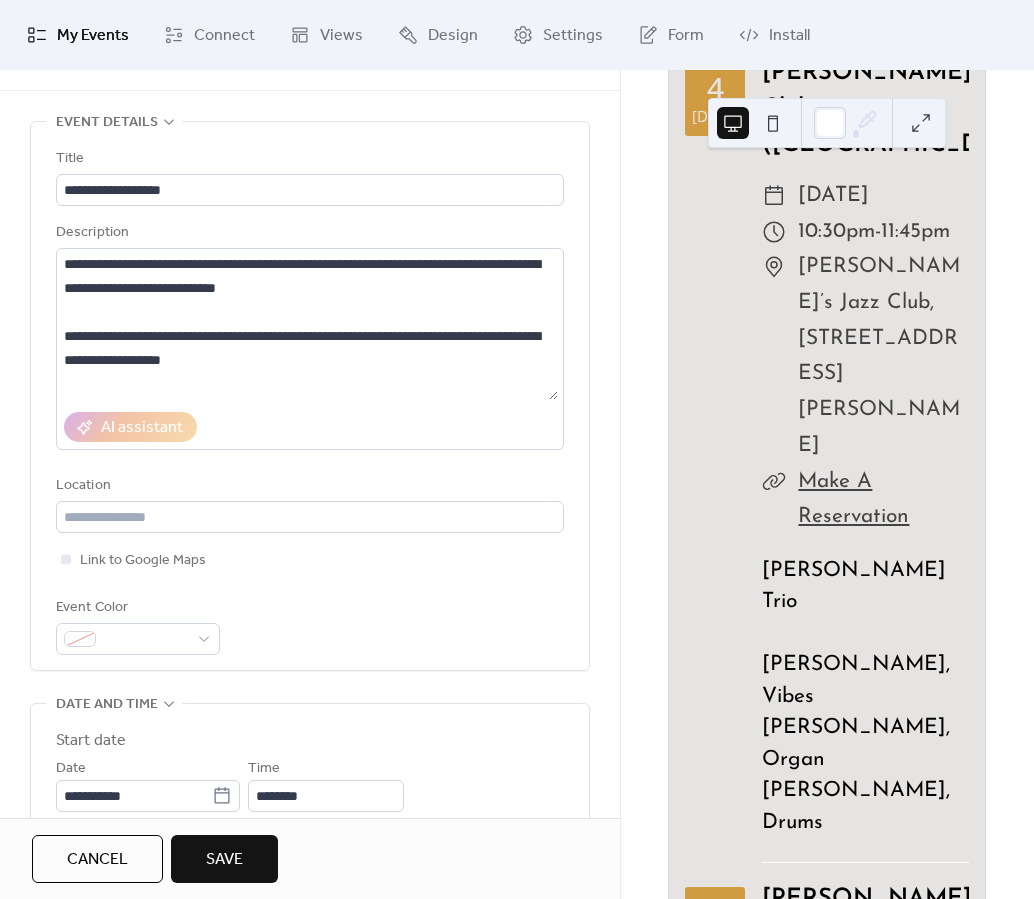 scroll, scrollTop: 65, scrollLeft: 0, axis: vertical 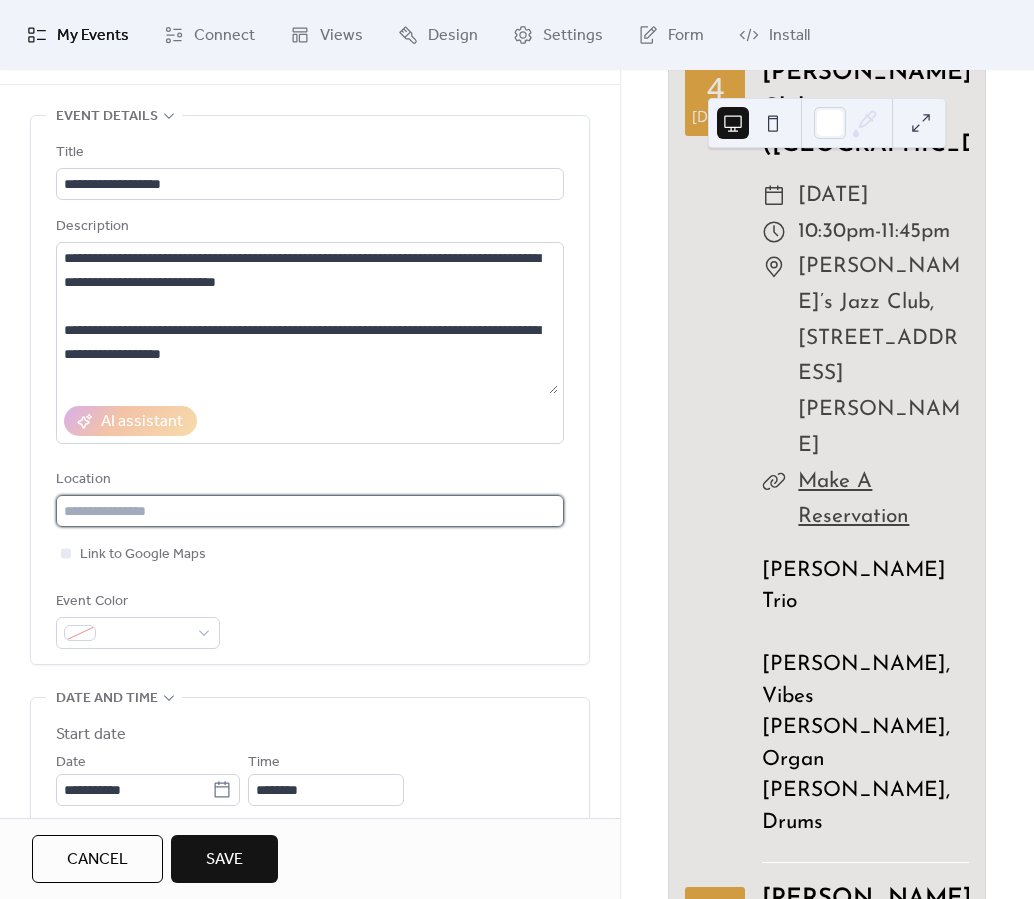 click at bounding box center [310, 511] 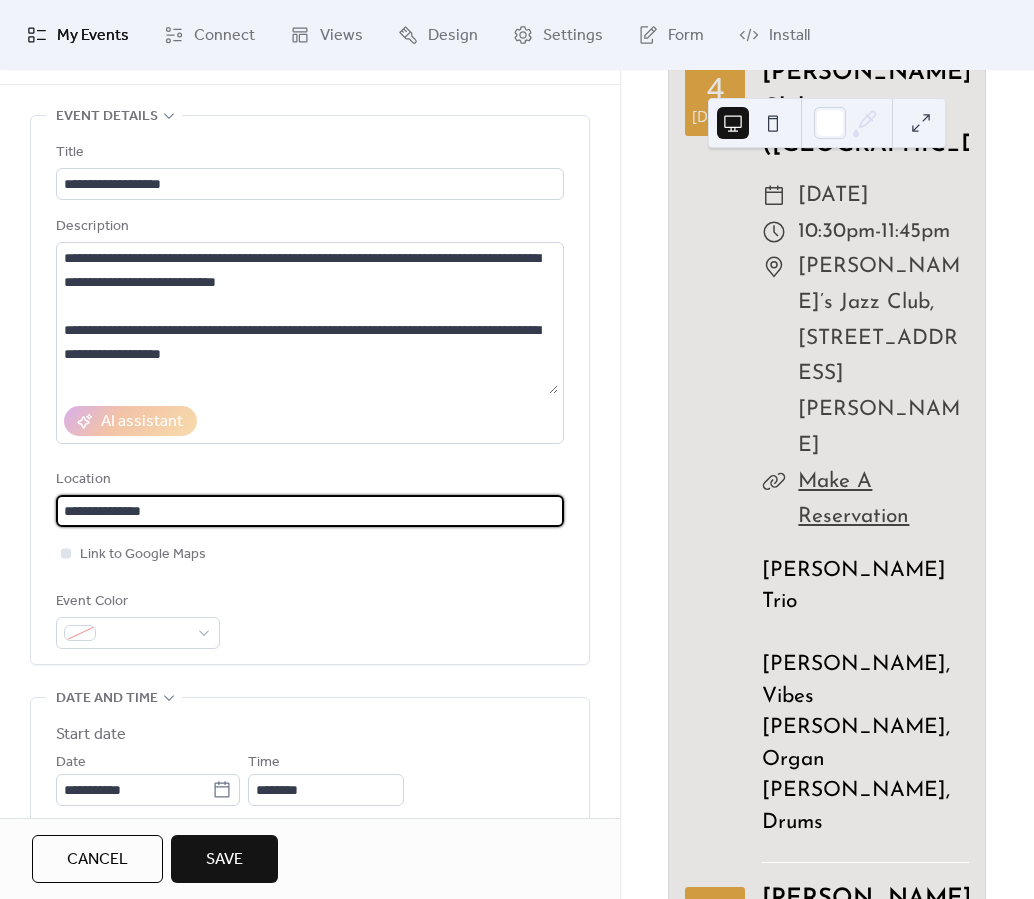 type on "**********" 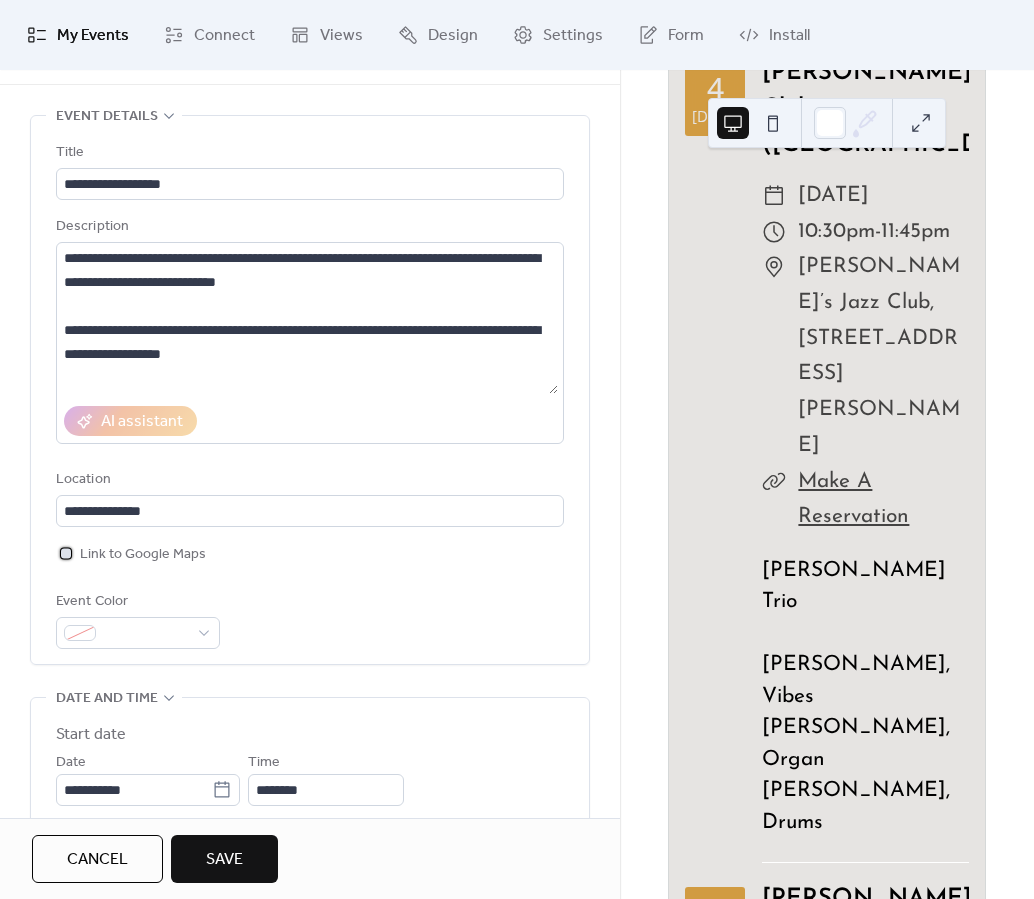 click at bounding box center [66, 553] 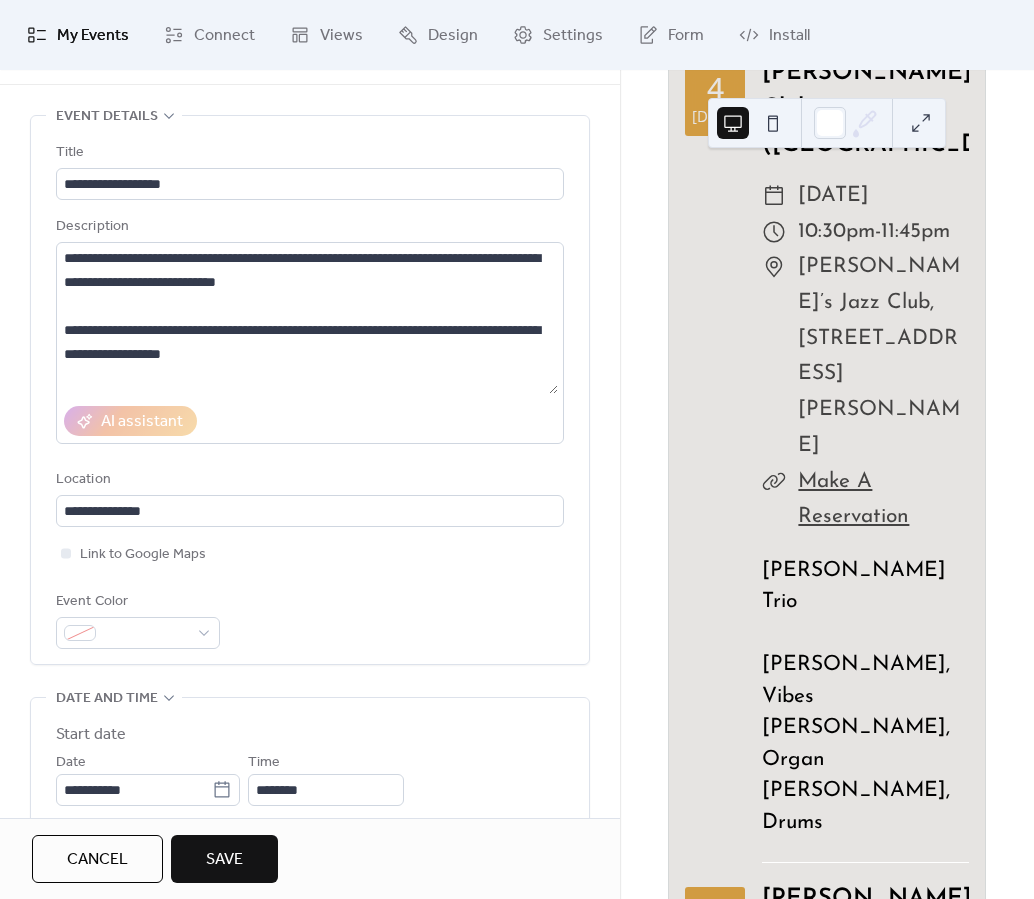 click on "**********" at bounding box center [310, 395] 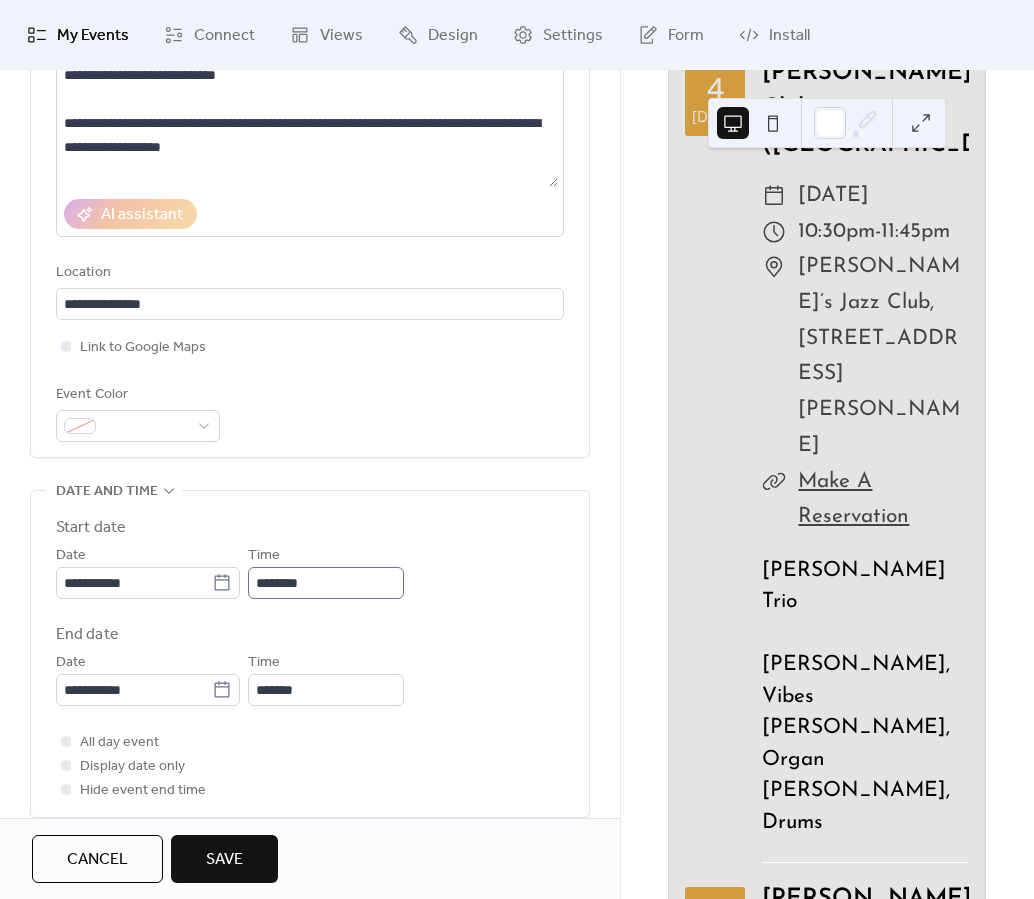 scroll, scrollTop: 274, scrollLeft: 0, axis: vertical 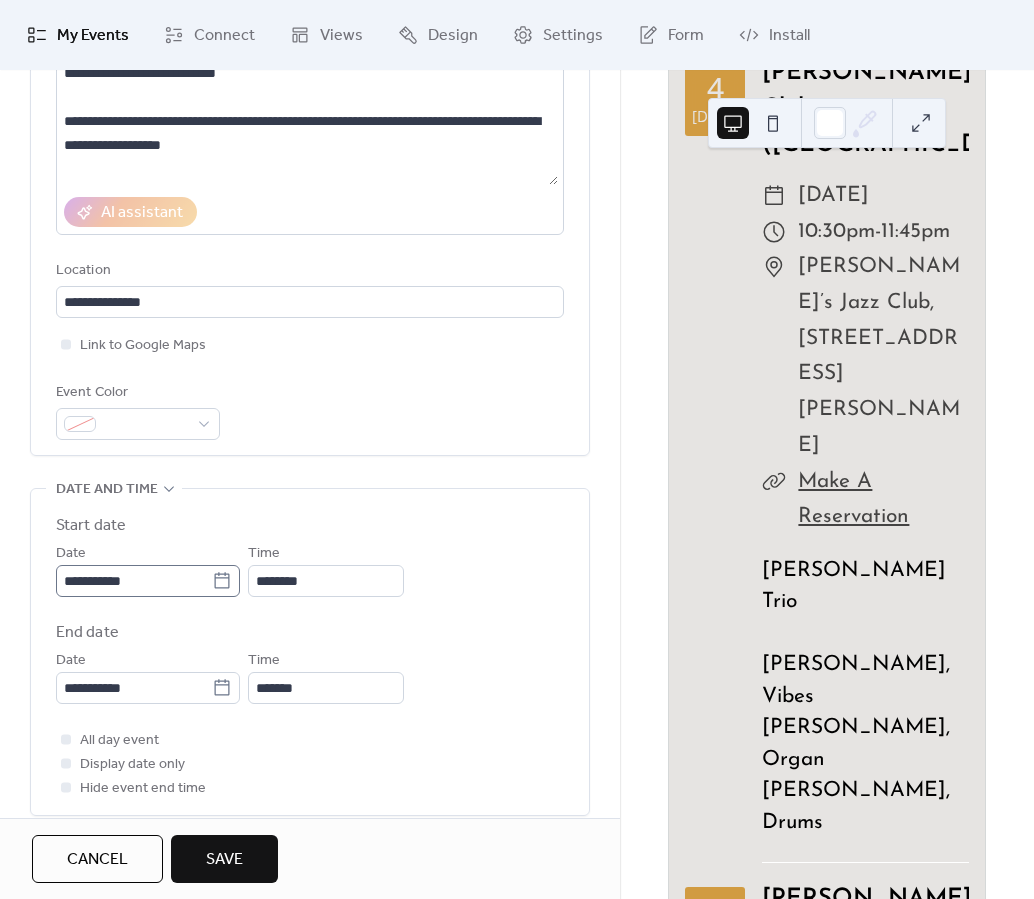 click 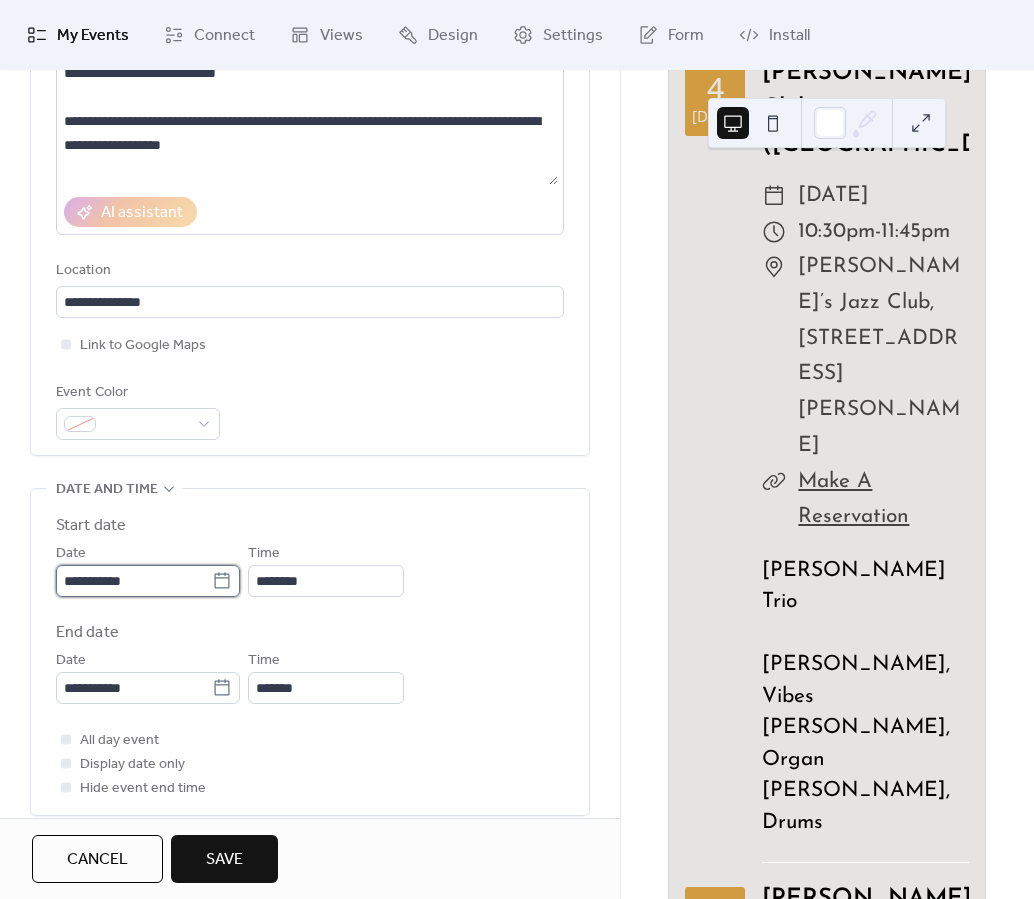 click on "**********" at bounding box center [134, 581] 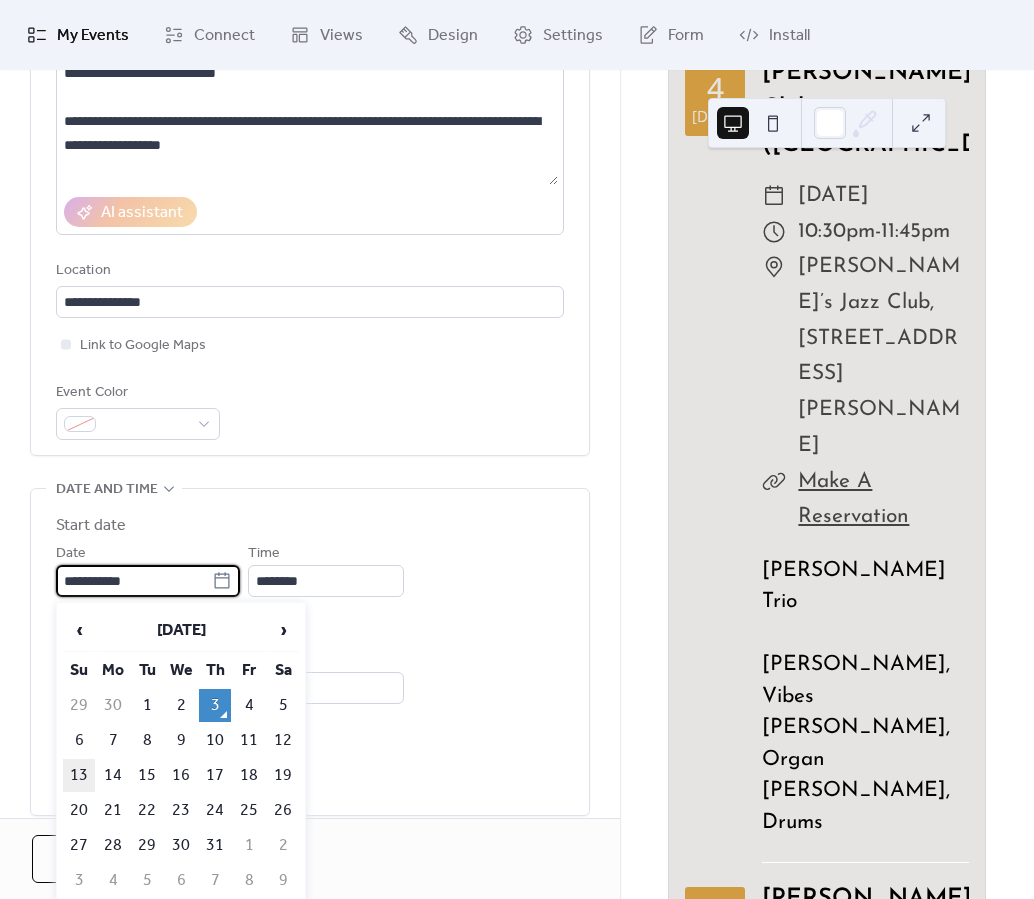 click on "13" at bounding box center (79, 775) 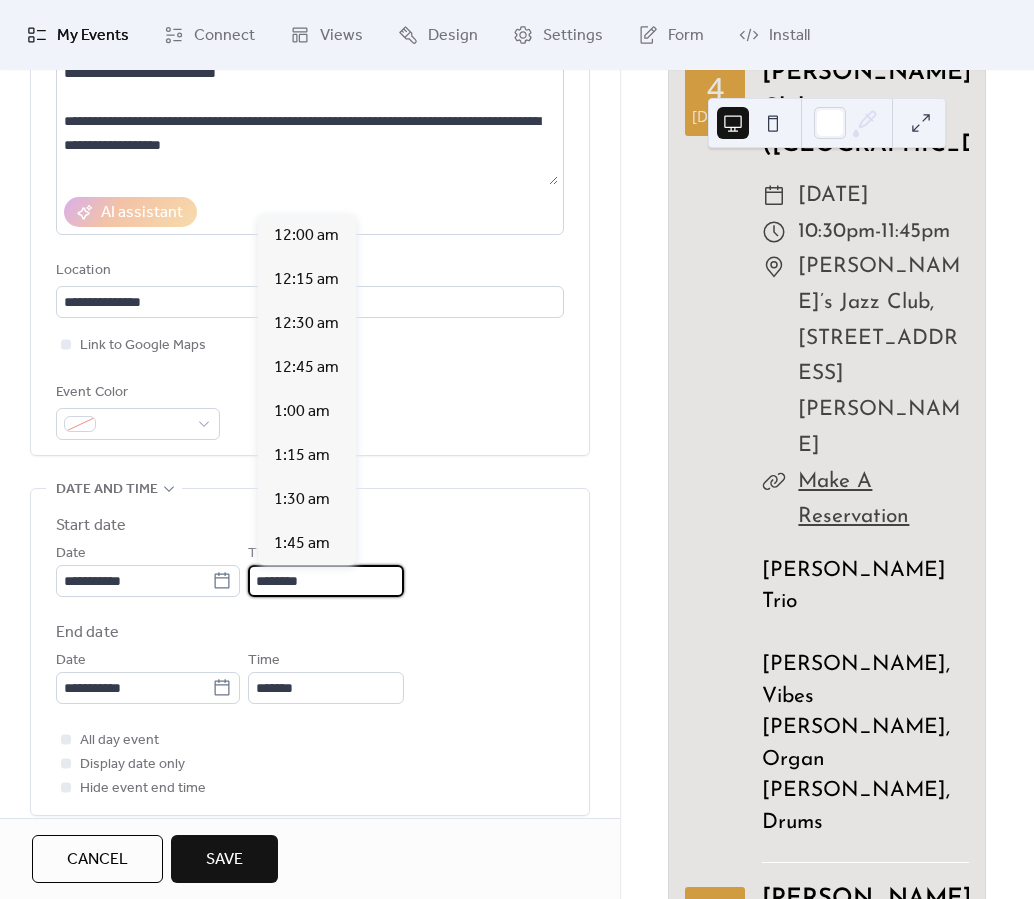 click on "********" at bounding box center [326, 581] 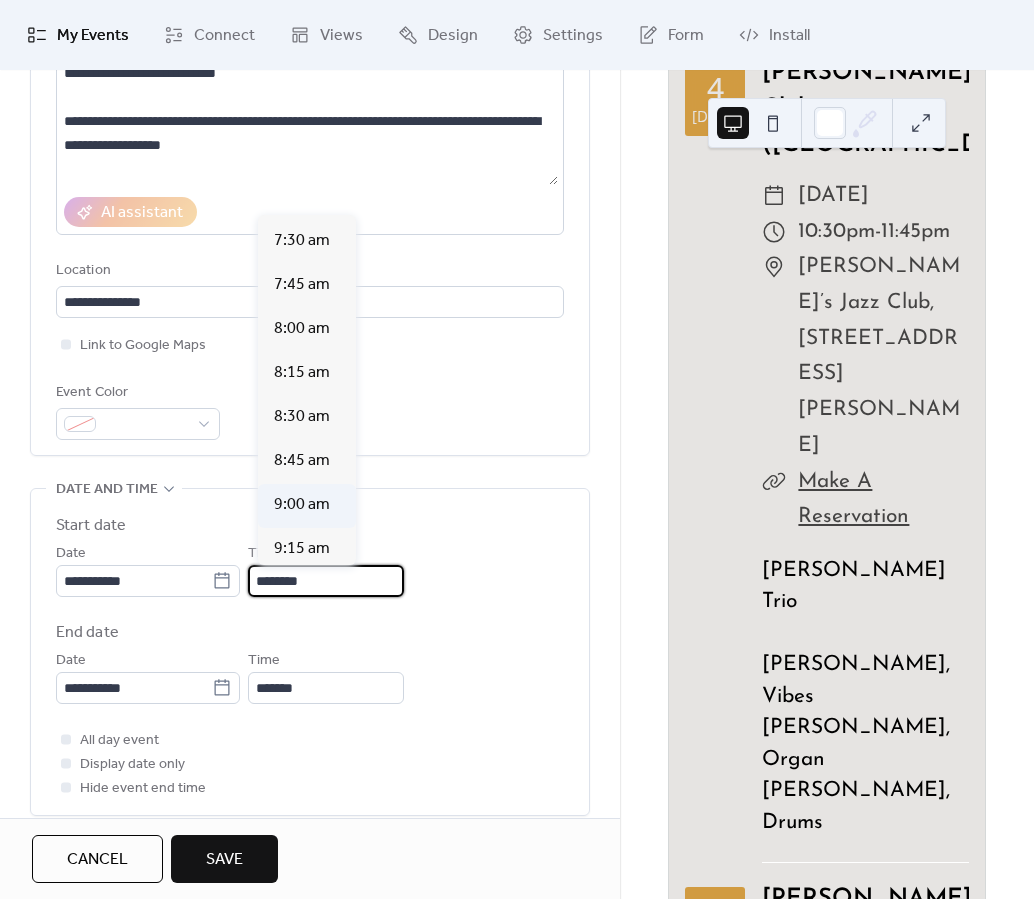 scroll, scrollTop: 1330, scrollLeft: 0, axis: vertical 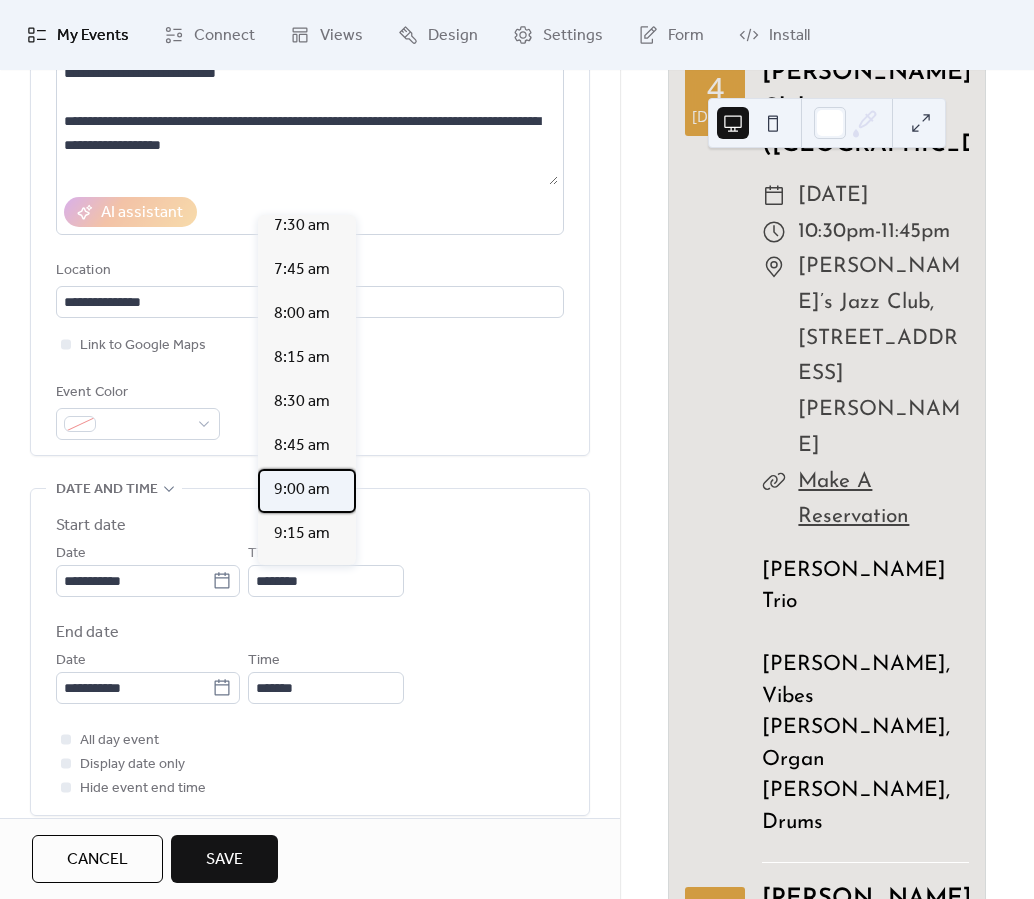 click on "9:00 am" at bounding box center (302, 490) 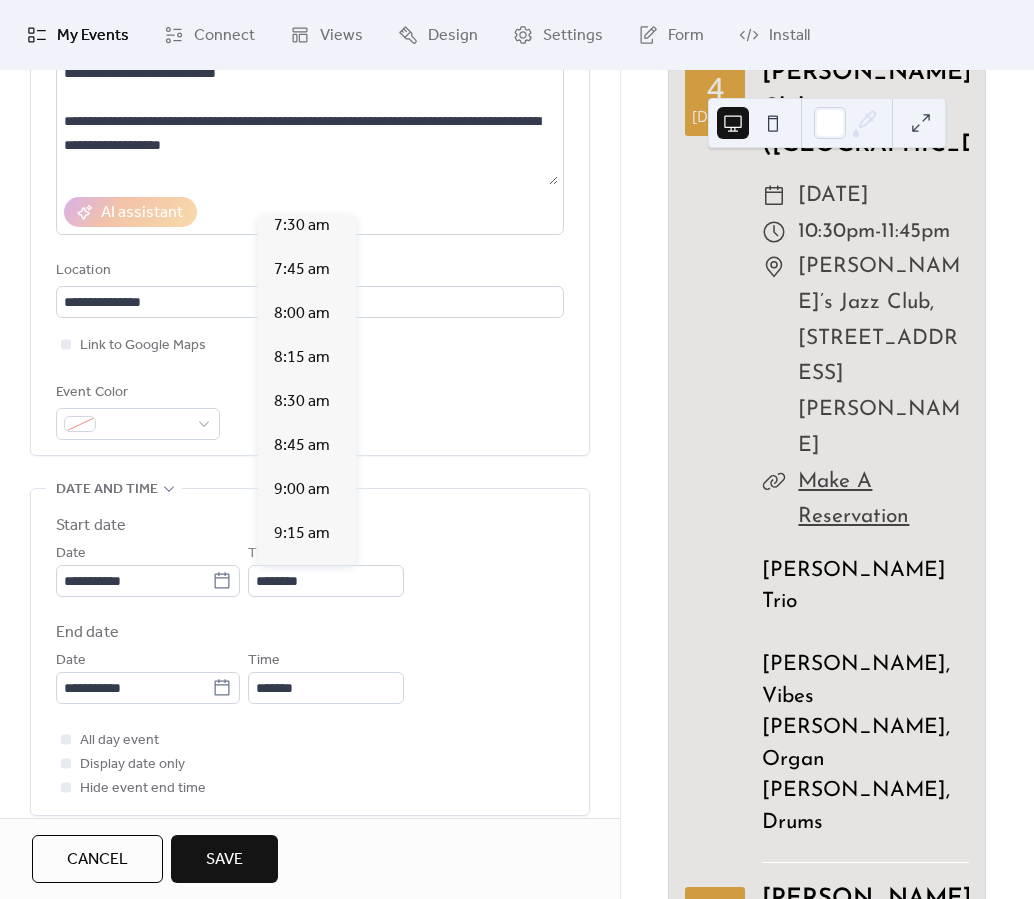 type on "*******" 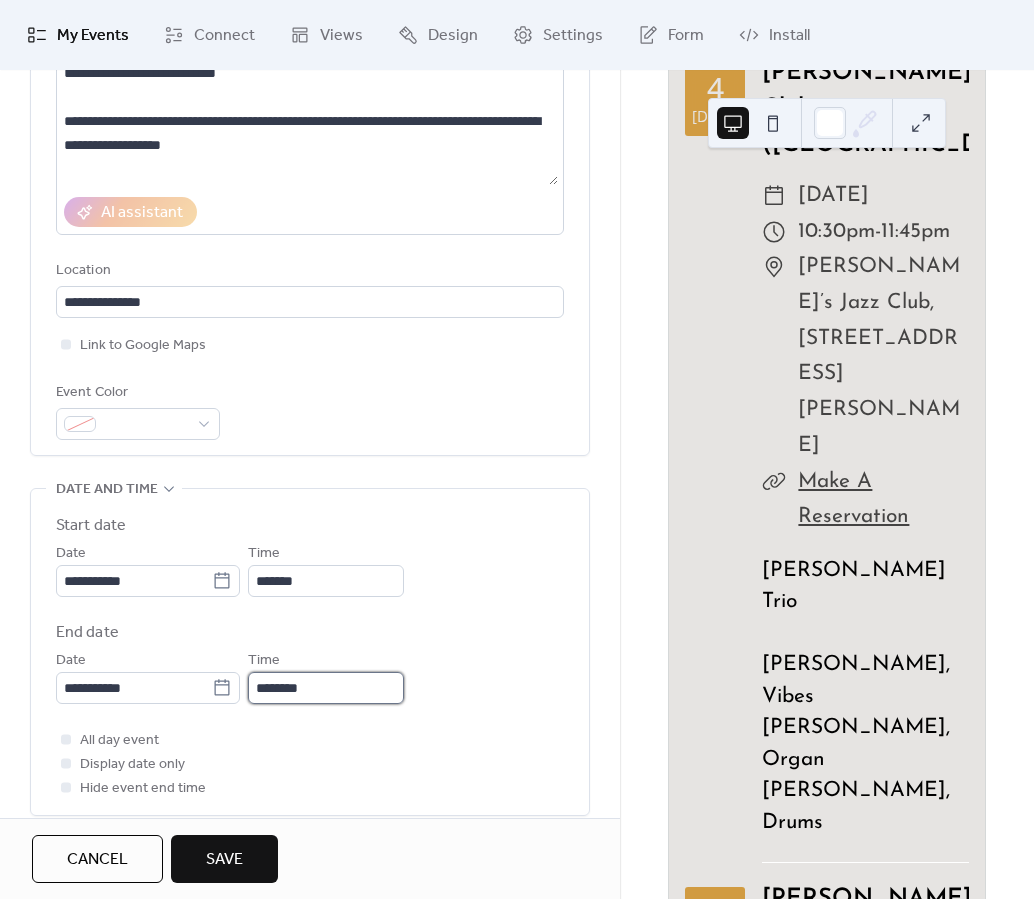 click on "********" at bounding box center [326, 688] 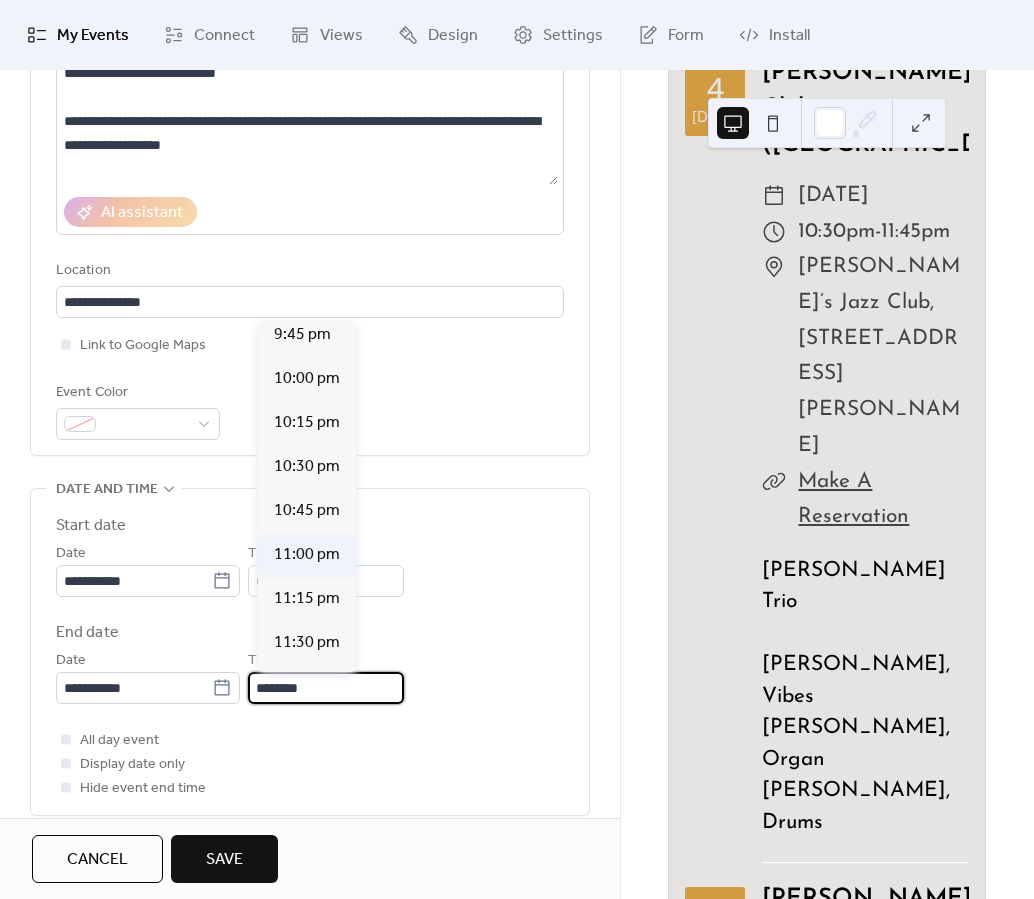 scroll, scrollTop: 2205, scrollLeft: 0, axis: vertical 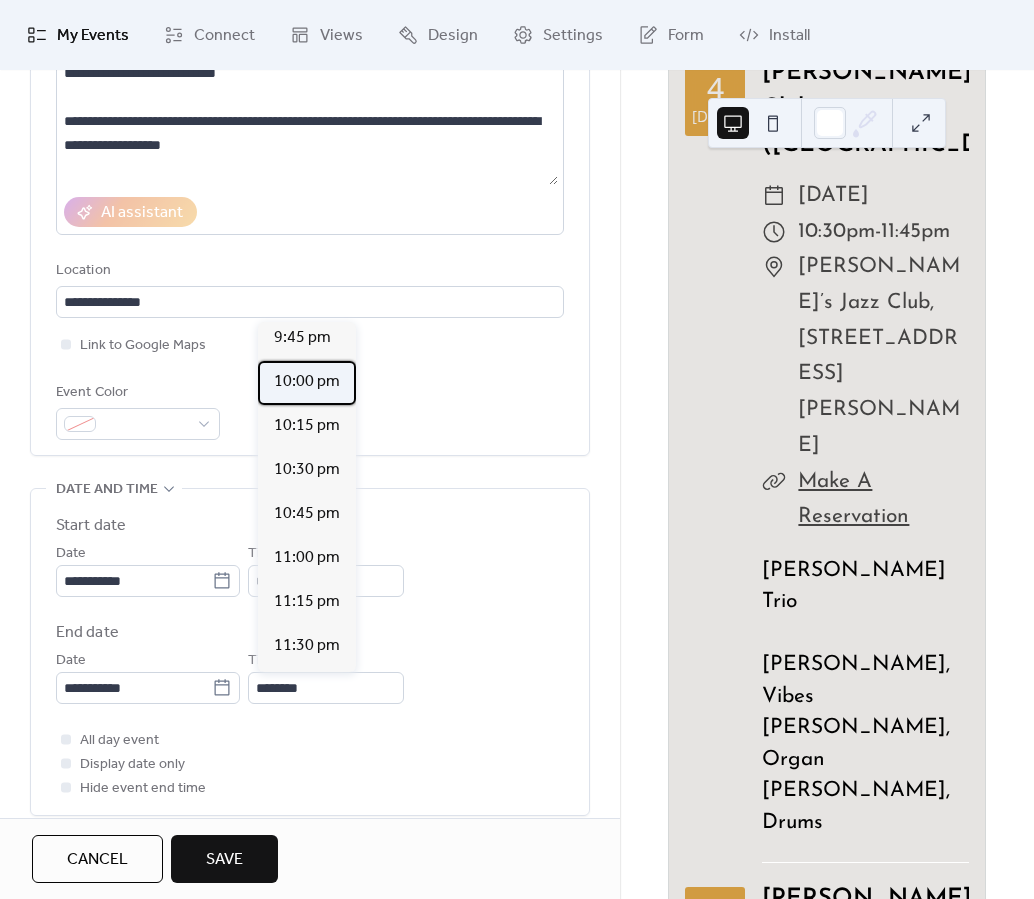 click on "10:00 pm" at bounding box center [307, 382] 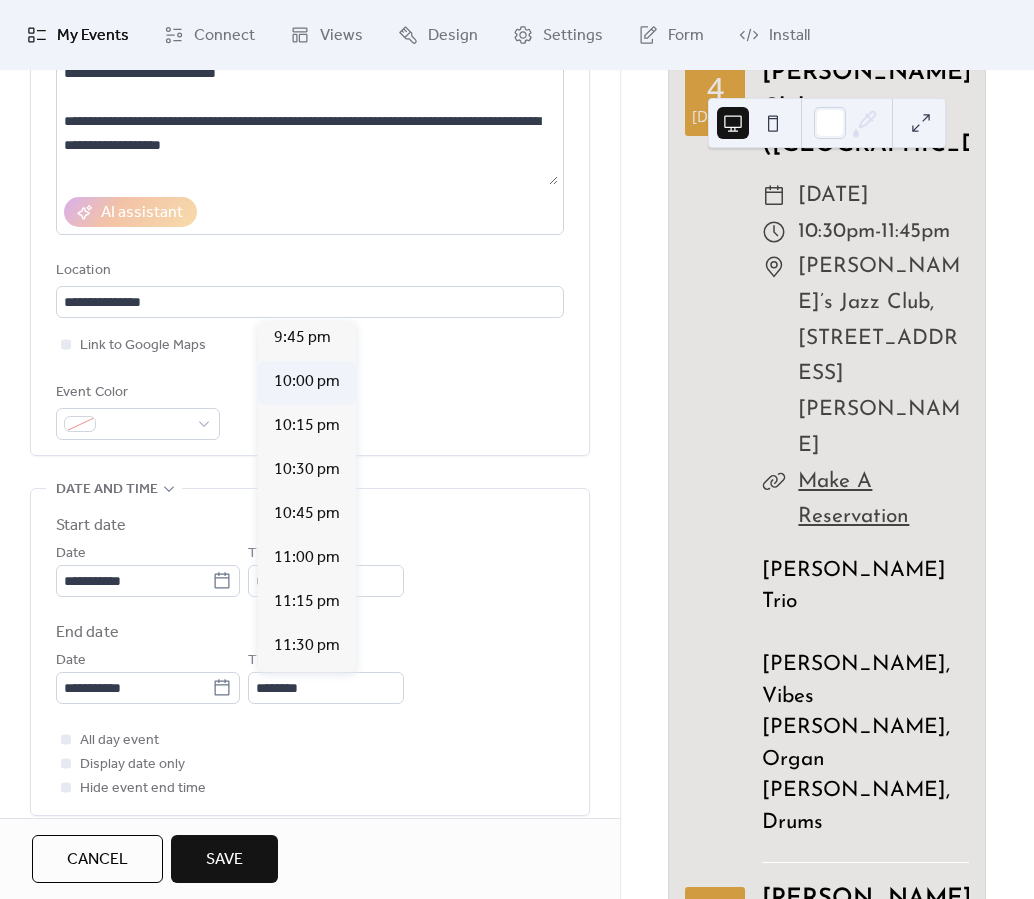type on "********" 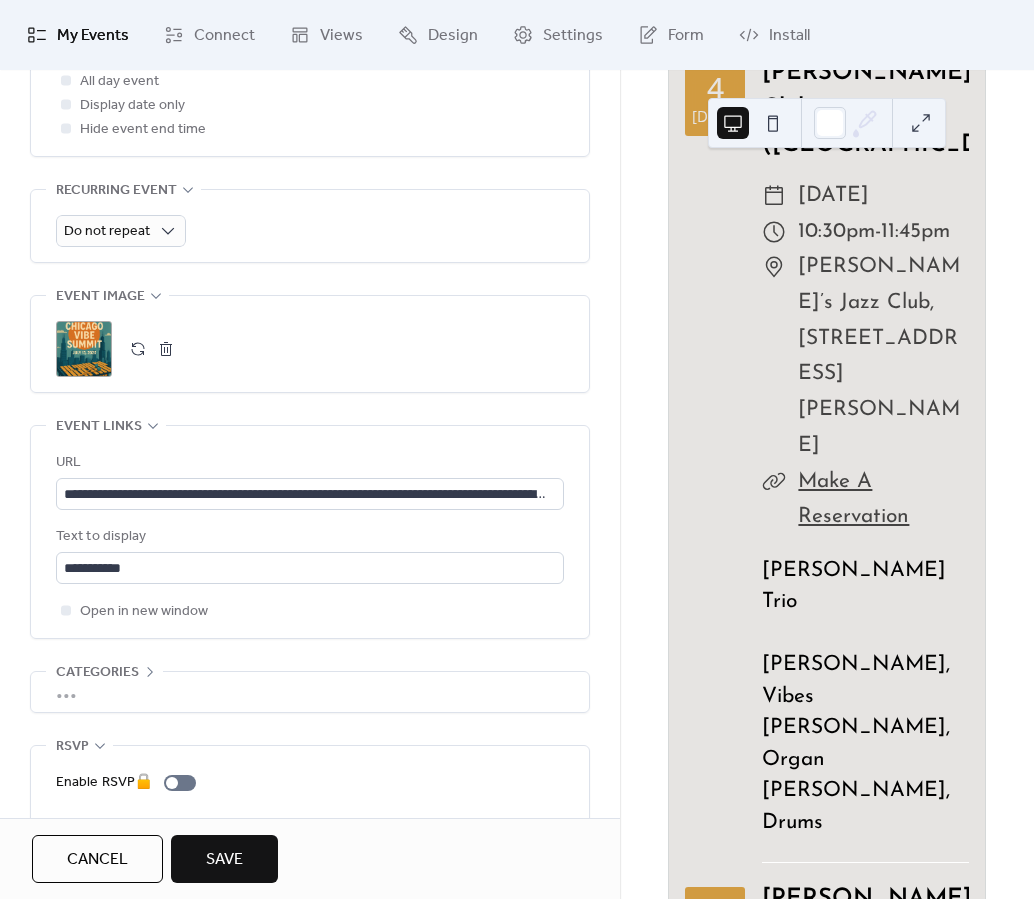 scroll, scrollTop: 998, scrollLeft: 0, axis: vertical 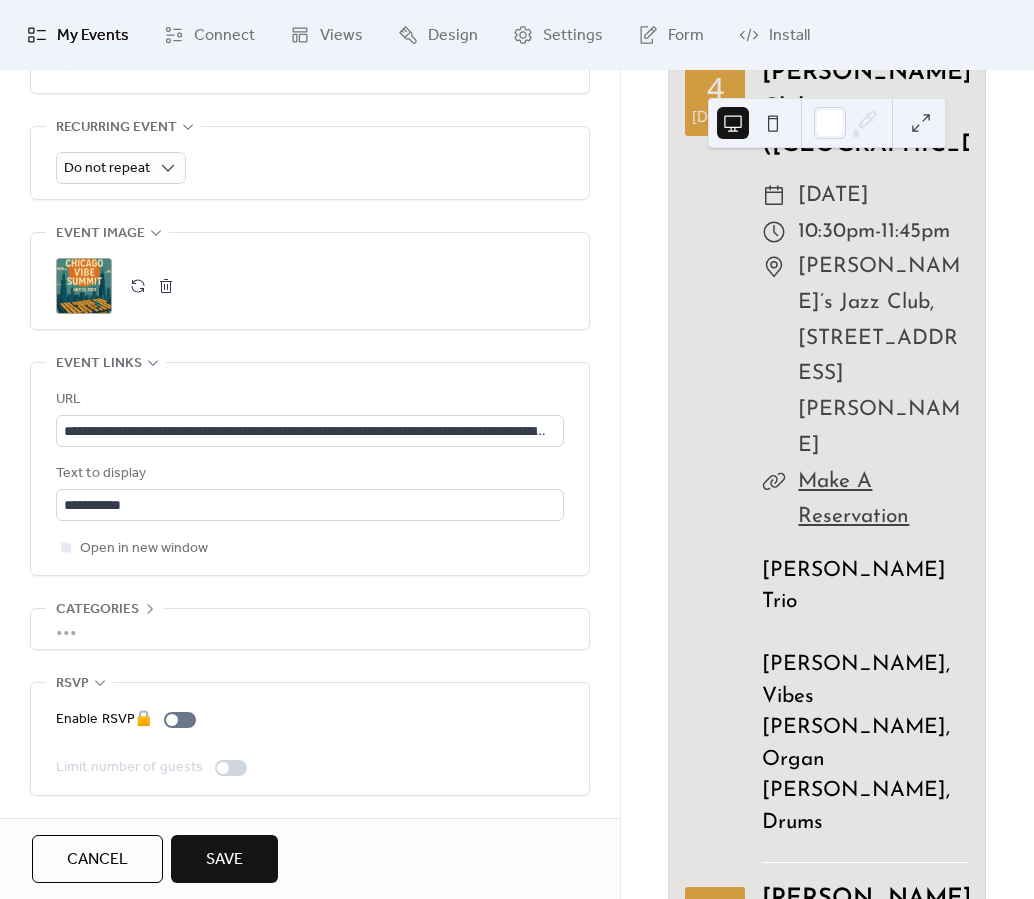 click on "Save" at bounding box center [224, 860] 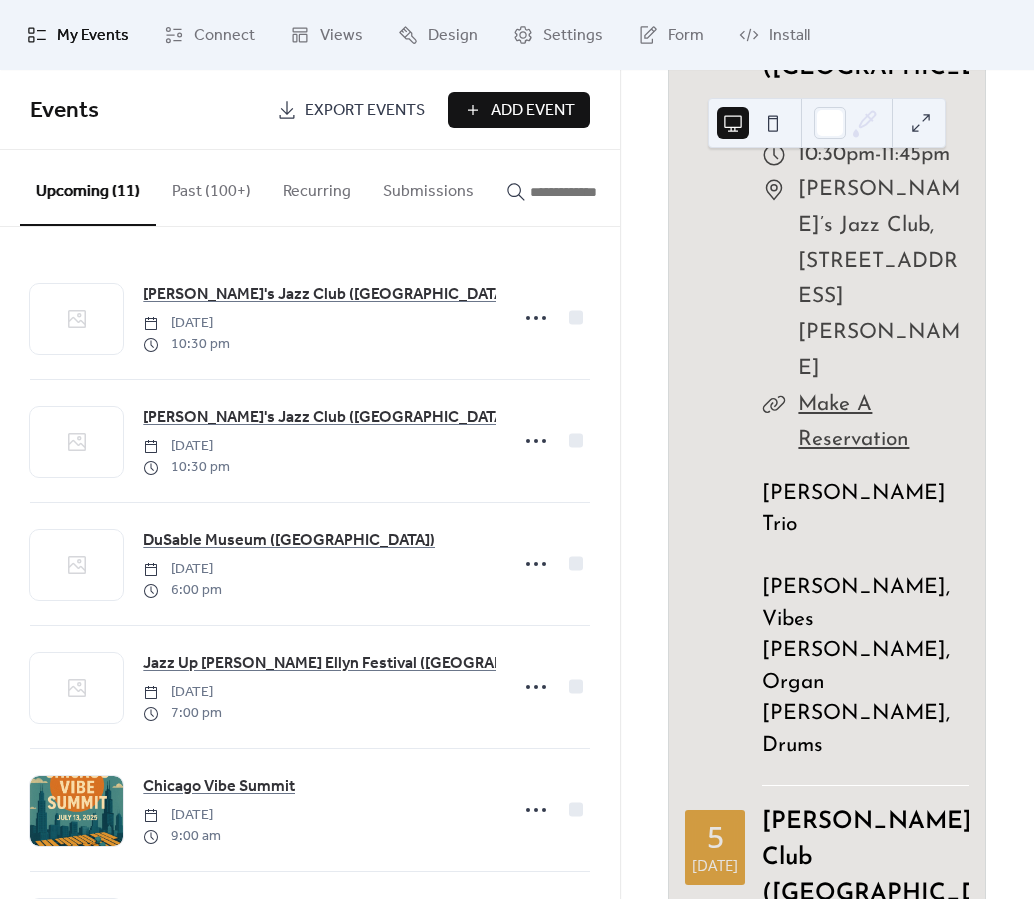 scroll, scrollTop: 307, scrollLeft: 0, axis: vertical 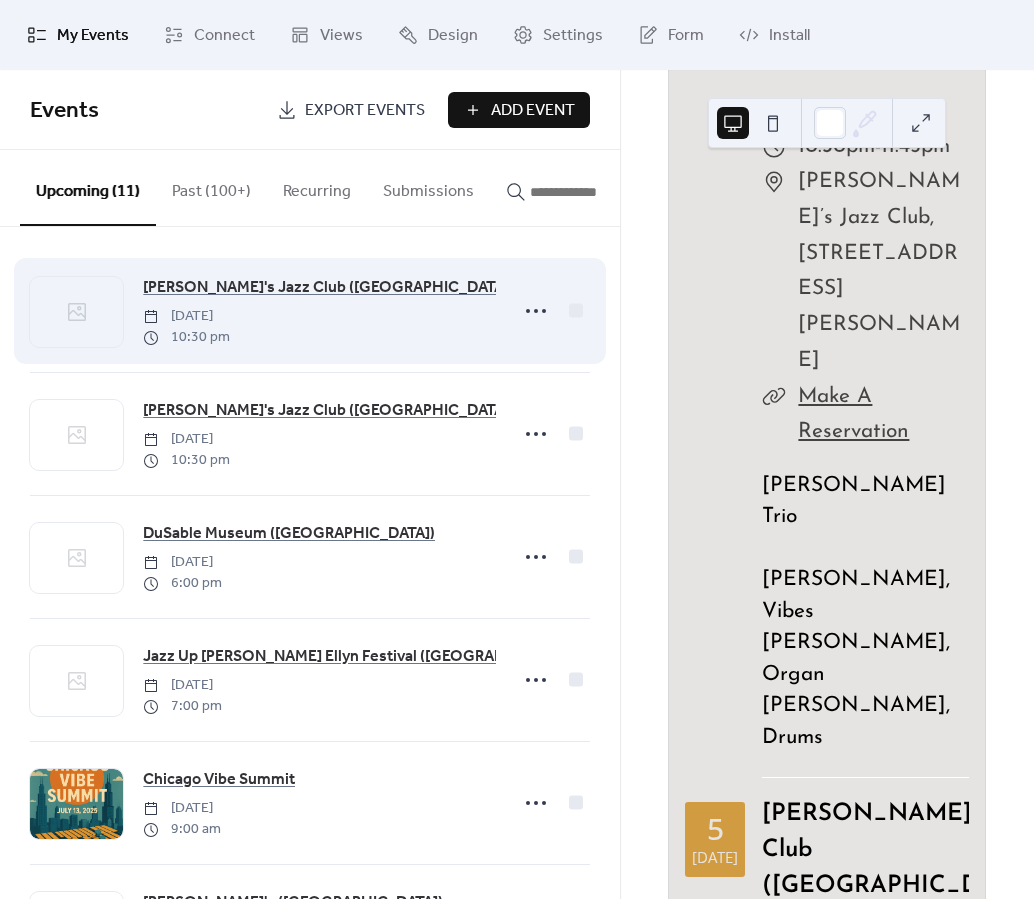 click 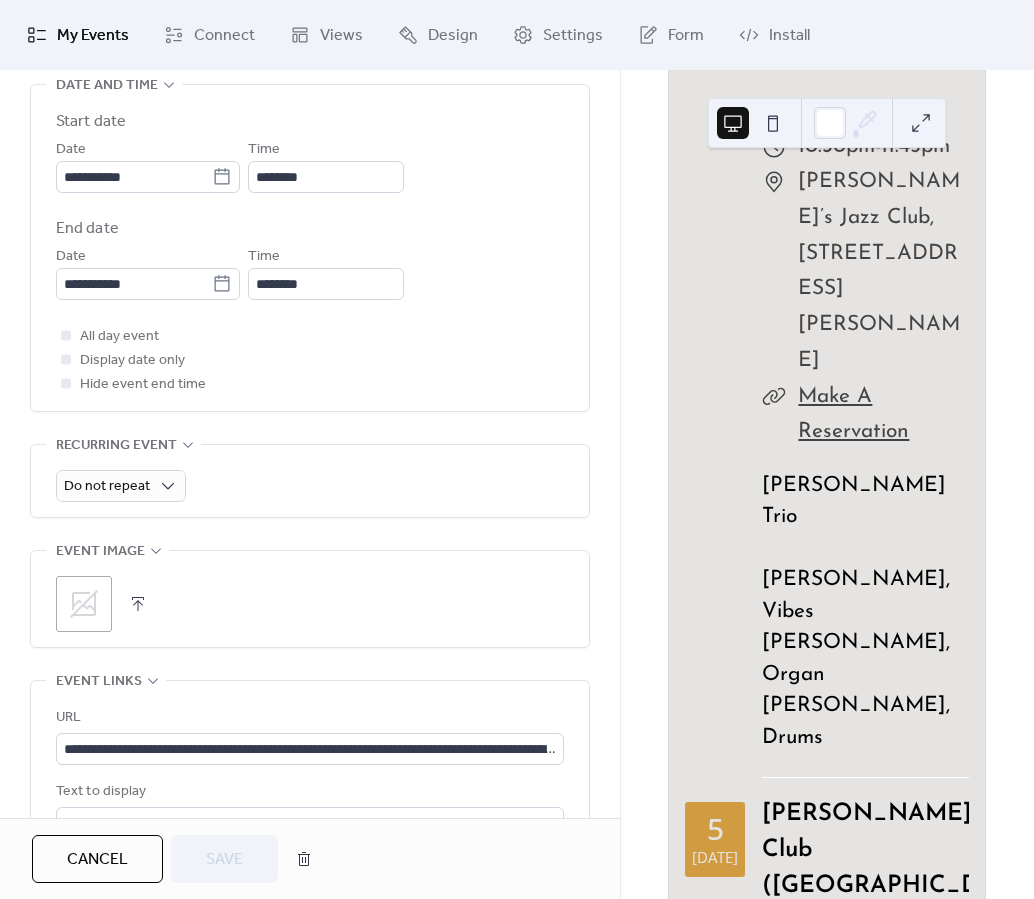 scroll, scrollTop: 814, scrollLeft: 0, axis: vertical 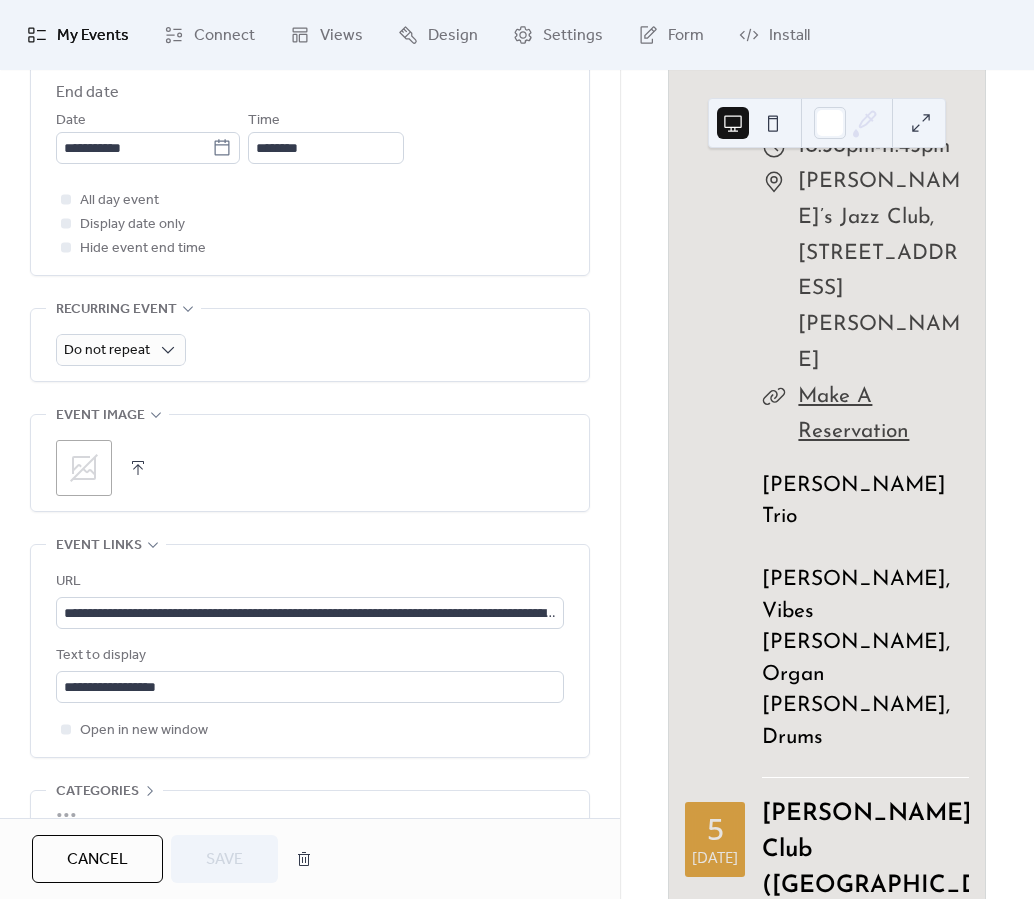 click at bounding box center [138, 468] 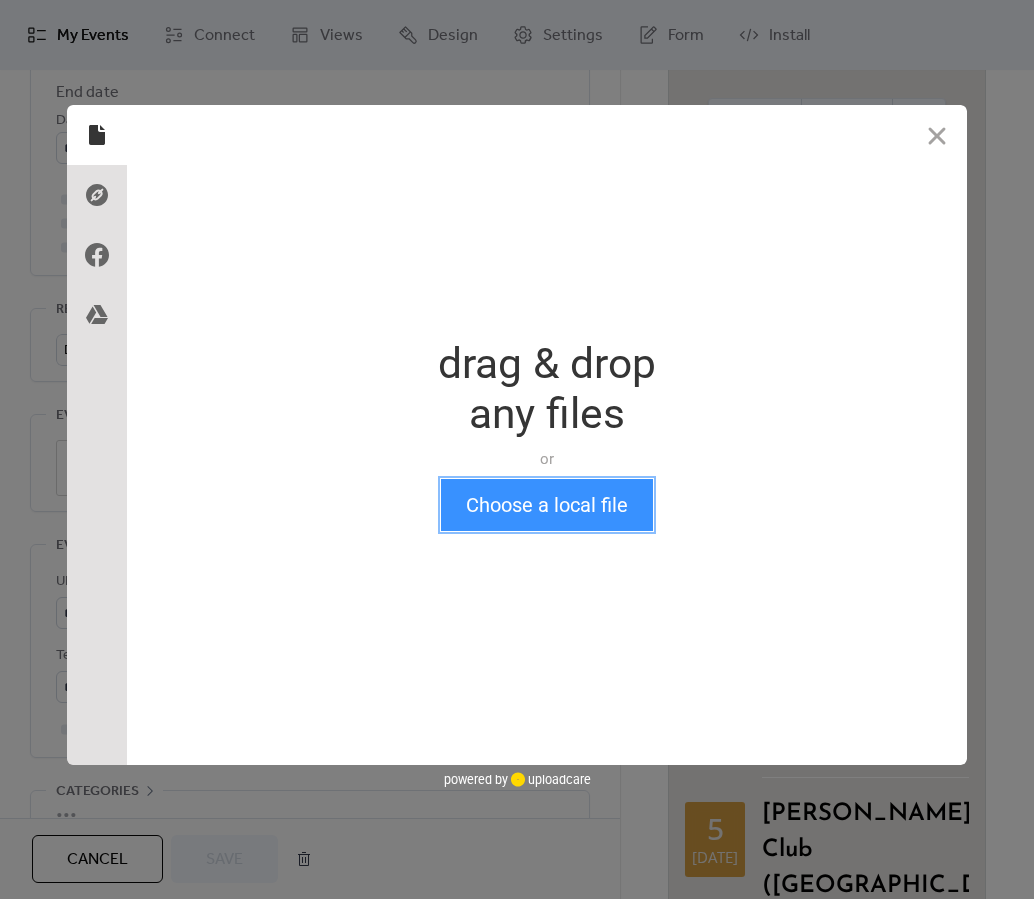 click on "Choose a local file" at bounding box center (547, 505) 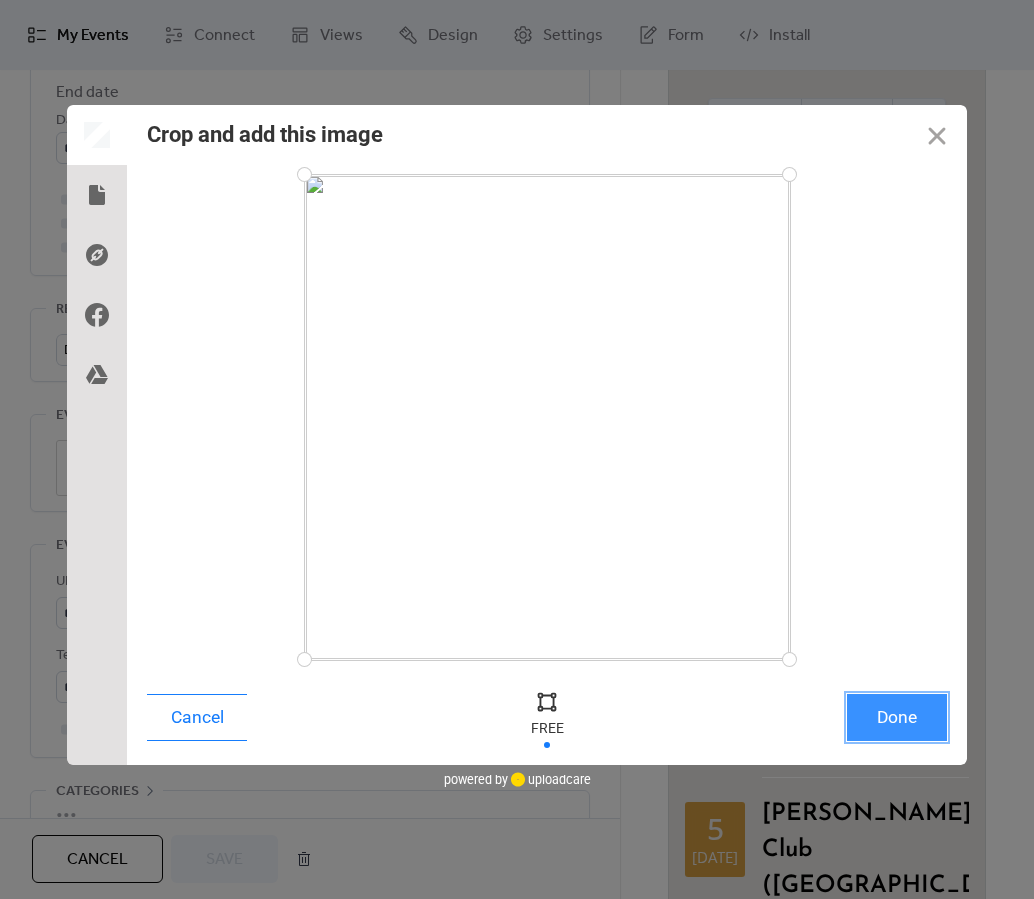 click on "Done" at bounding box center [897, 717] 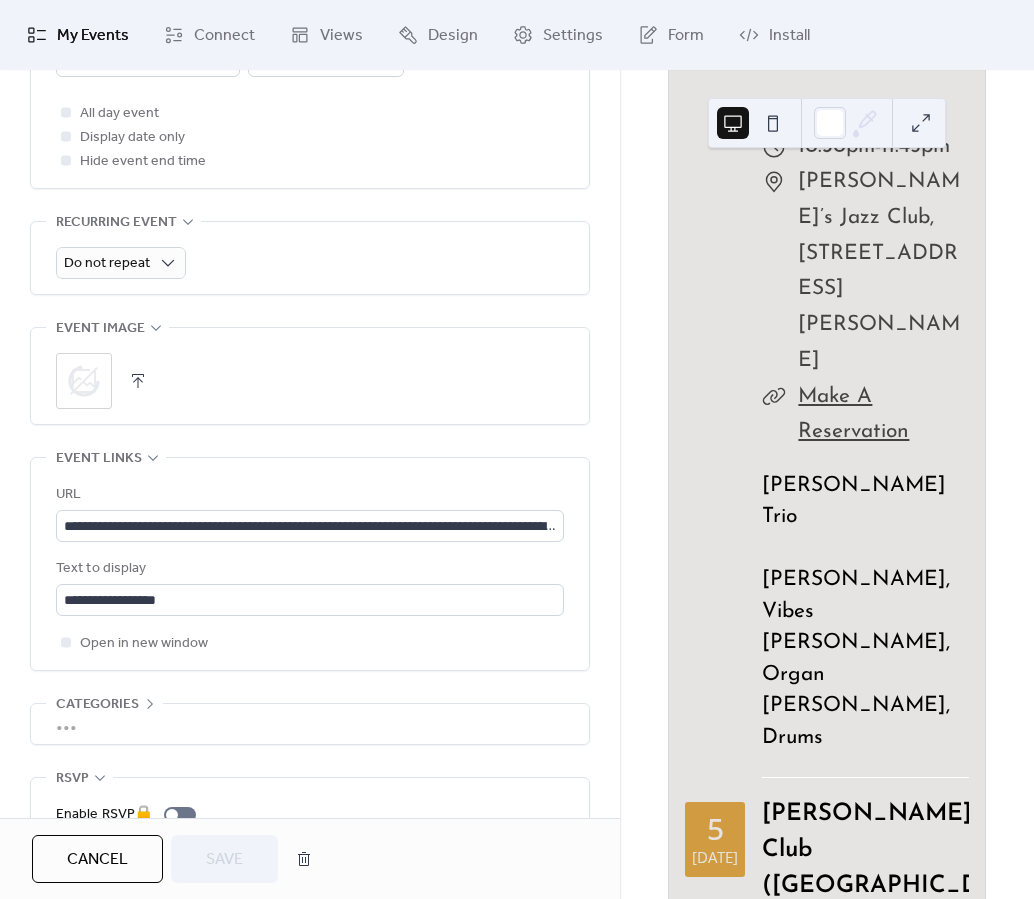 scroll, scrollTop: 998, scrollLeft: 0, axis: vertical 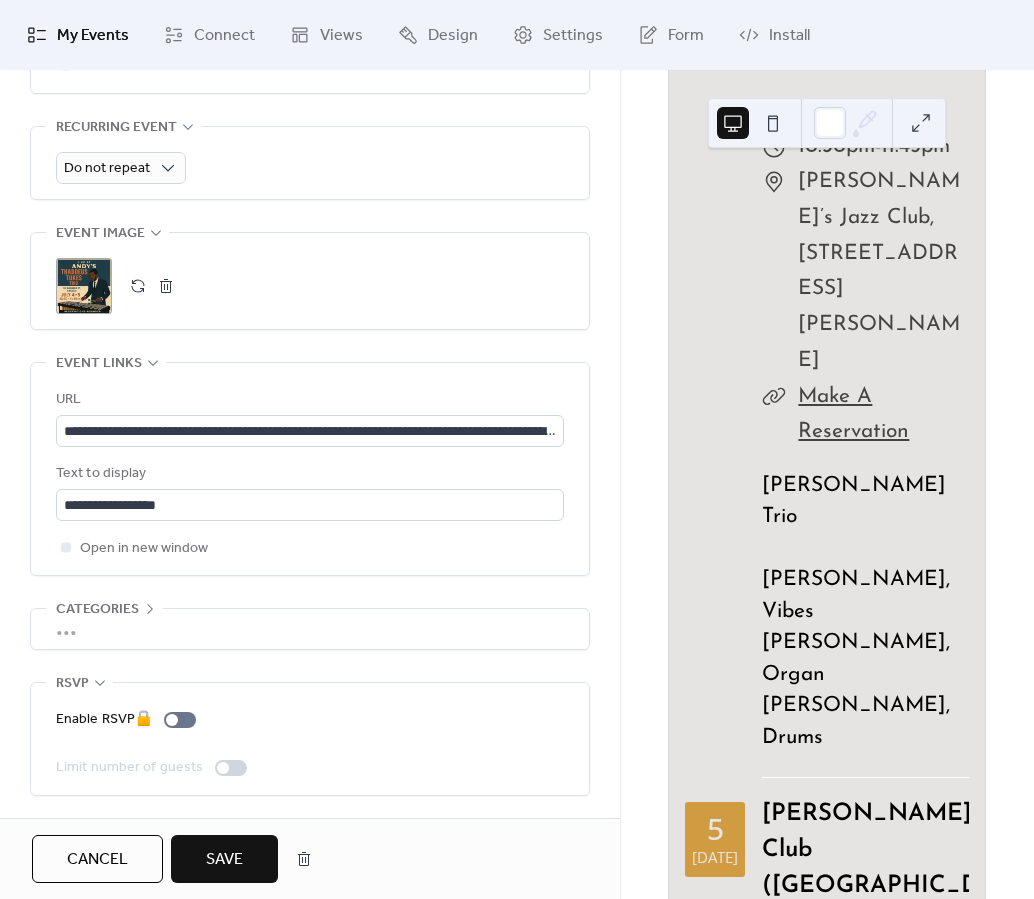 click on "Save" at bounding box center [224, 859] 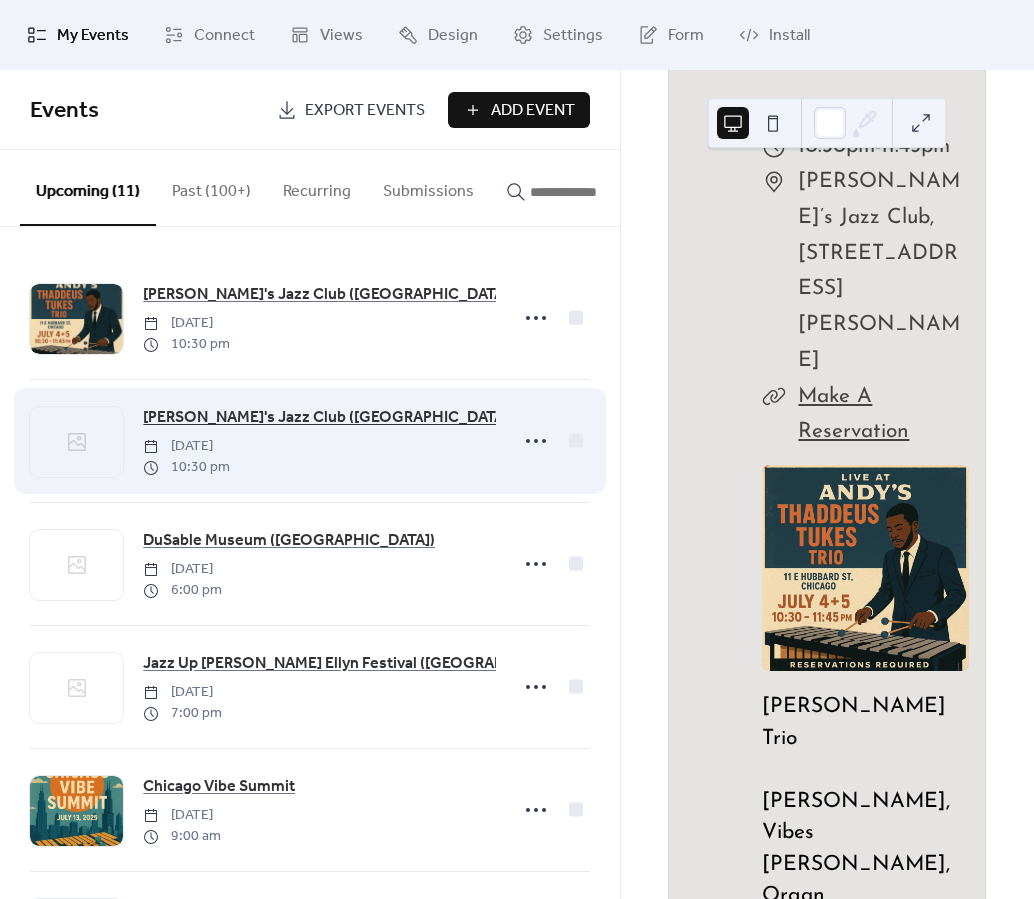 click on "[PERSON_NAME]'s Jazz Club ([GEOGRAPHIC_DATA])" at bounding box center (328, 418) 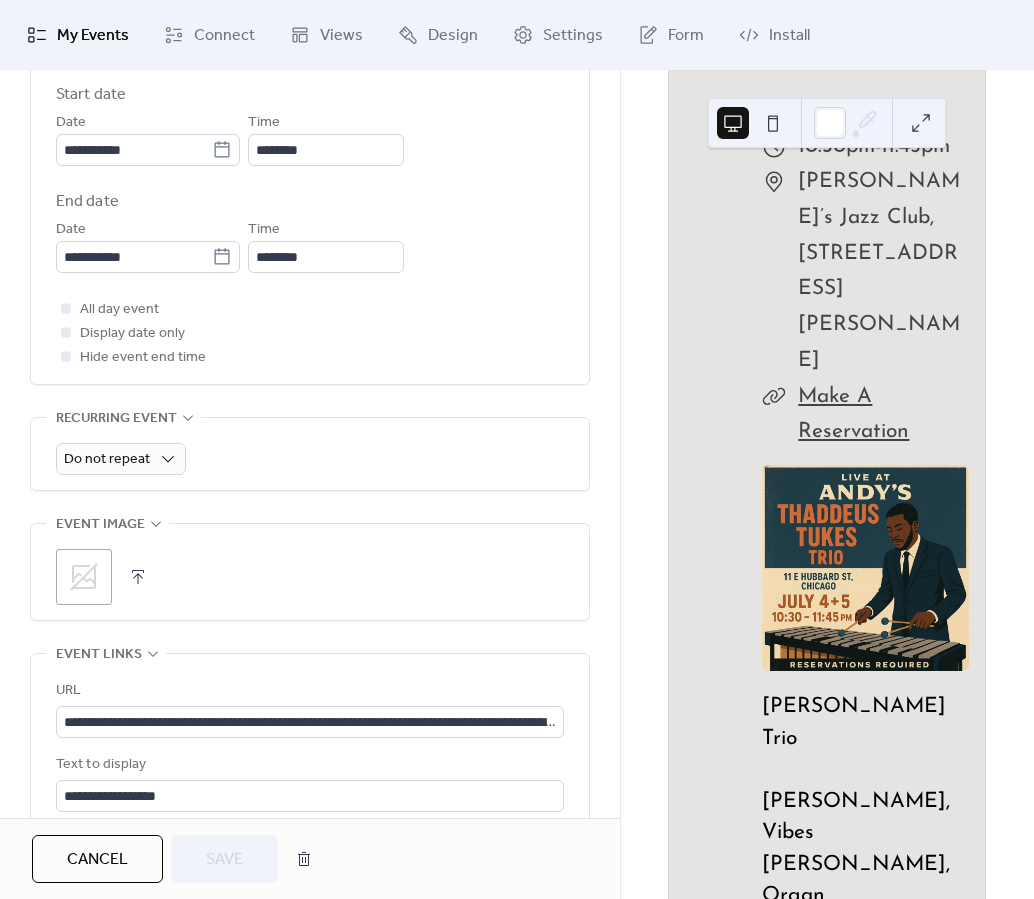 scroll, scrollTop: 729, scrollLeft: 0, axis: vertical 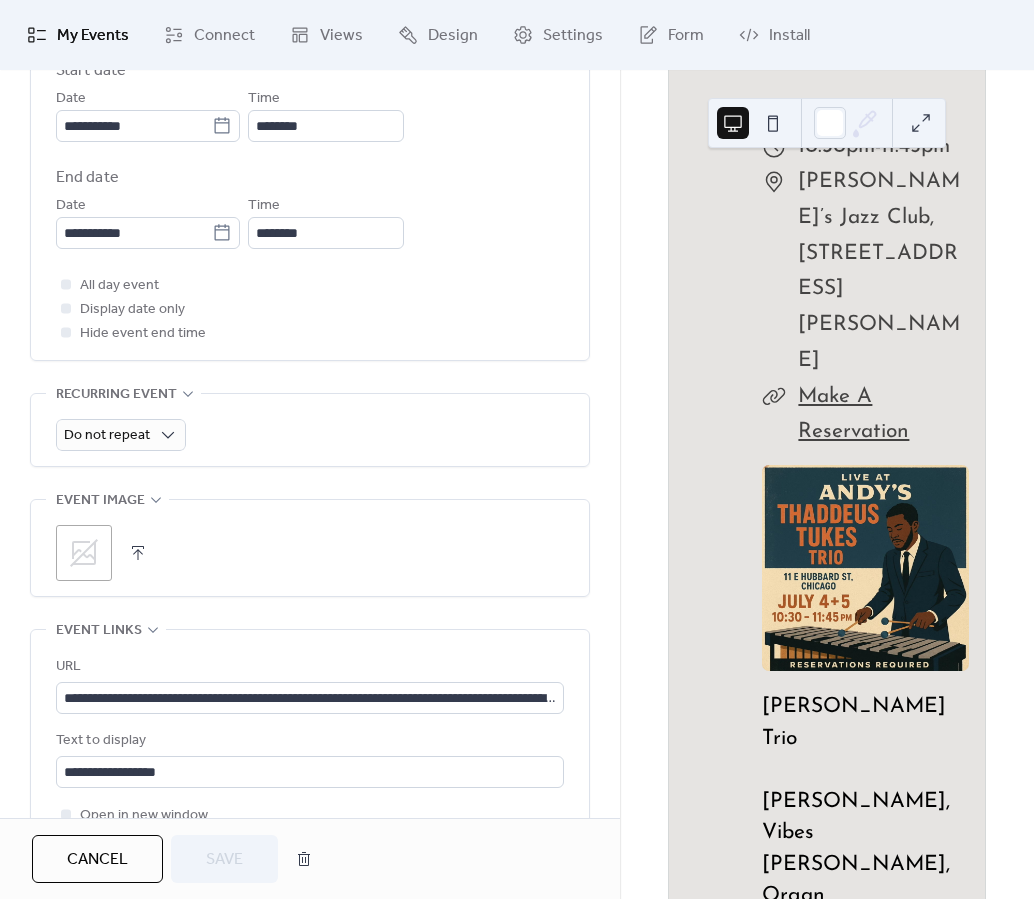 click 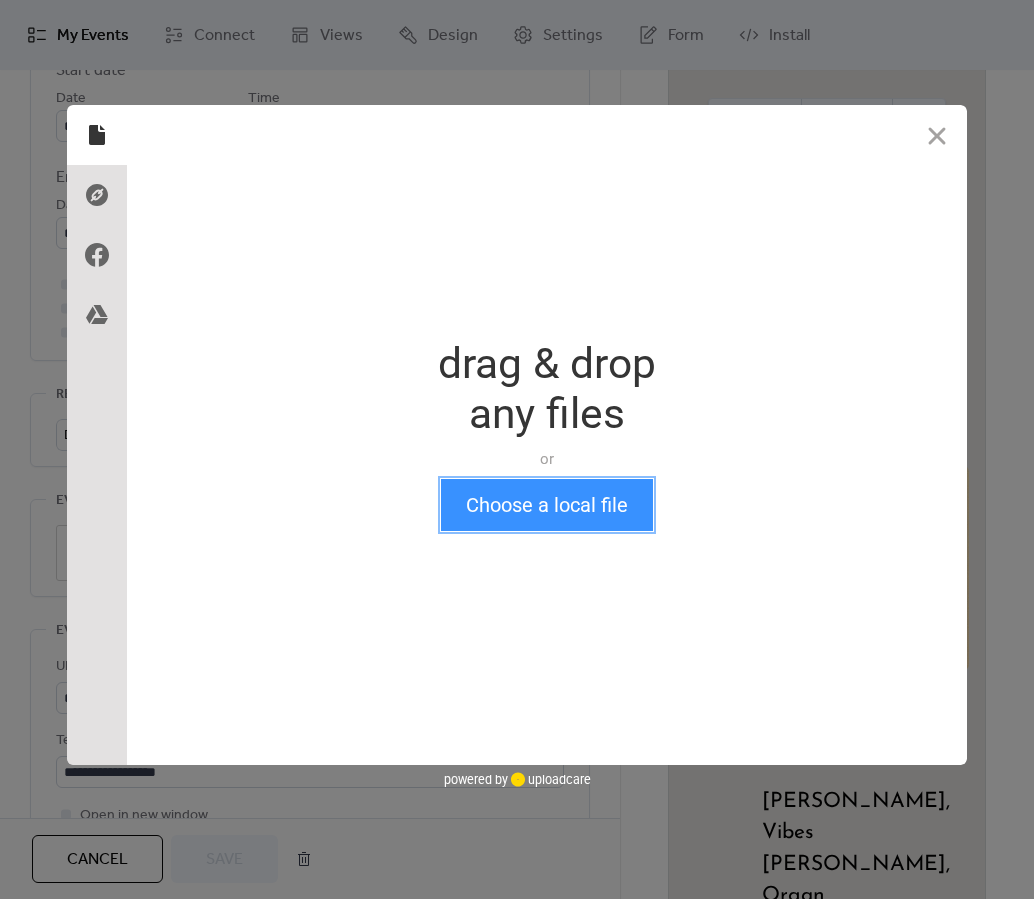 click on "Choose a local file" at bounding box center [547, 505] 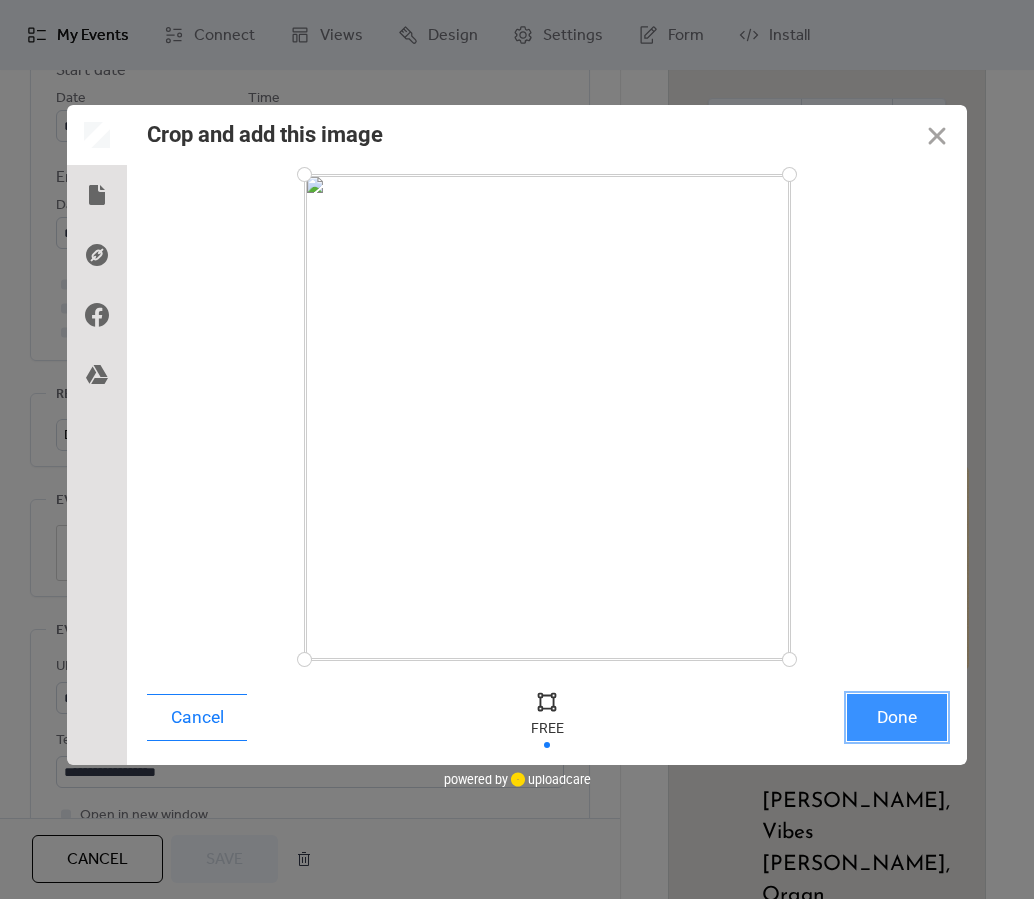 click on "Done" at bounding box center [897, 717] 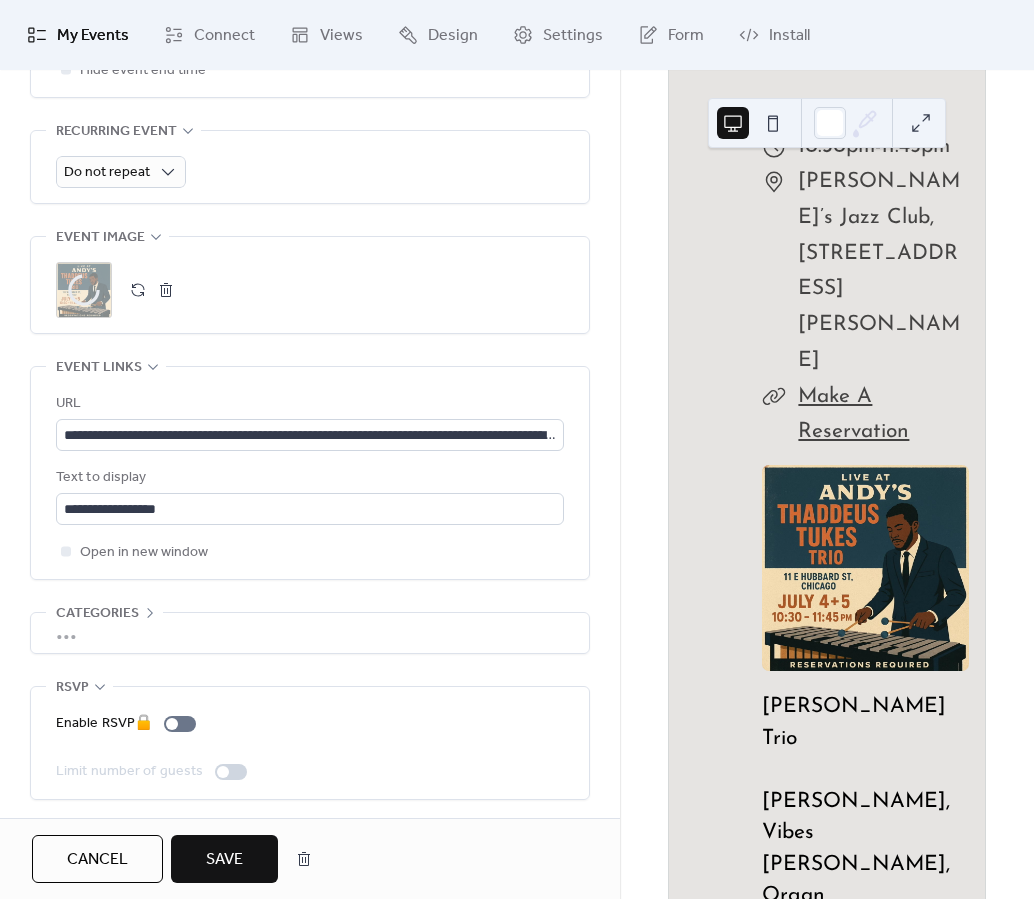 scroll, scrollTop: 995, scrollLeft: 0, axis: vertical 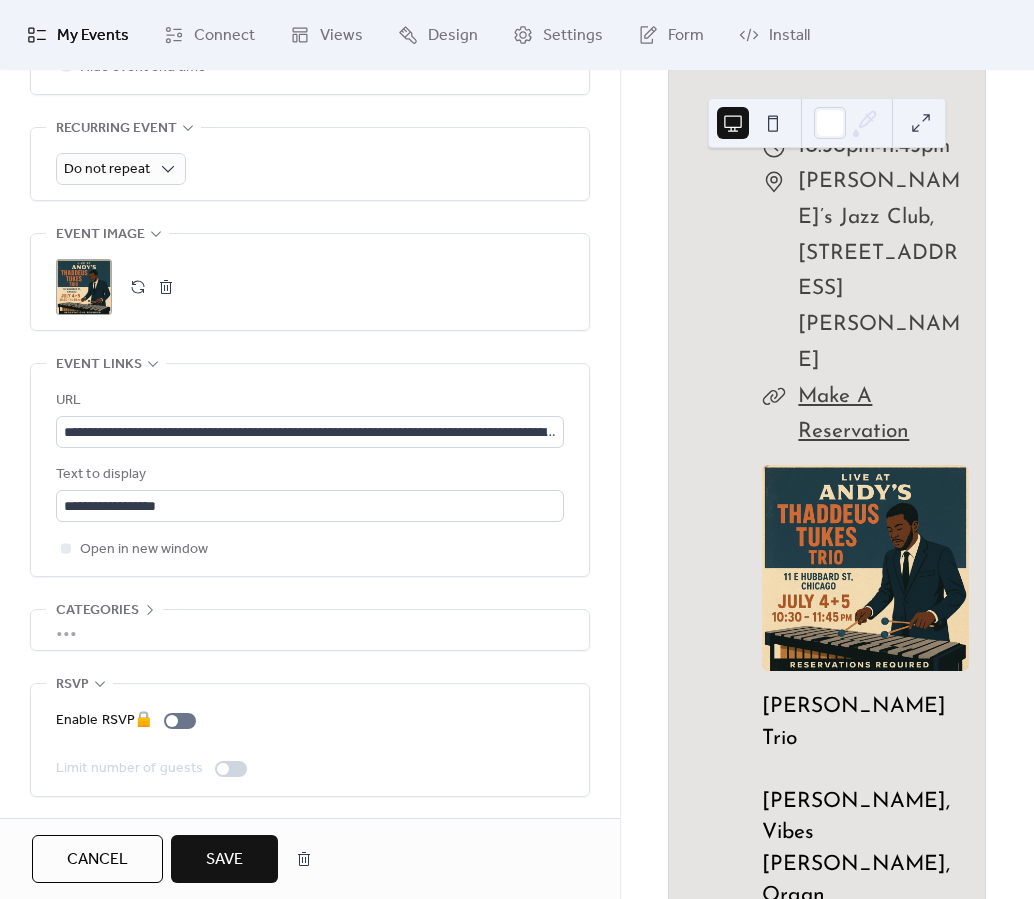 click on "Save" at bounding box center [224, 860] 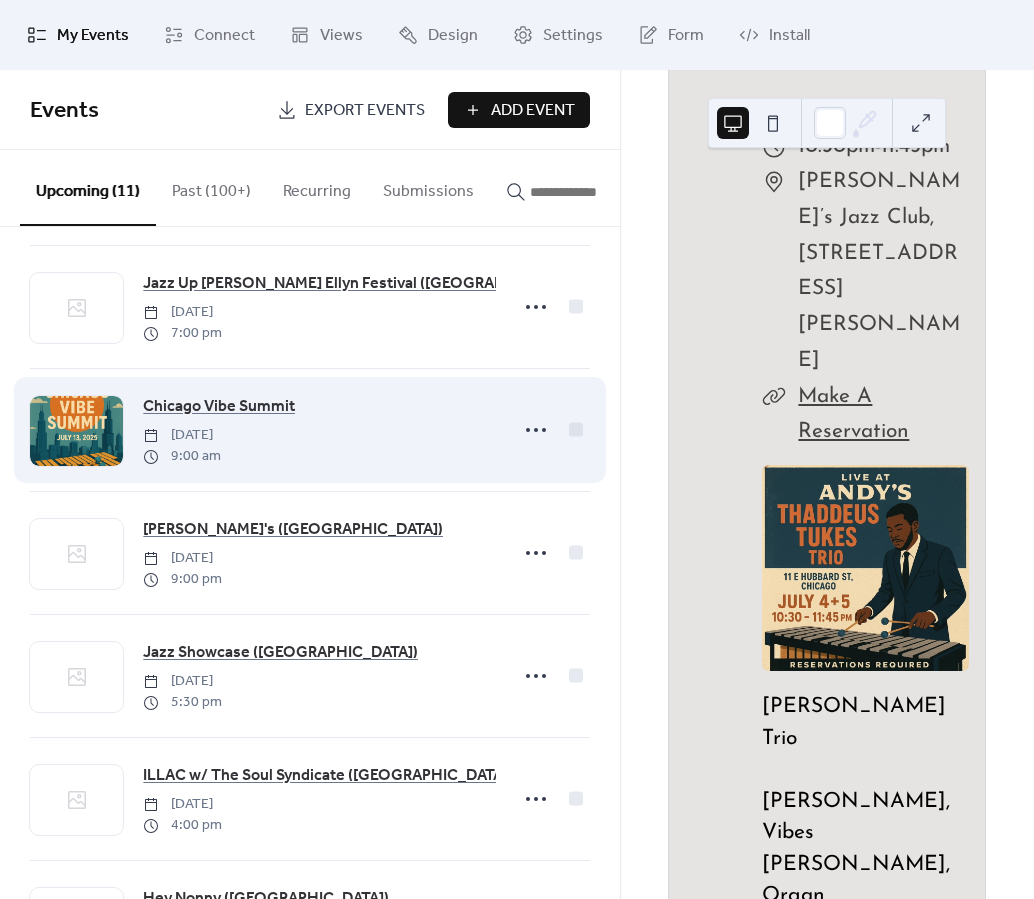 scroll, scrollTop: 395, scrollLeft: 0, axis: vertical 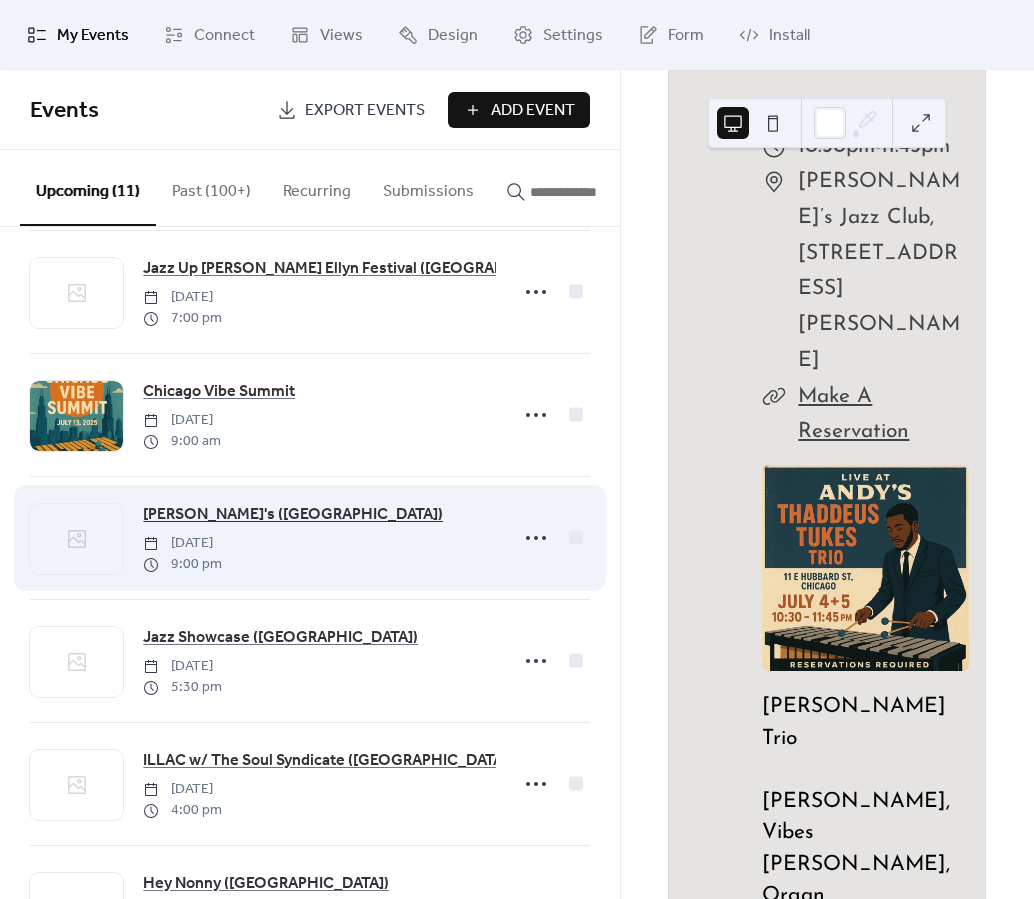 click on "[PERSON_NAME]'s ([GEOGRAPHIC_DATA])" at bounding box center (293, 515) 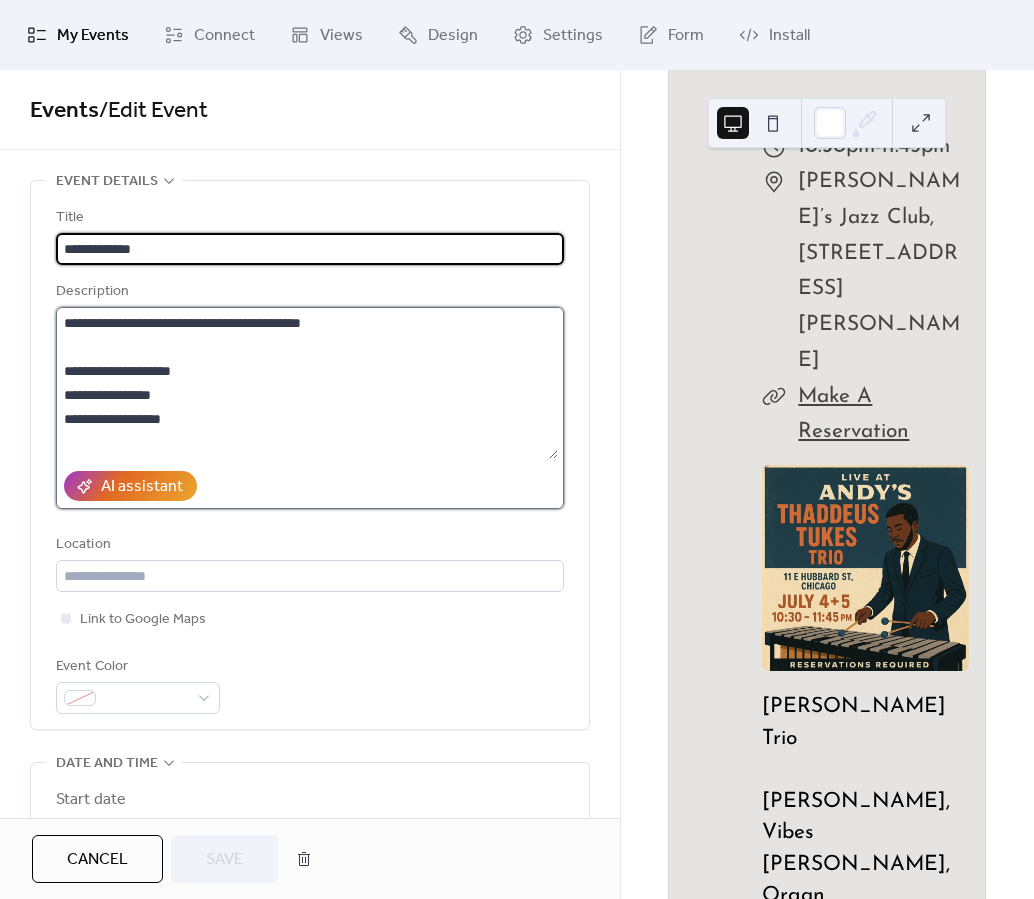 click on "**********" at bounding box center (307, 383) 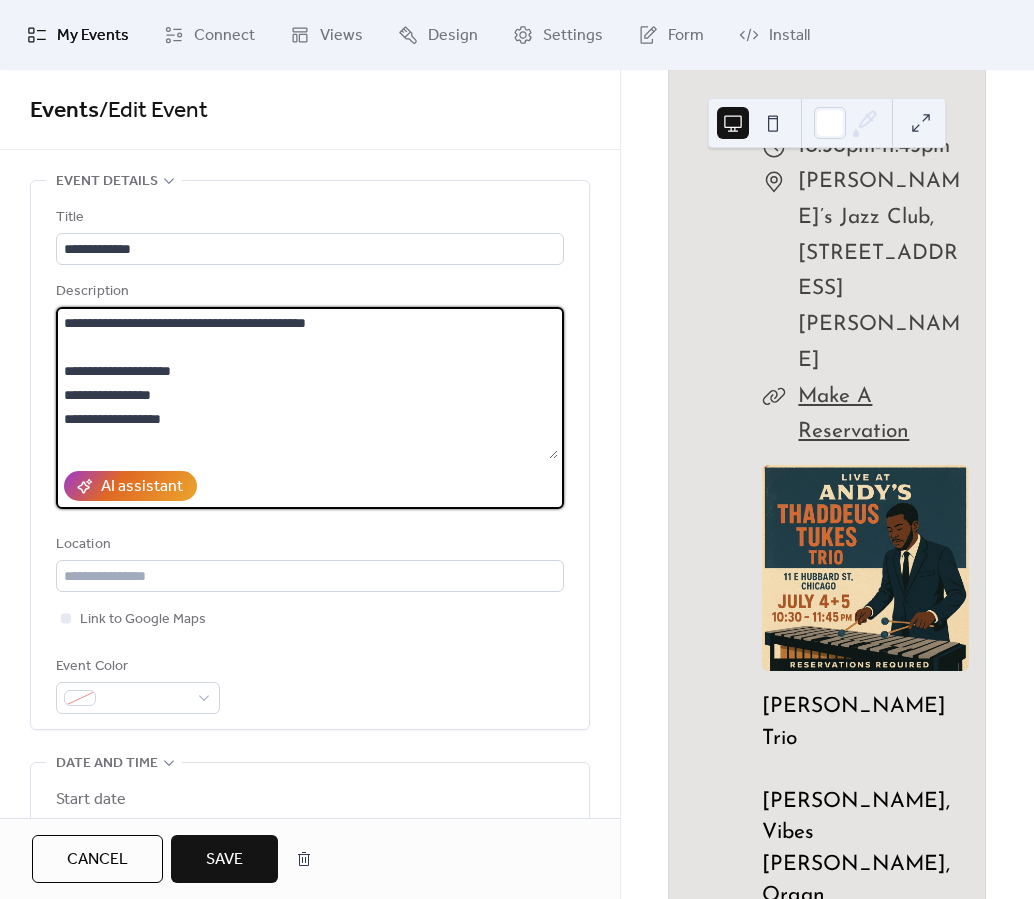 click on "**********" at bounding box center (307, 383) 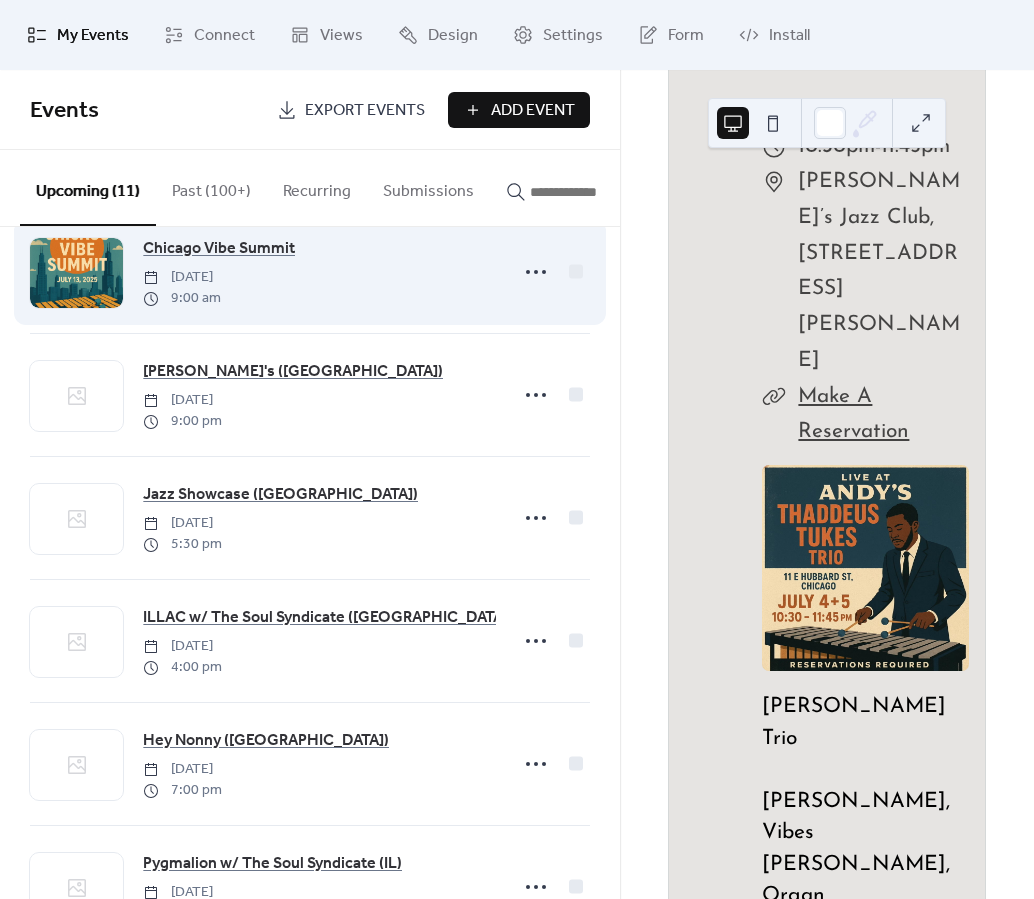 scroll, scrollTop: 546, scrollLeft: 0, axis: vertical 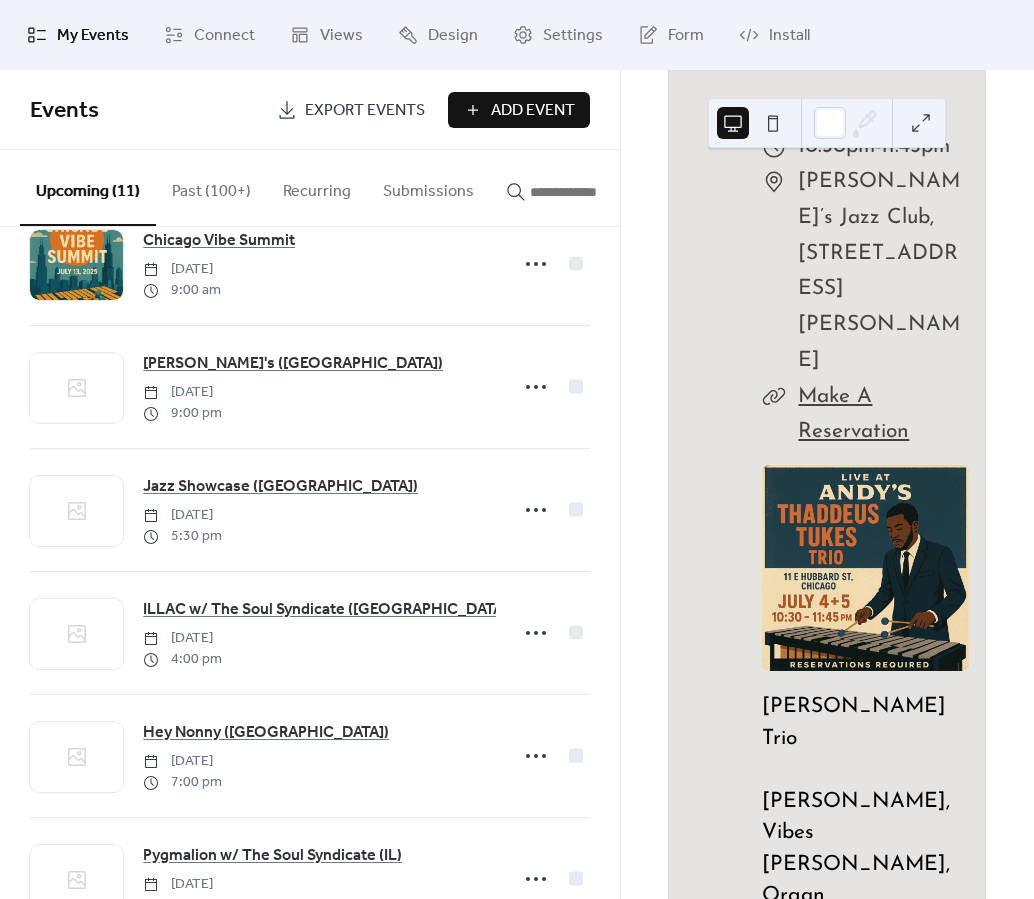 click on "Add Event" at bounding box center (533, 111) 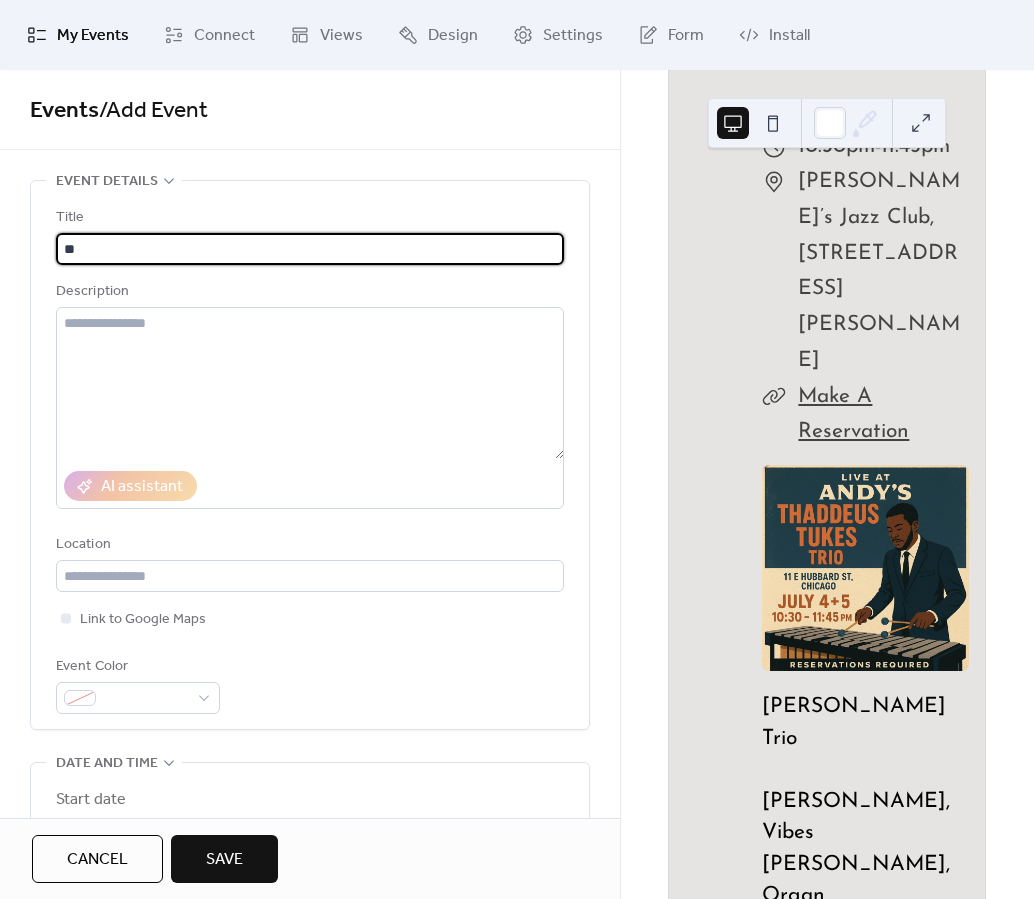 type on "*" 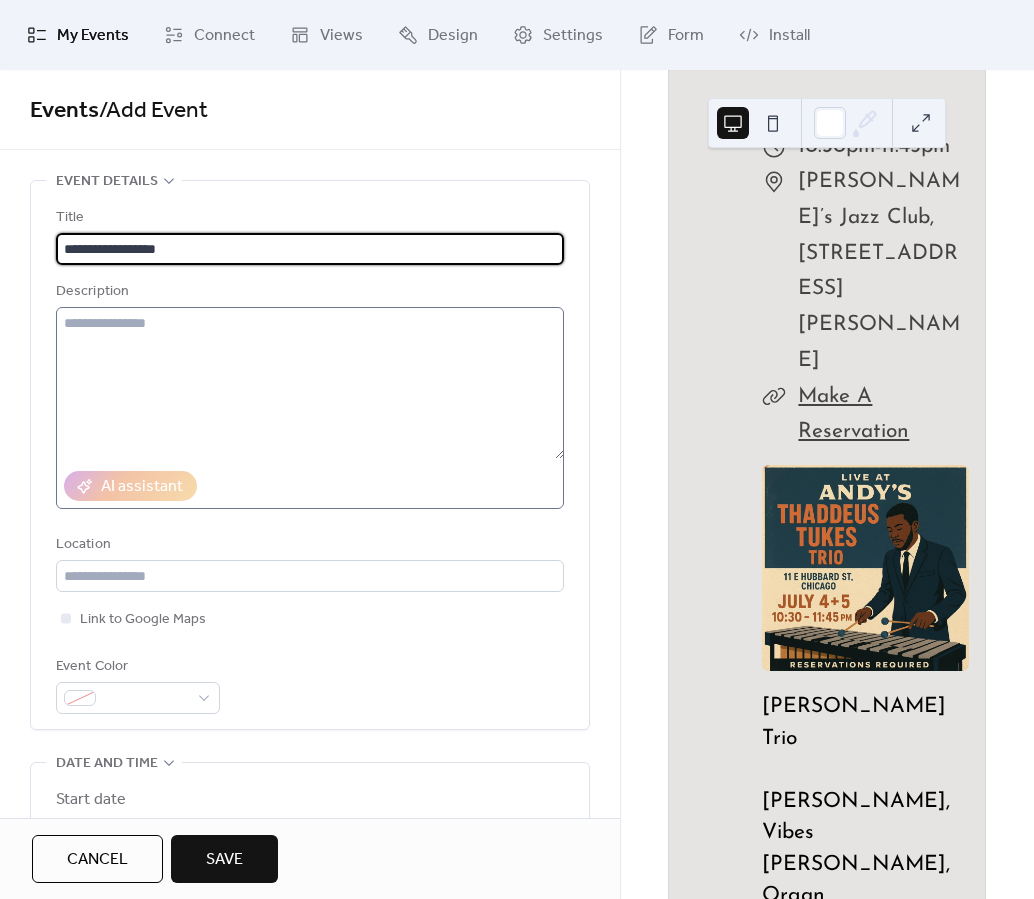 type on "**********" 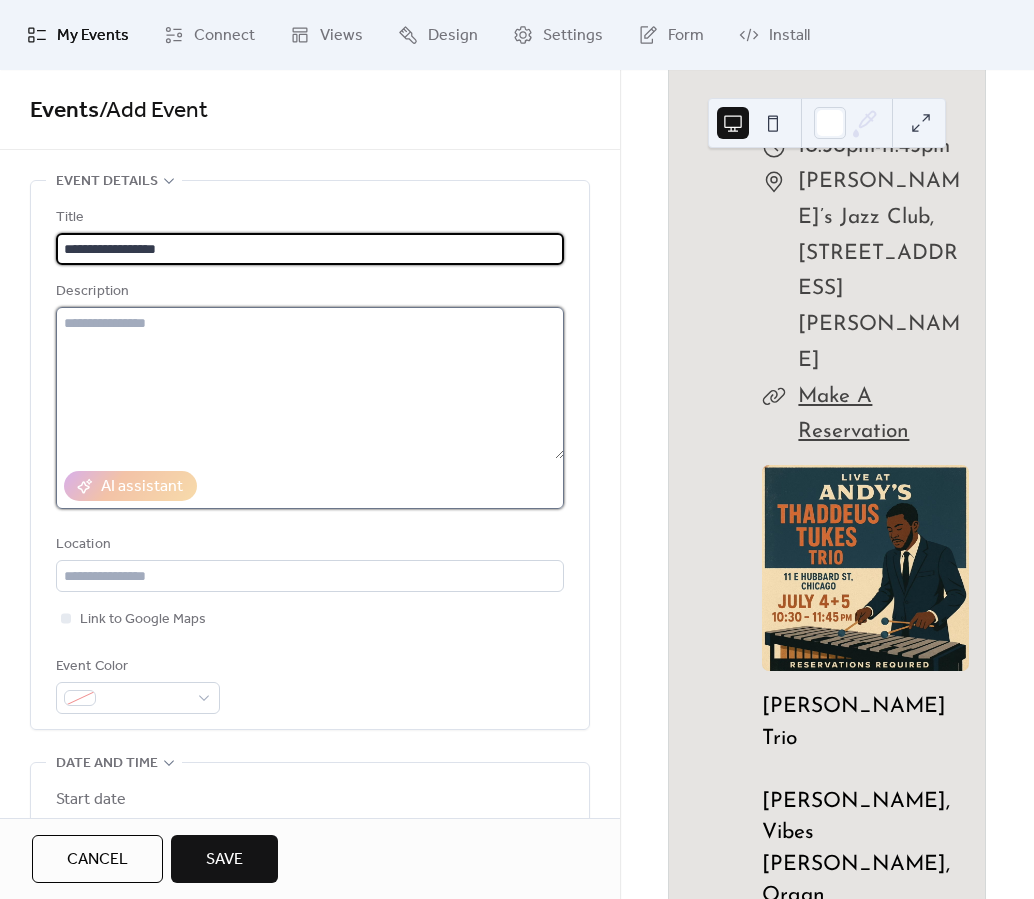click at bounding box center (310, 383) 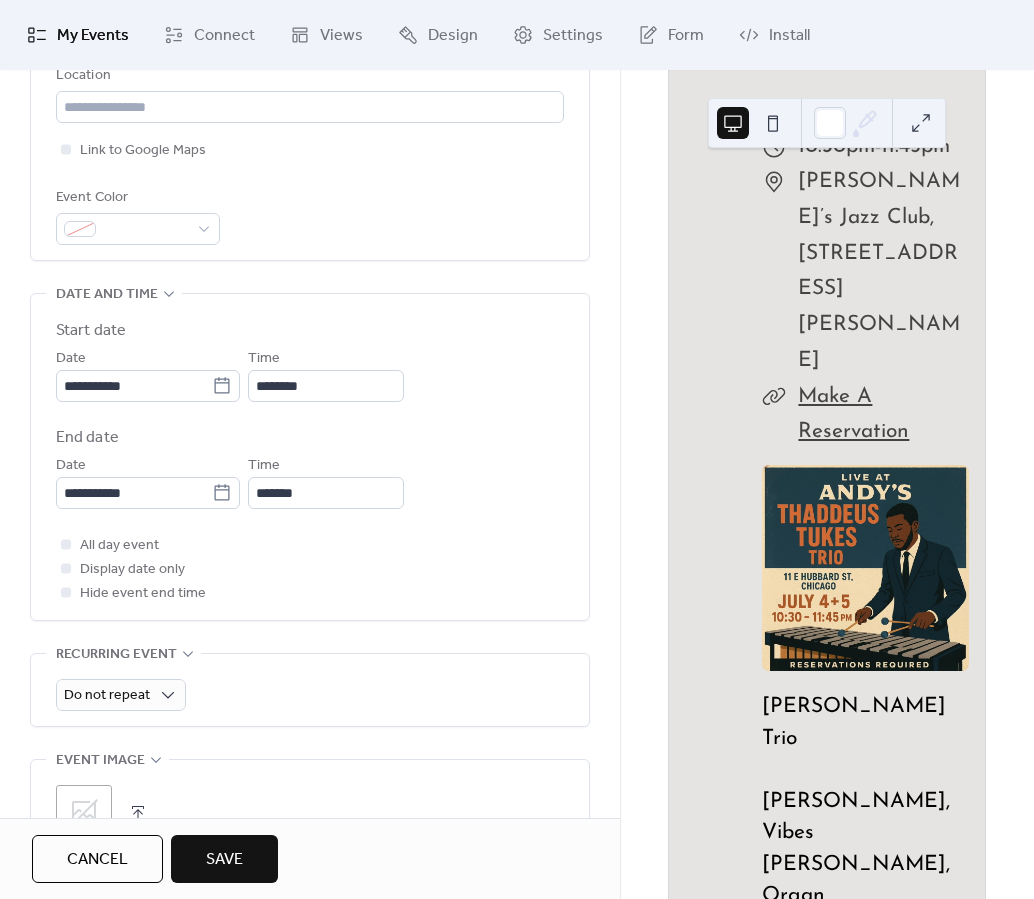 scroll, scrollTop: 472, scrollLeft: 0, axis: vertical 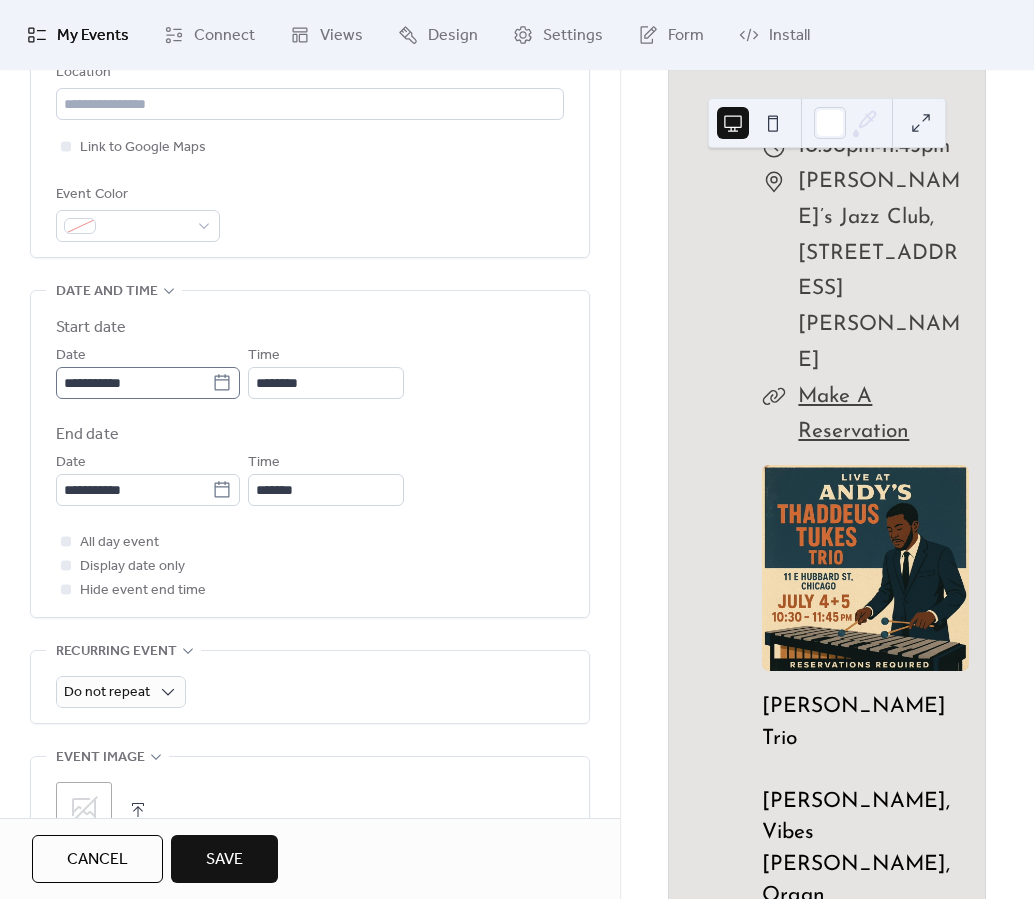 type on "**********" 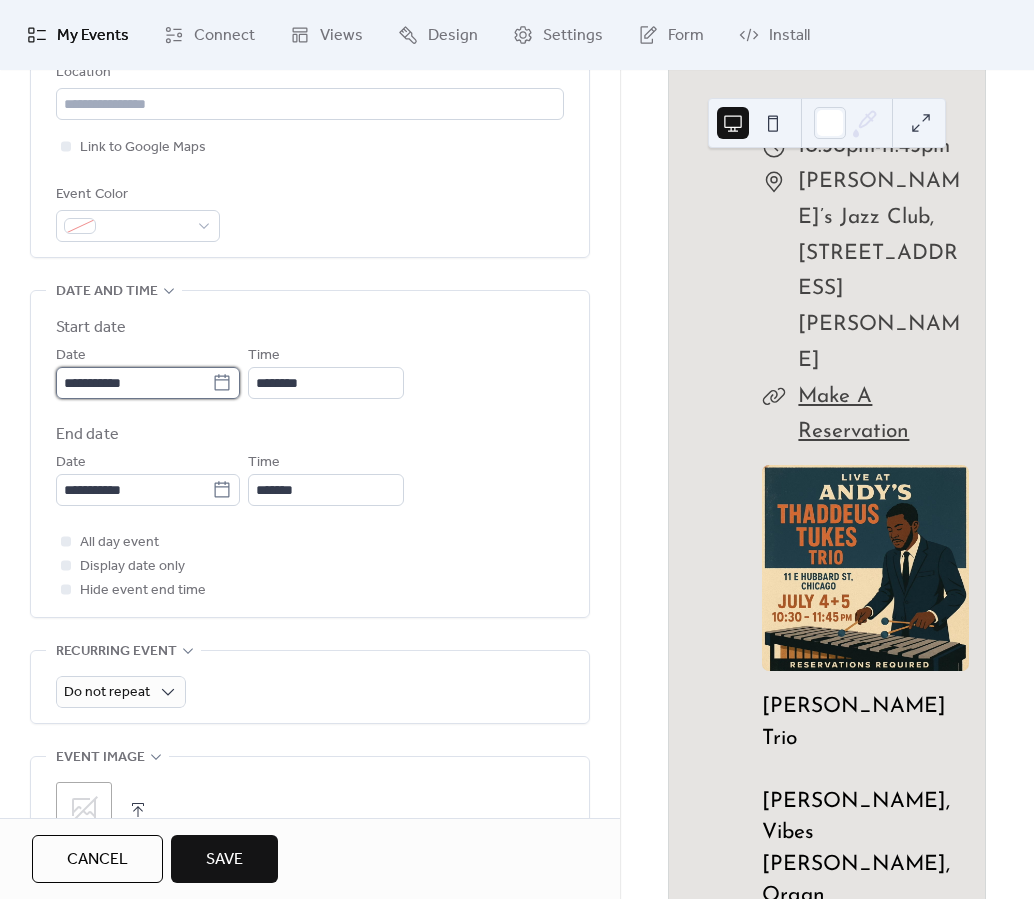 click on "**********" at bounding box center [134, 383] 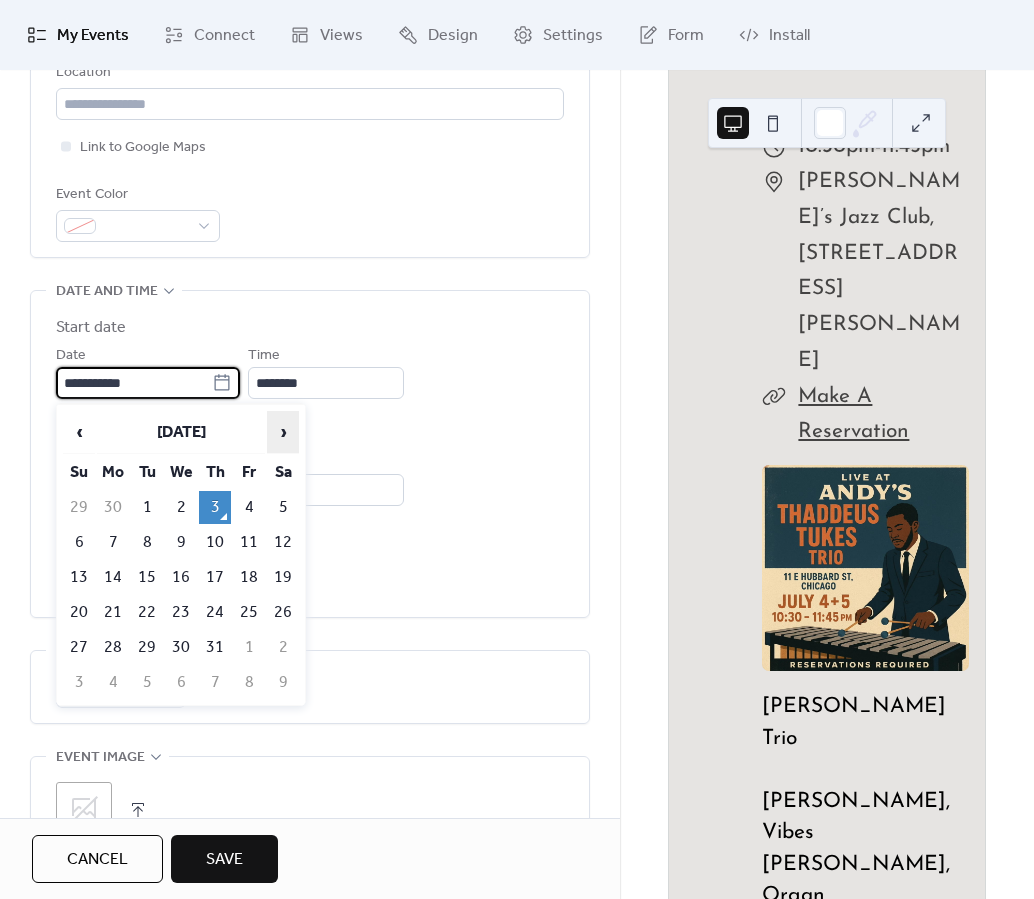 click on "›" at bounding box center [283, 432] 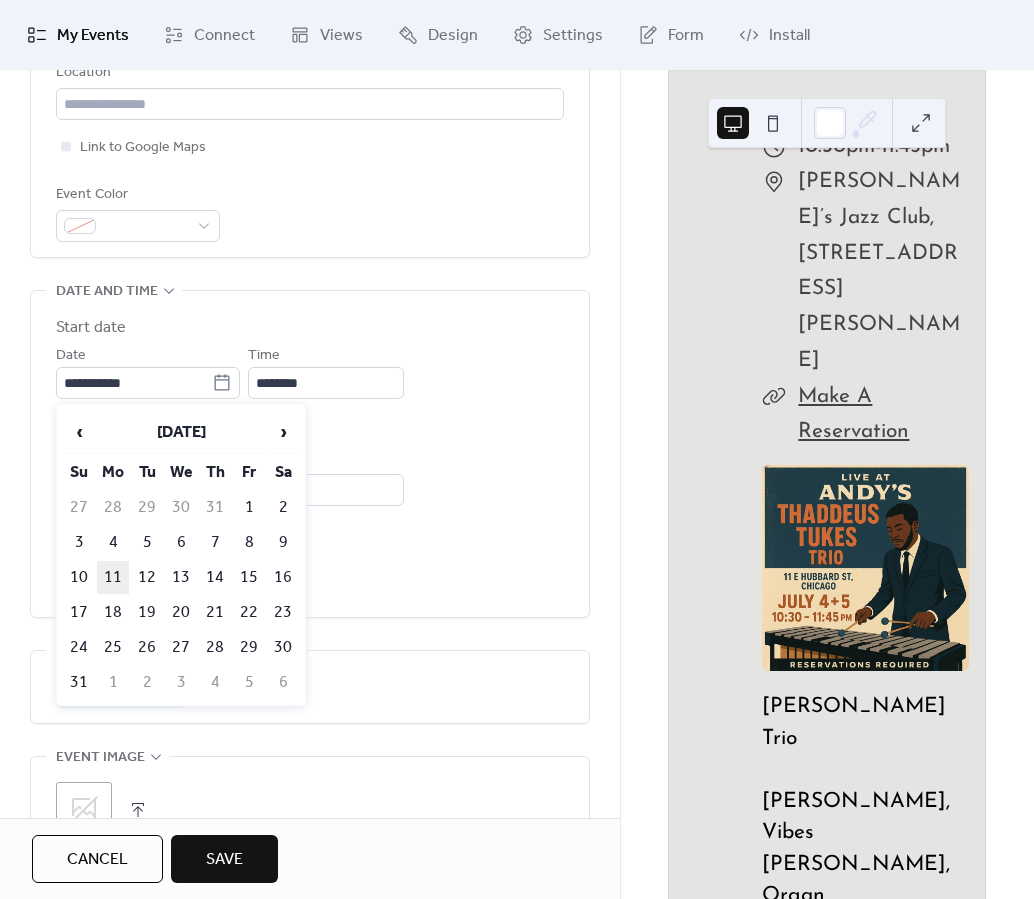 click on "11" at bounding box center (113, 577) 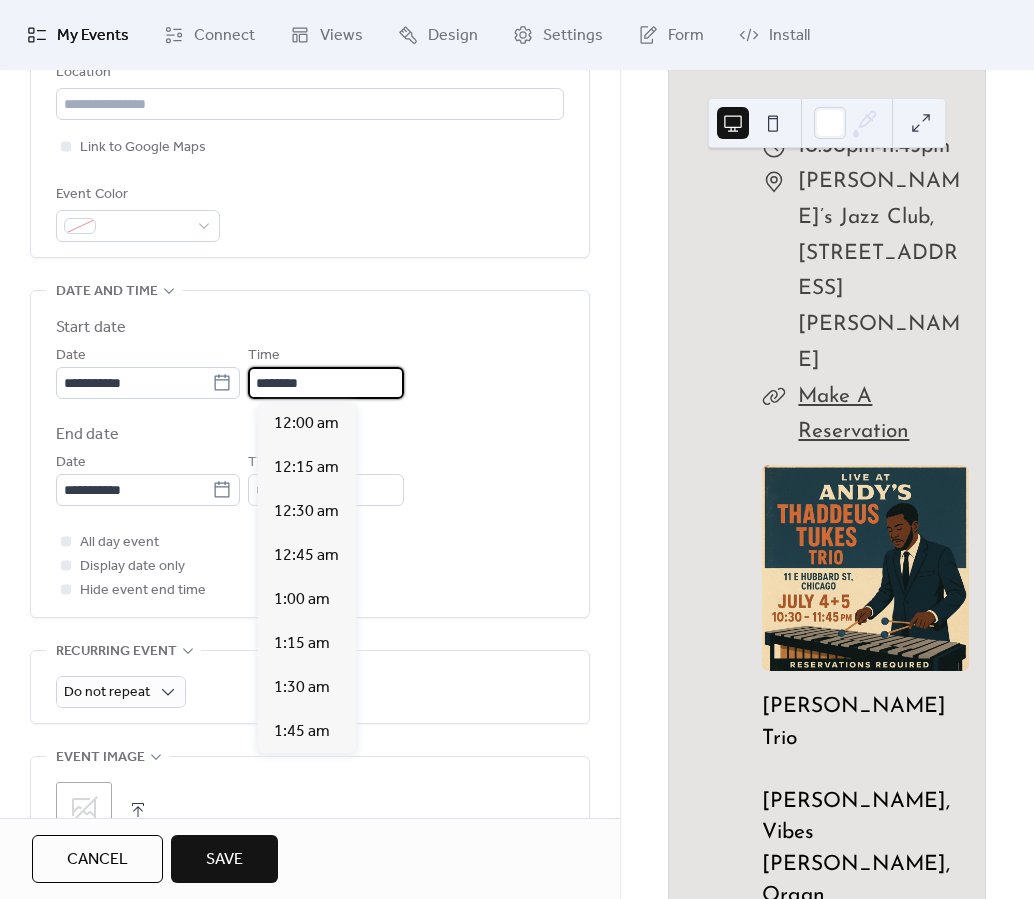 click on "********" at bounding box center (326, 383) 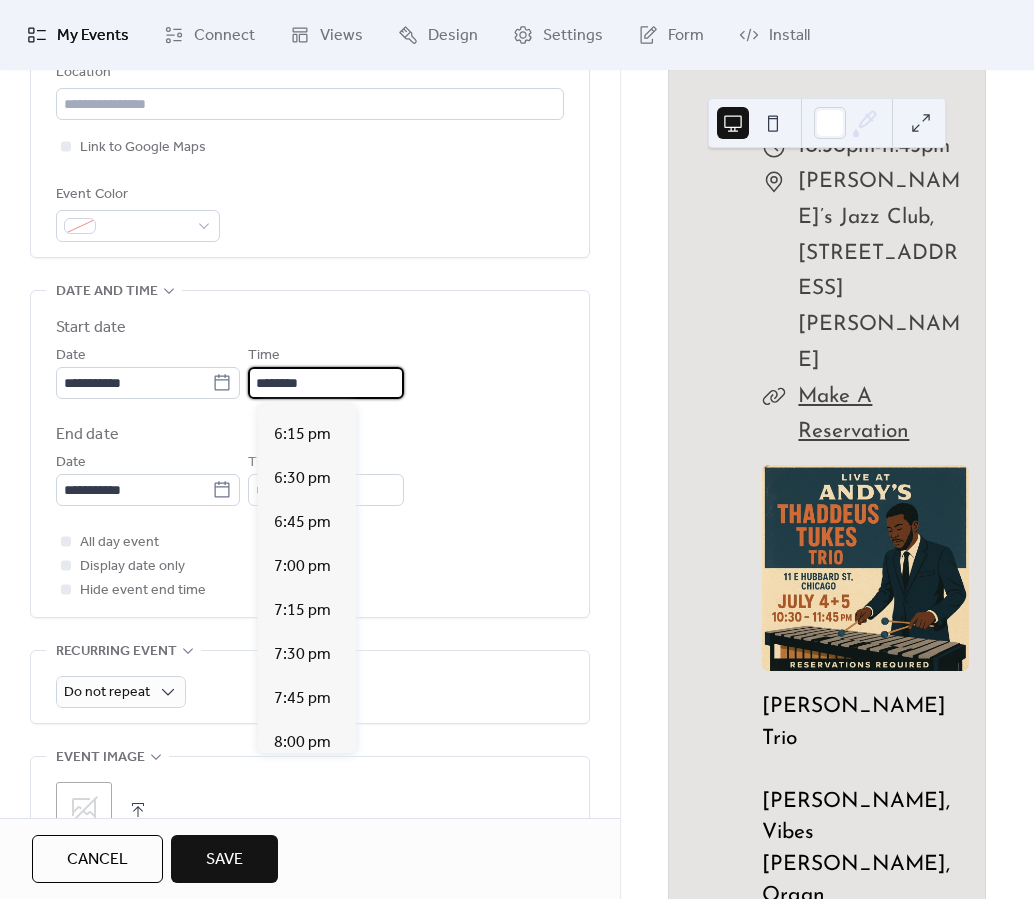 scroll, scrollTop: 3206, scrollLeft: 0, axis: vertical 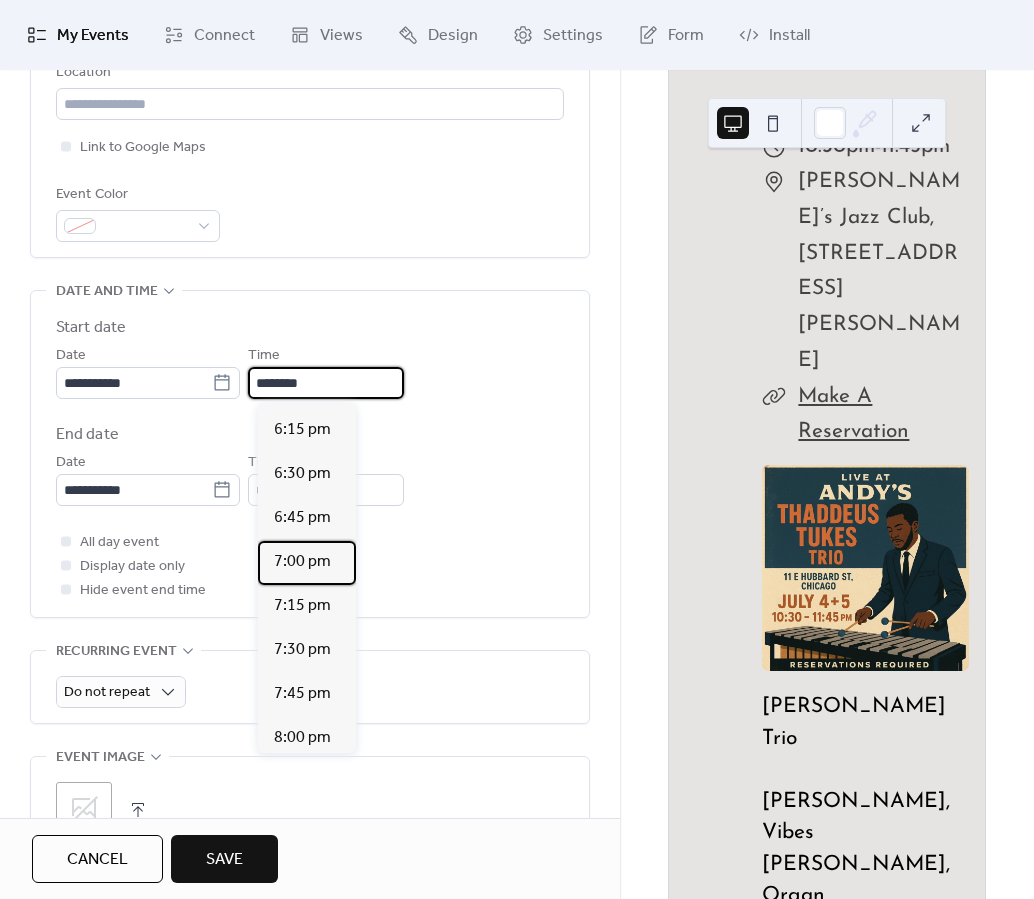 click on "7:00 pm" at bounding box center [302, 562] 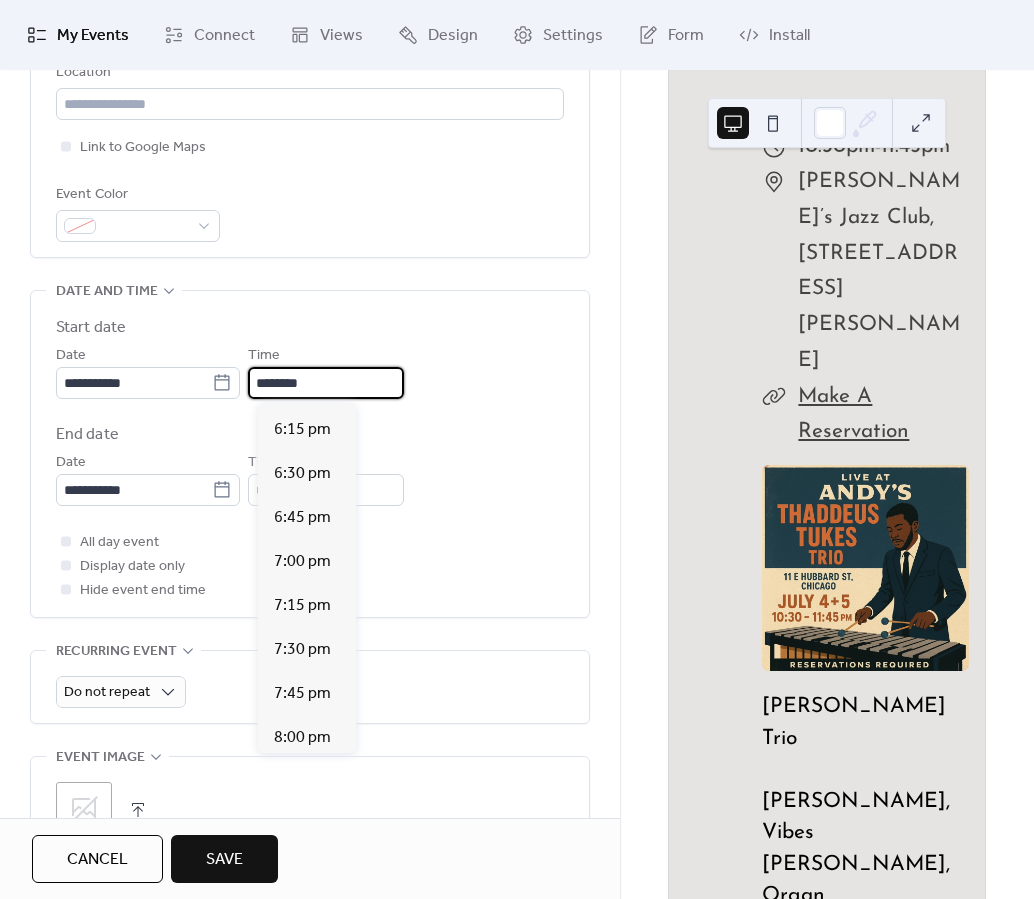 type on "*******" 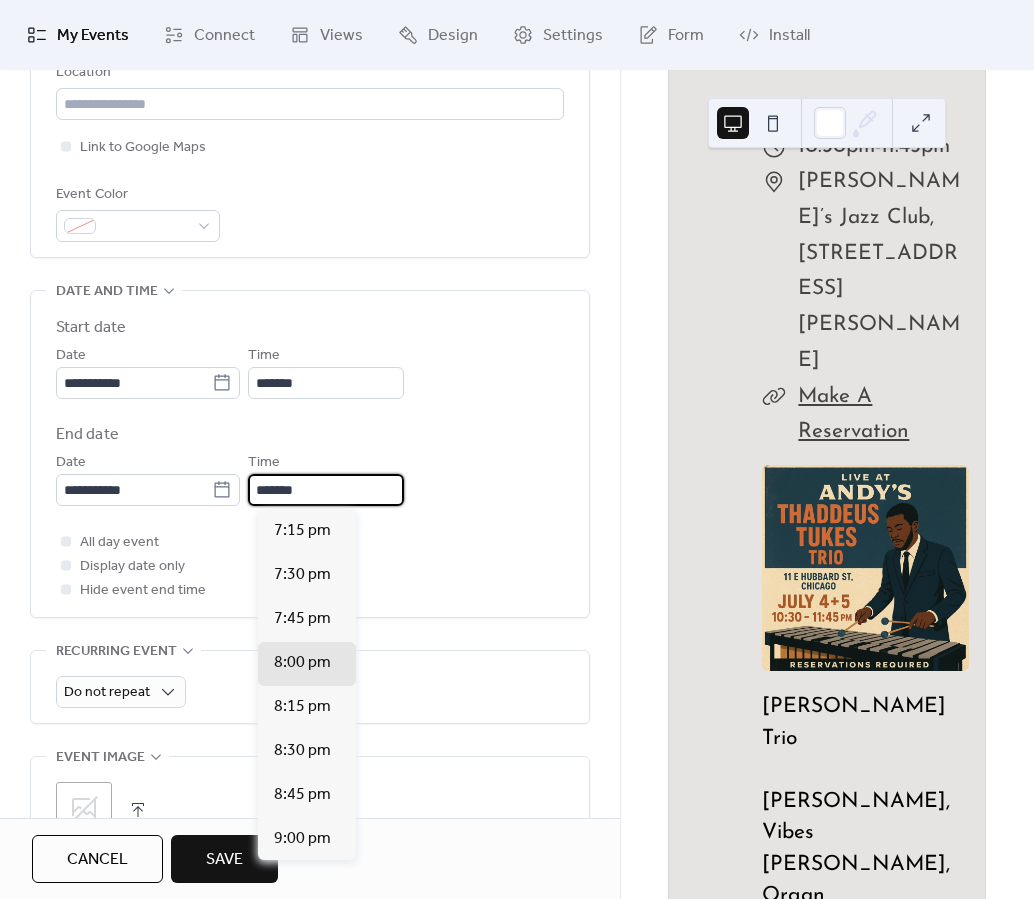 click on "*******" at bounding box center (326, 490) 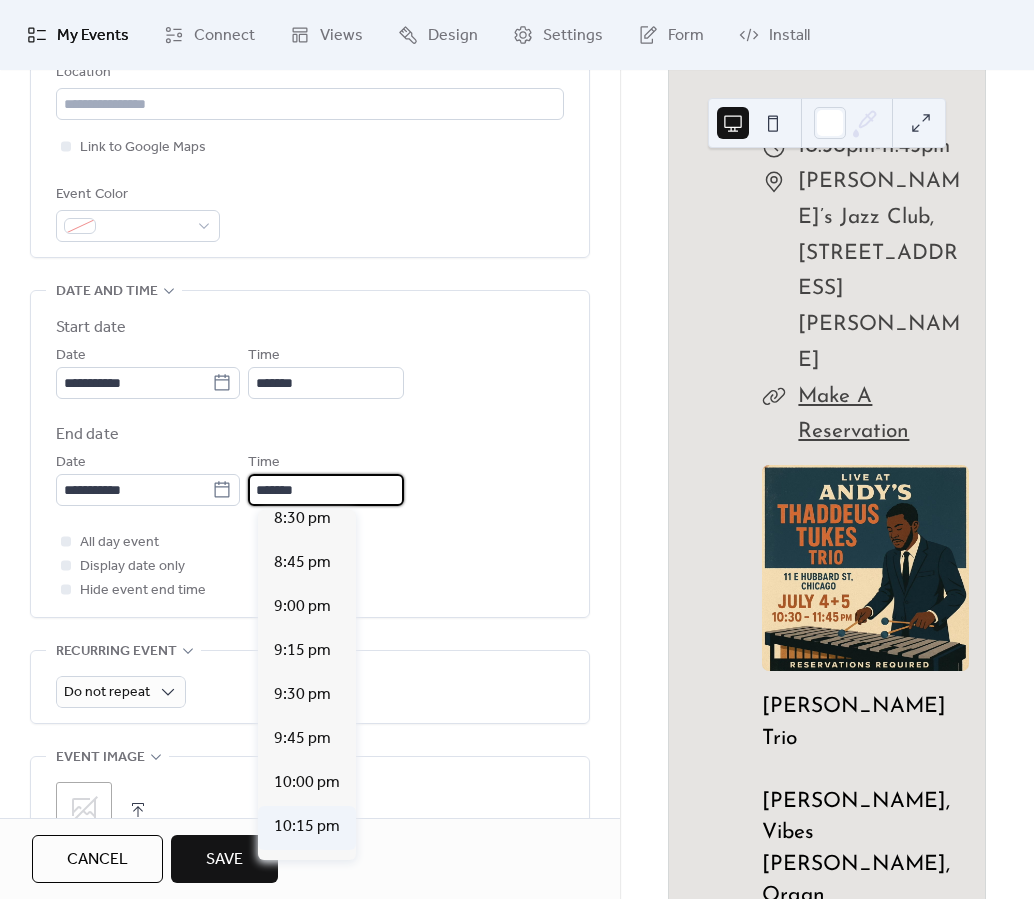 scroll, scrollTop: 190, scrollLeft: 0, axis: vertical 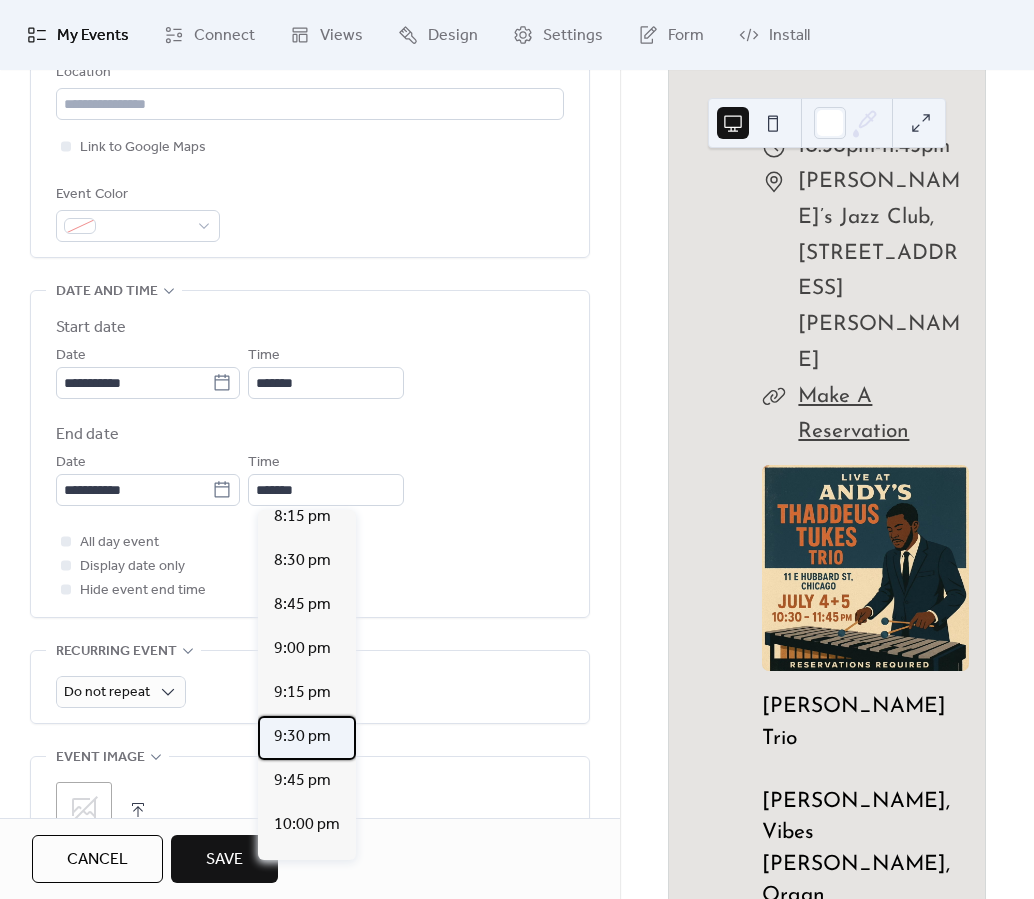 click on "9:30 pm" at bounding box center [302, 737] 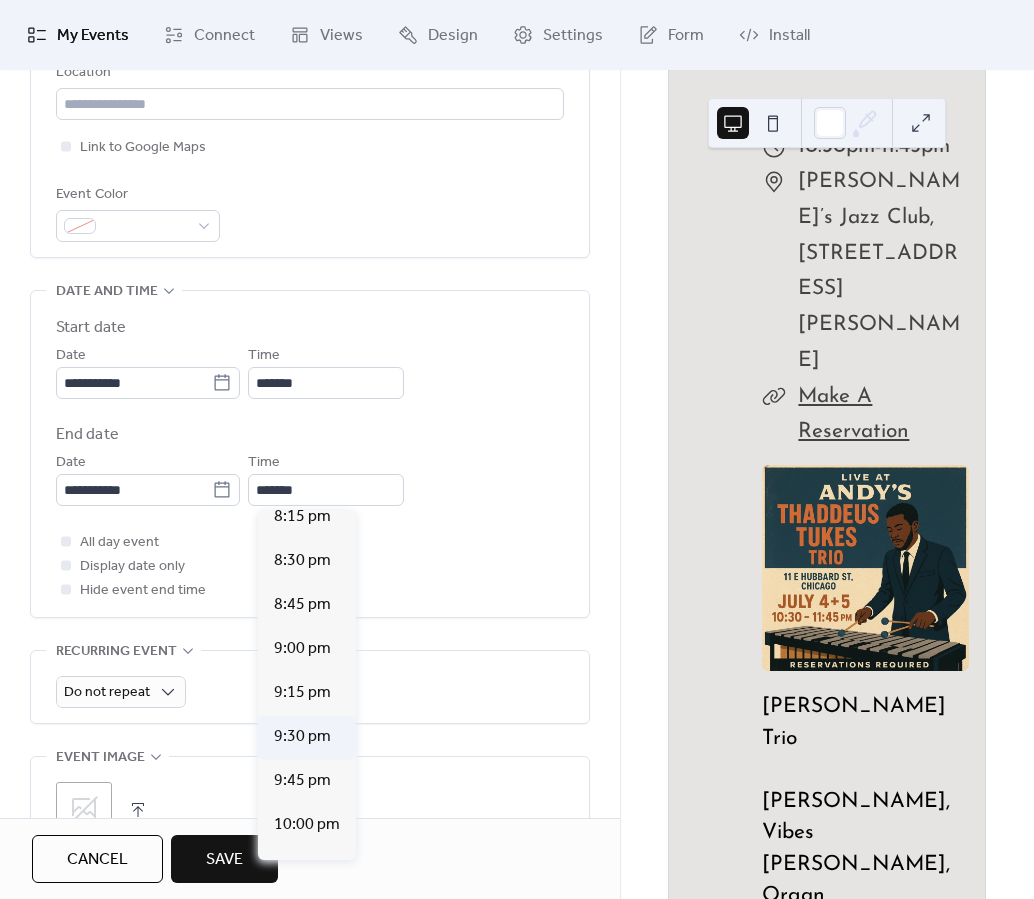 type on "*******" 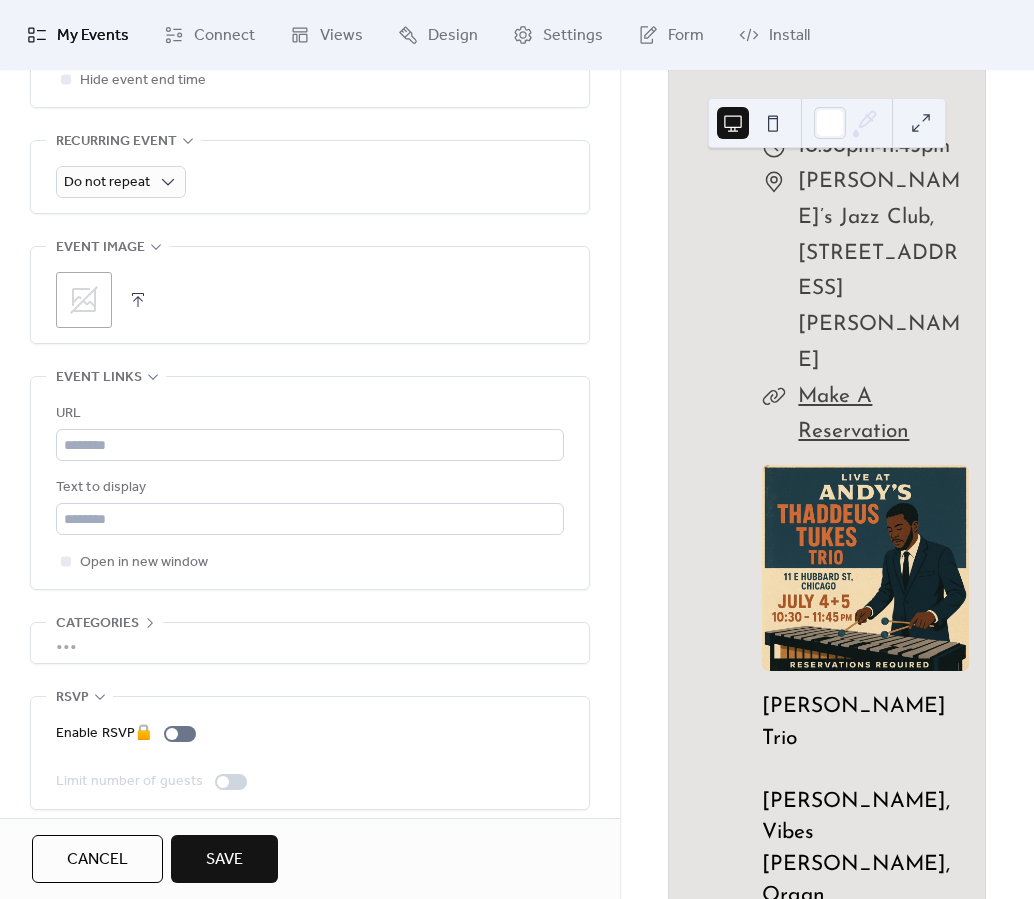 scroll, scrollTop: 998, scrollLeft: 0, axis: vertical 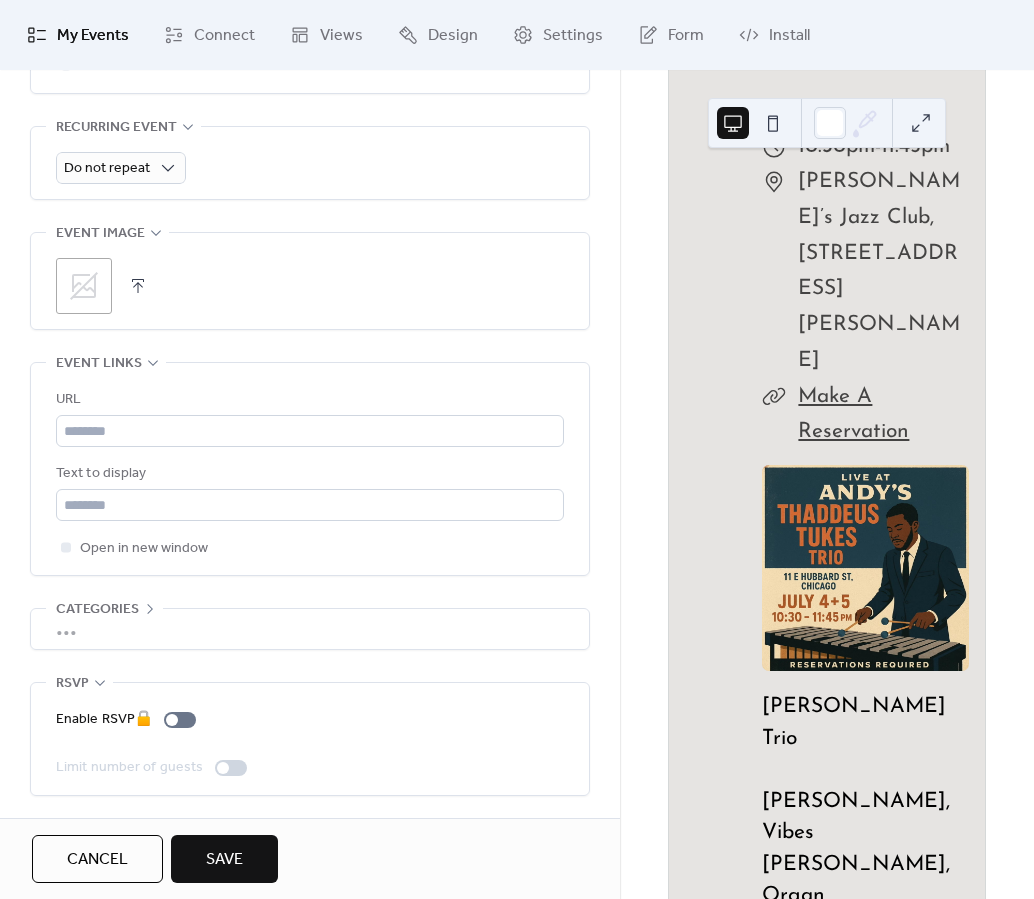 click on "Save" at bounding box center [224, 859] 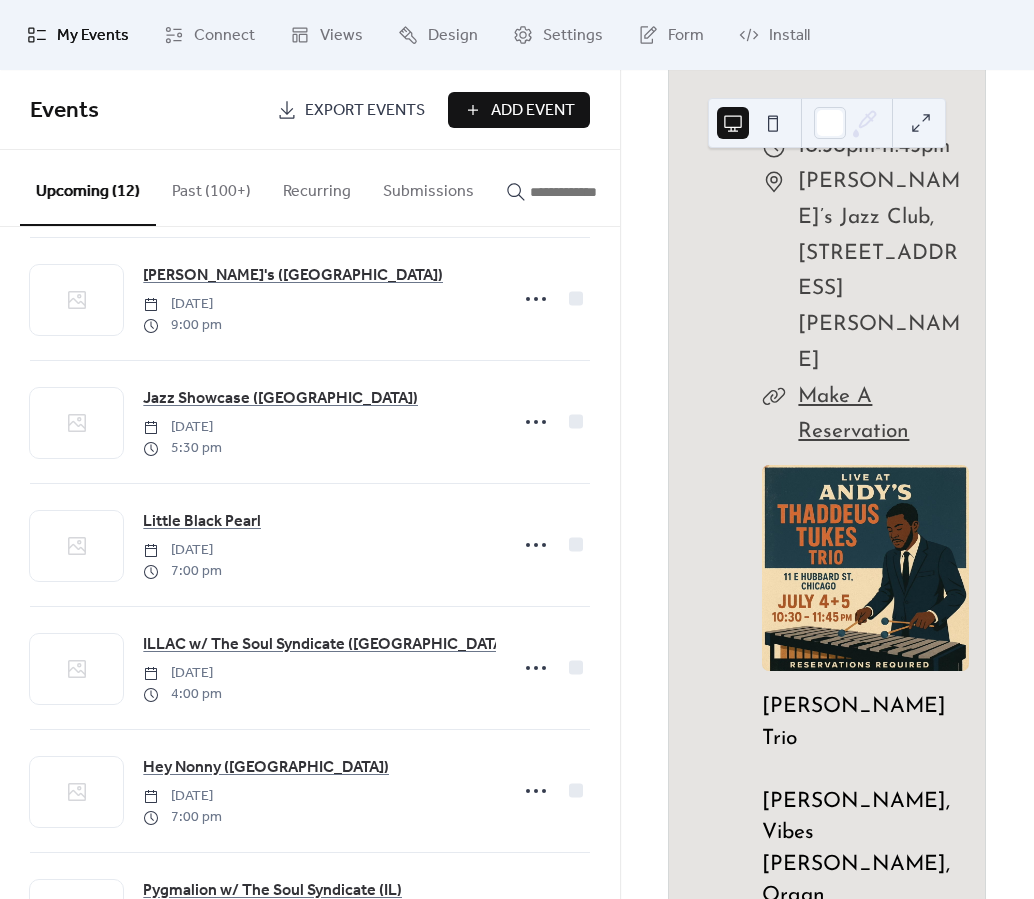 scroll, scrollTop: 644, scrollLeft: 0, axis: vertical 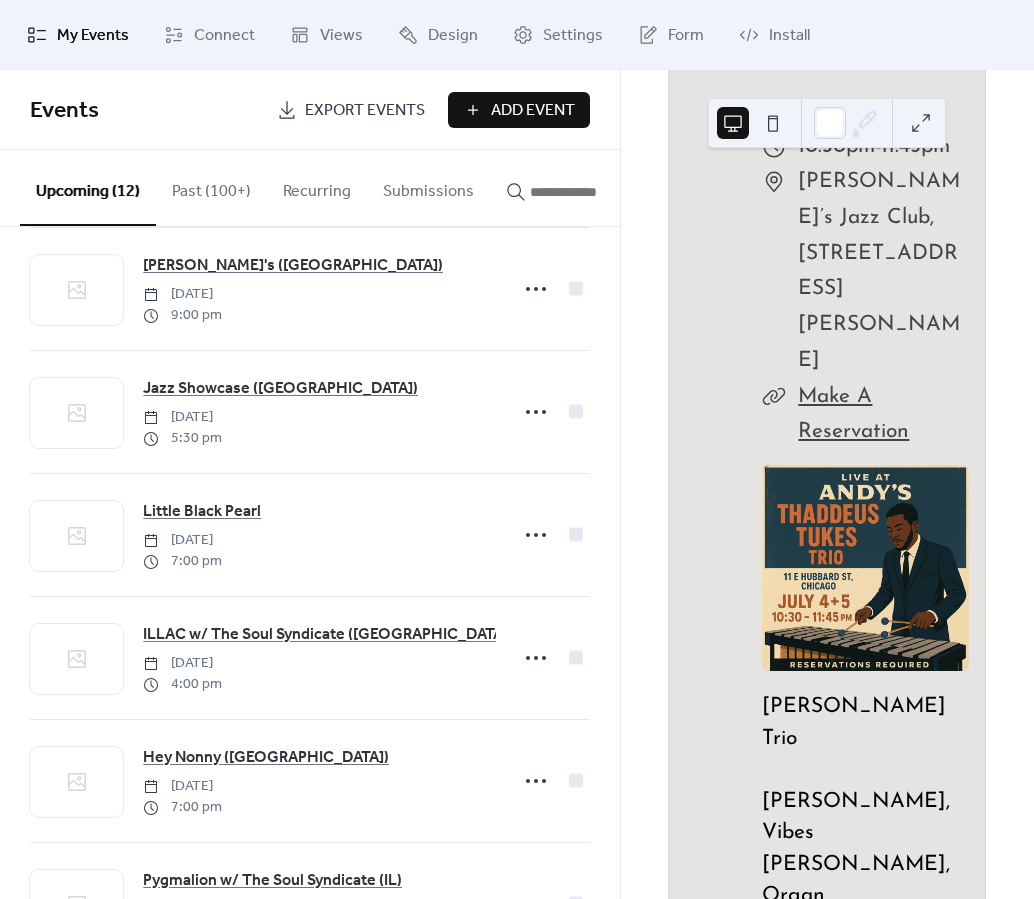 click on "Add Event" at bounding box center [533, 111] 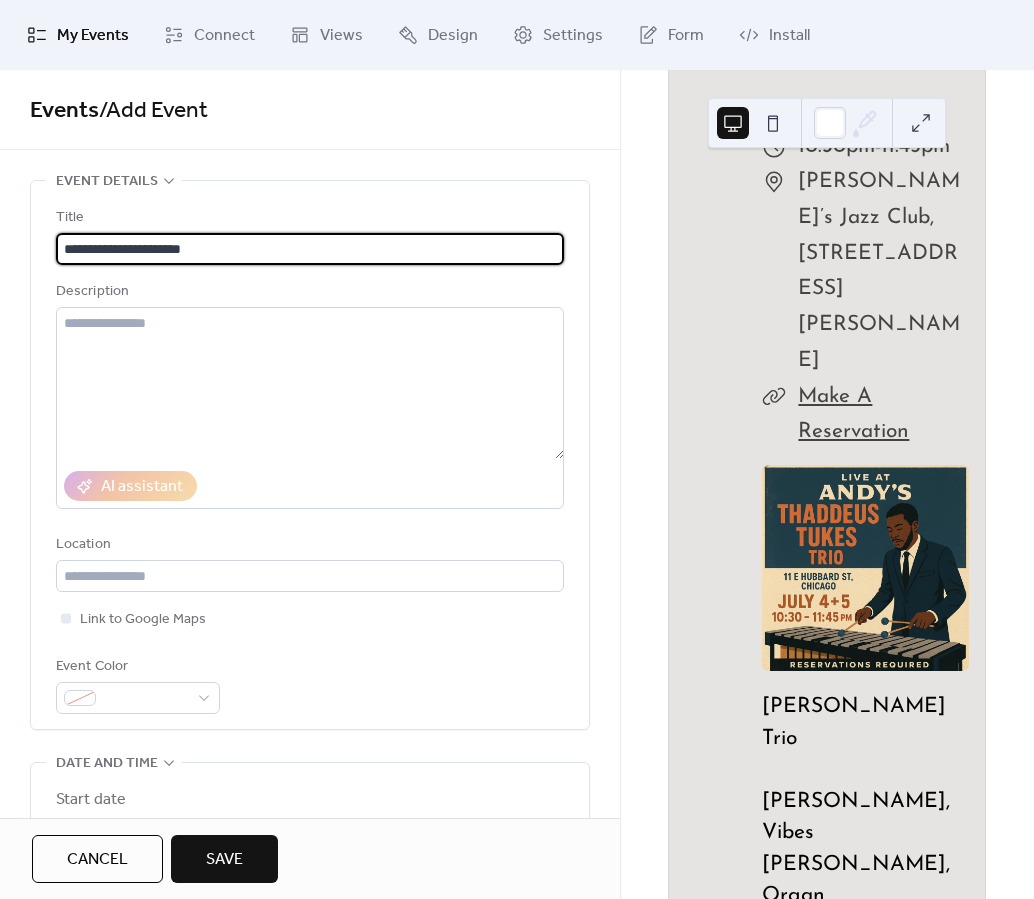 click on "**********" at bounding box center (310, 249) 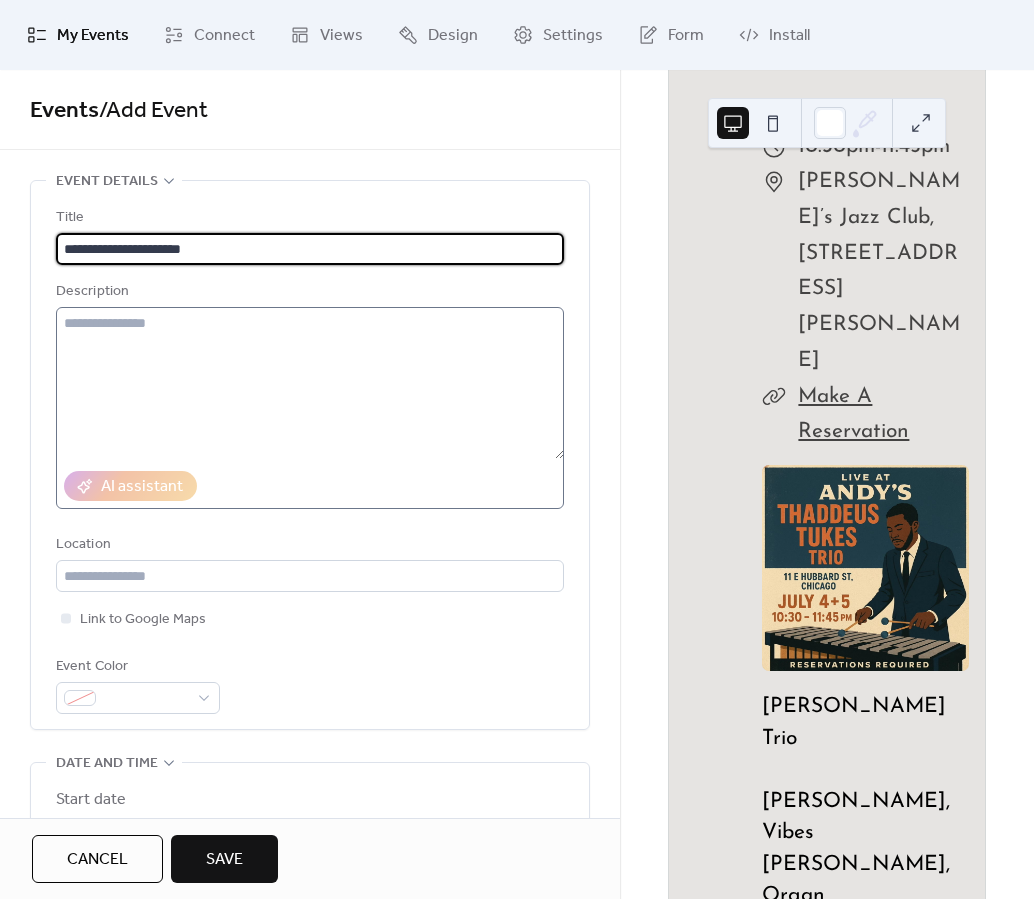type on "**********" 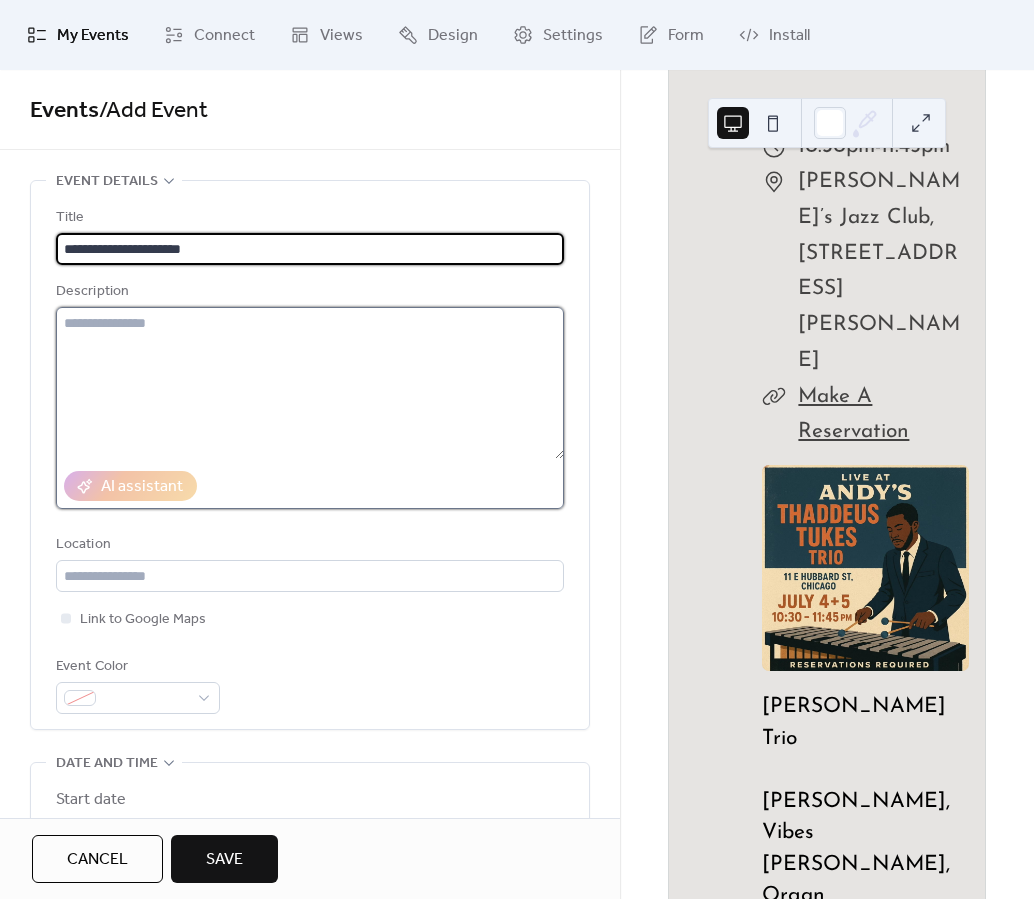 click at bounding box center [310, 383] 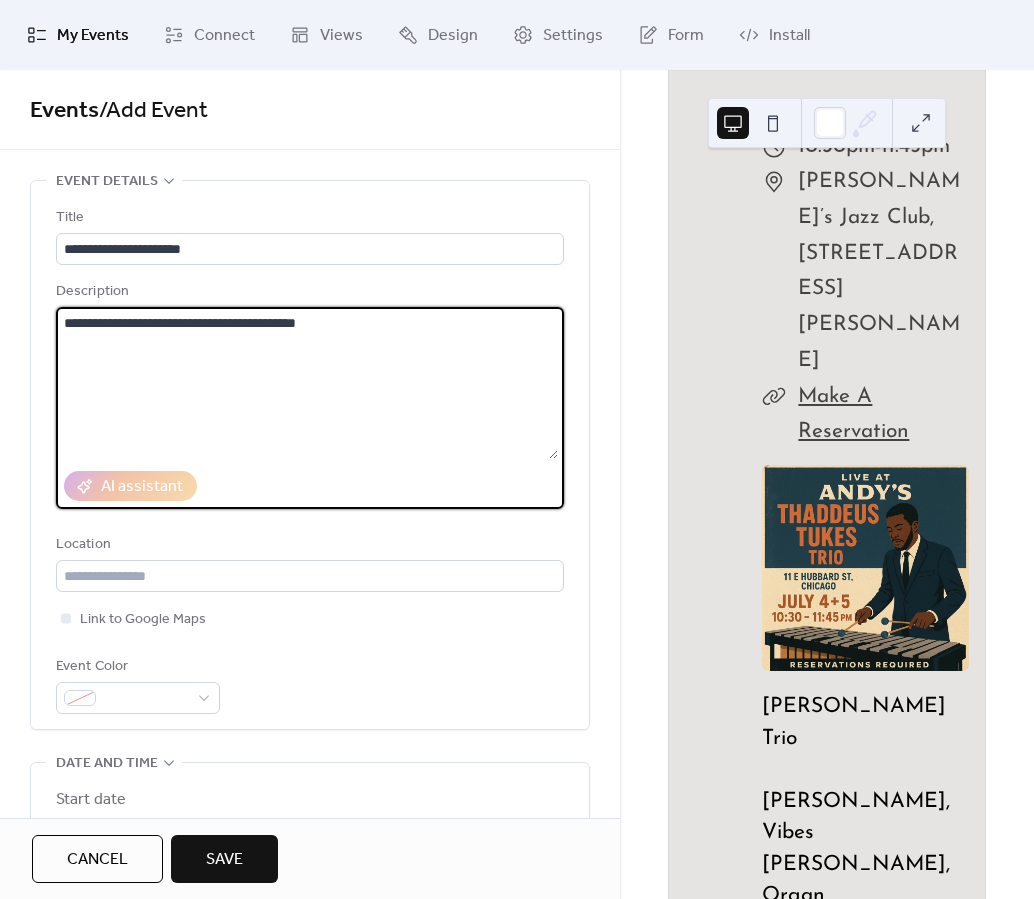 click on "**********" at bounding box center [307, 383] 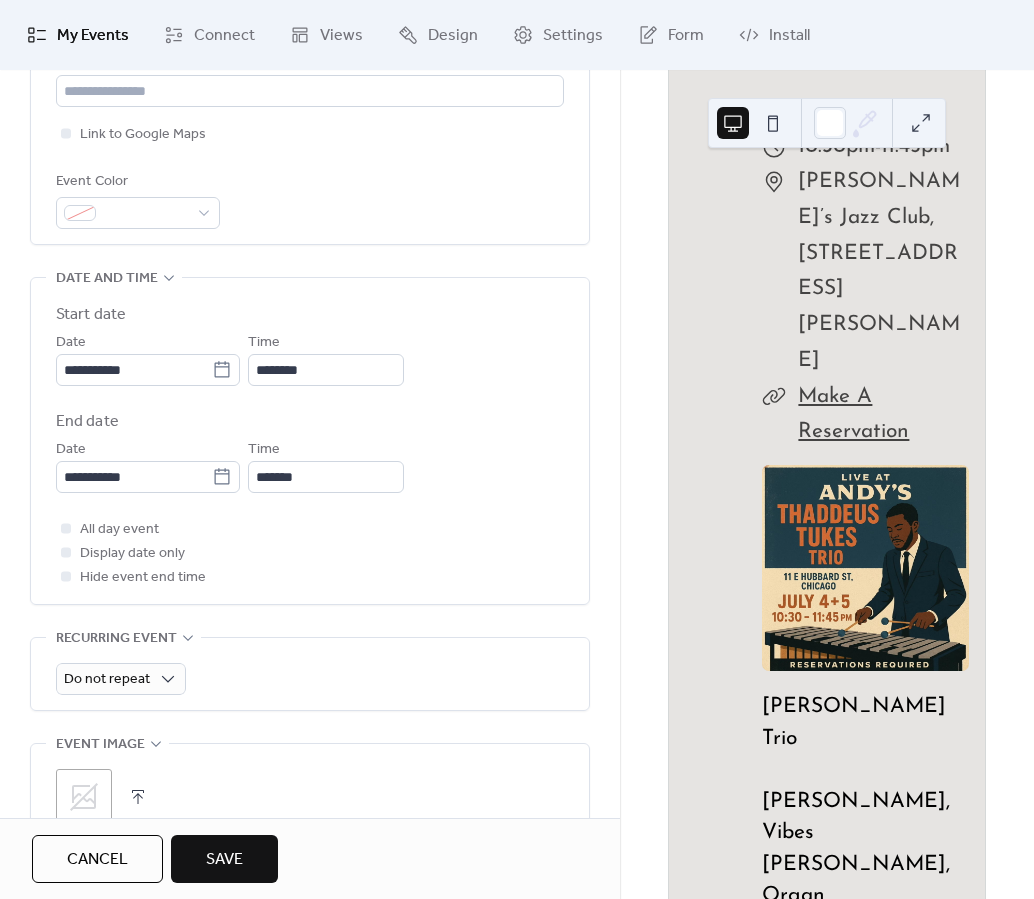 scroll, scrollTop: 486, scrollLeft: 0, axis: vertical 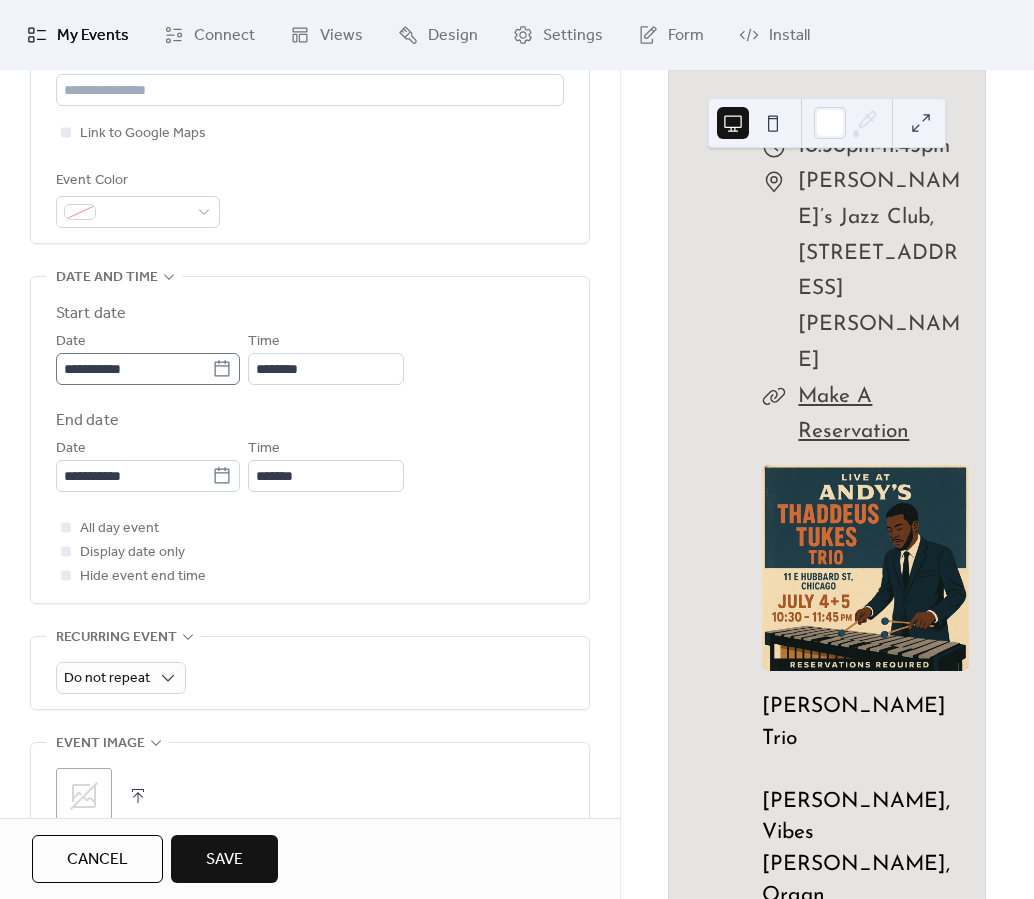 type on "**********" 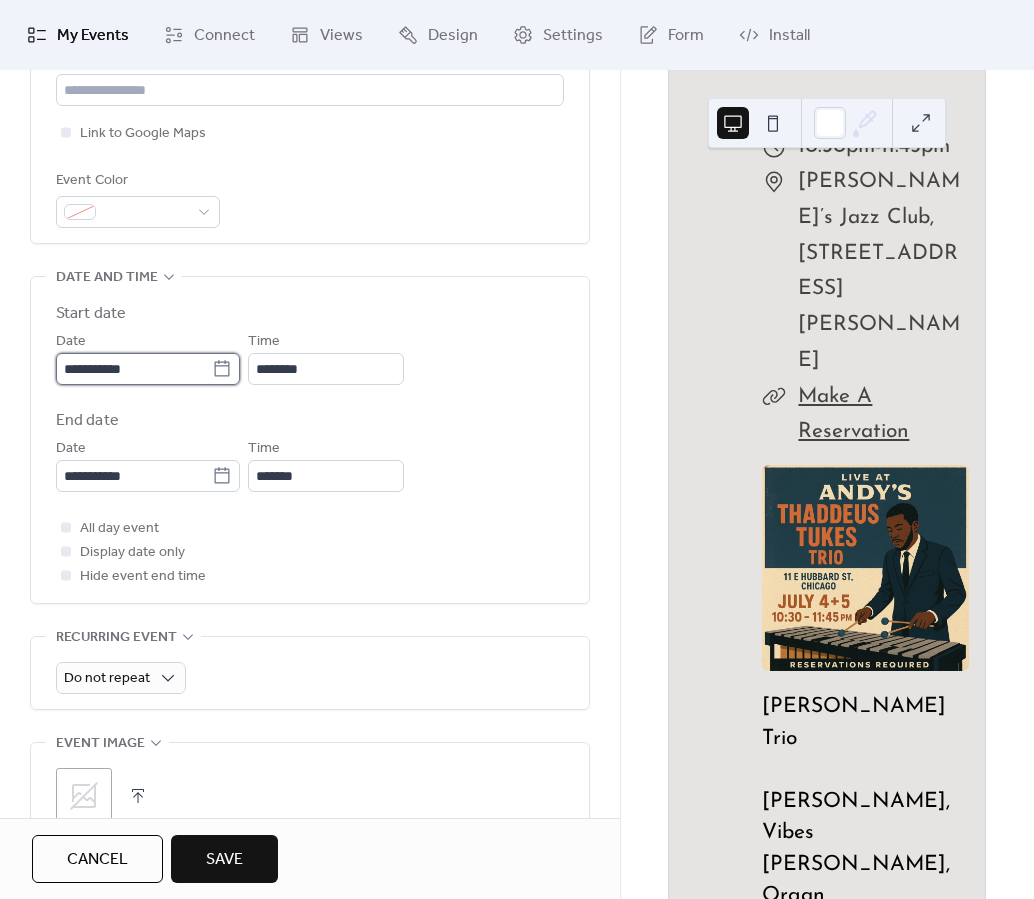 click on "**********" at bounding box center (134, 369) 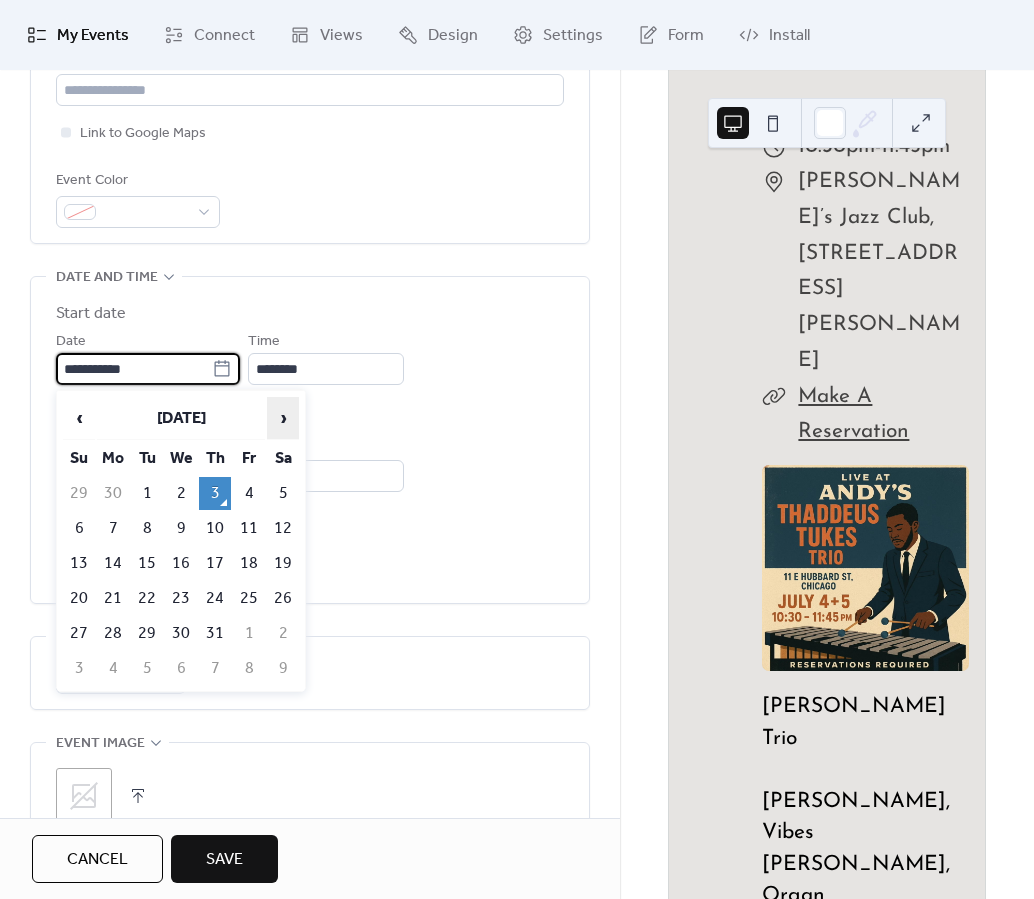 click on "›" at bounding box center [283, 418] 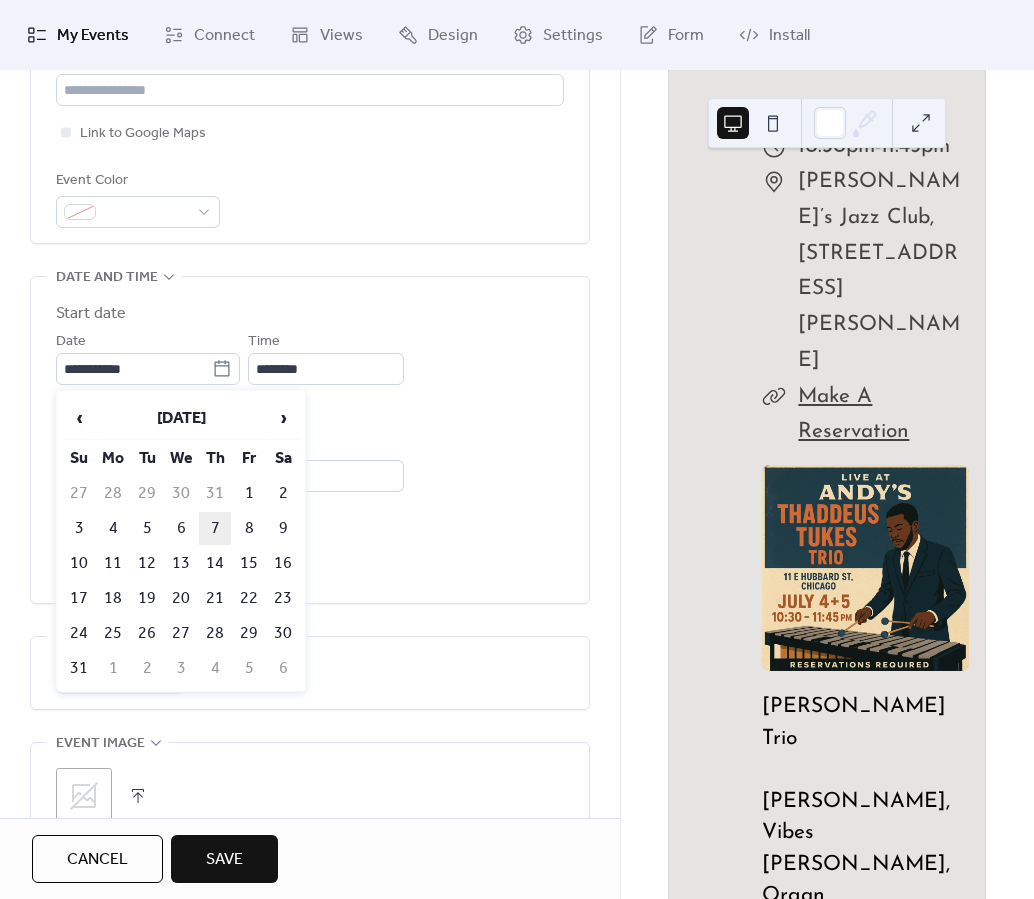 click on "7" at bounding box center [215, 528] 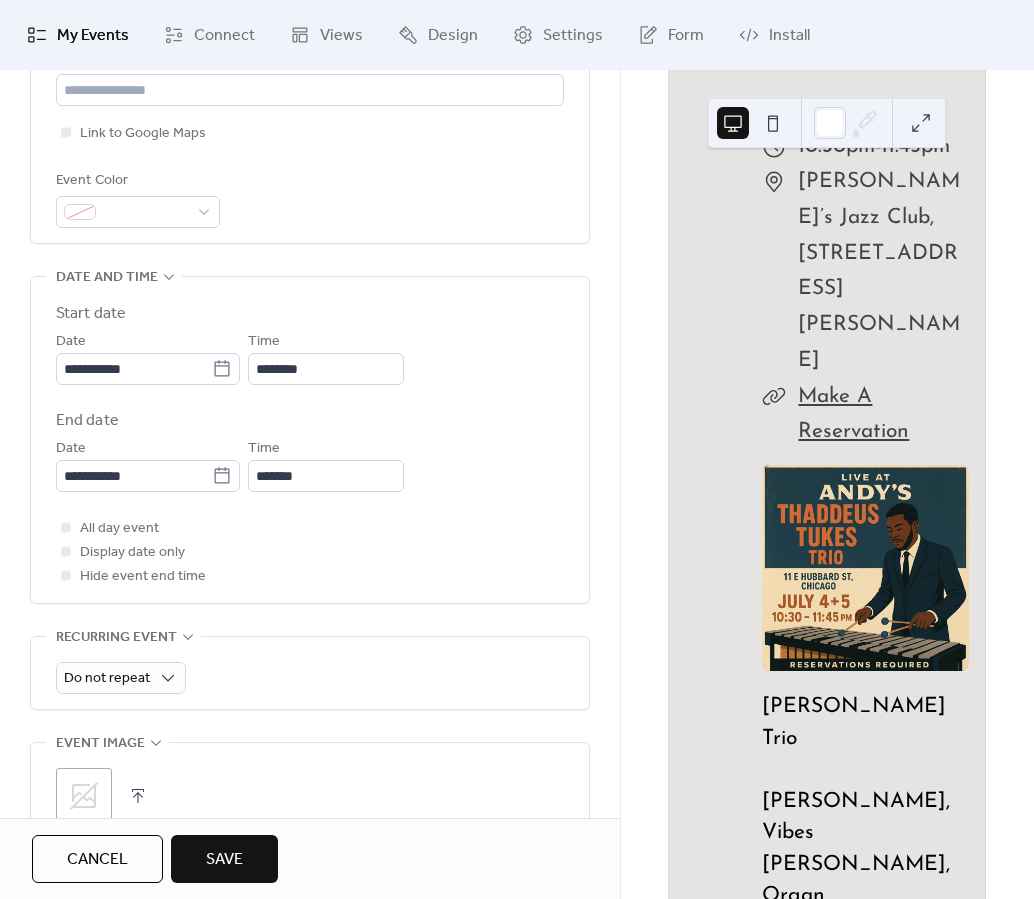 click on "**********" at bounding box center [310, 397] 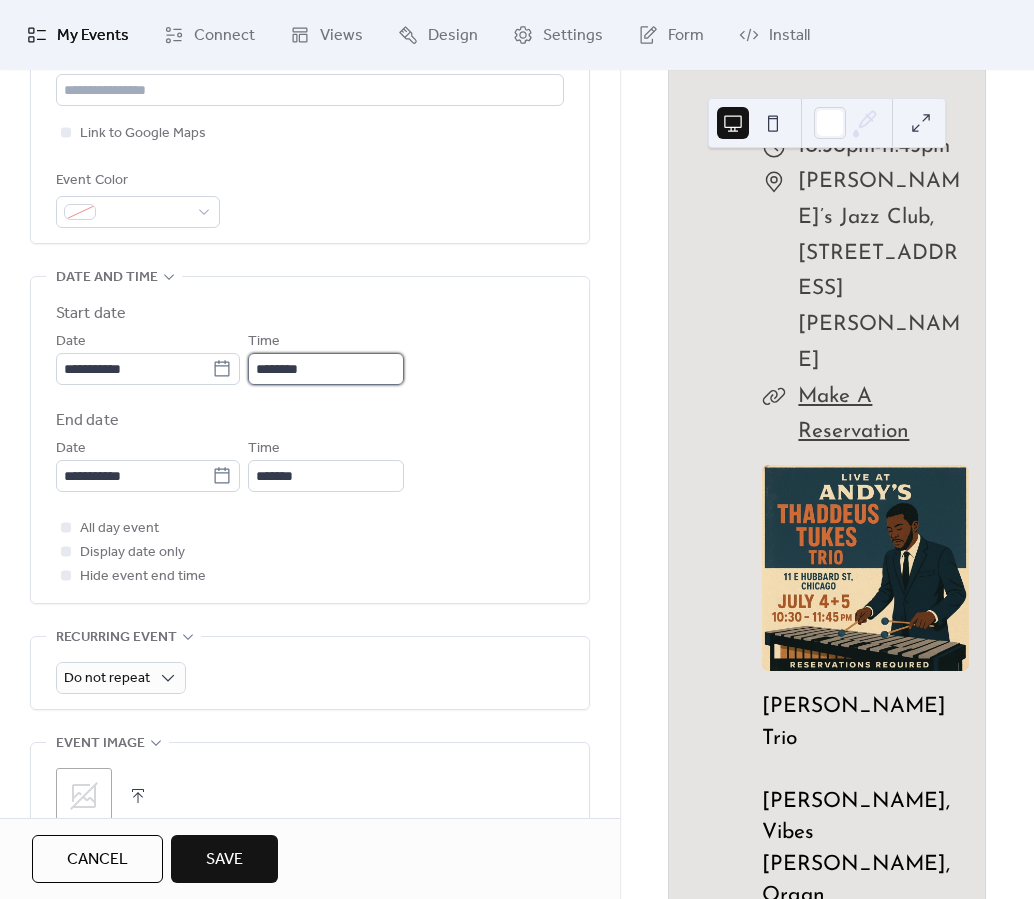 click on "********" at bounding box center [326, 369] 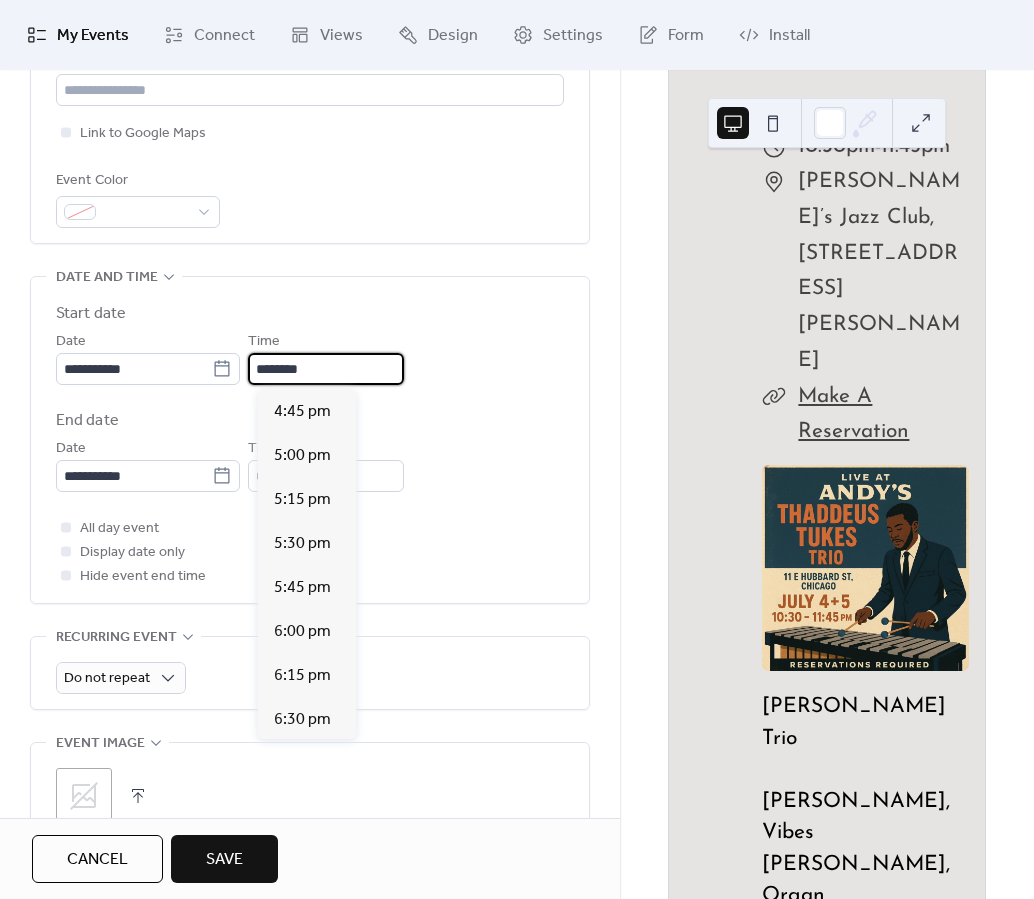 scroll, scrollTop: 2980, scrollLeft: 0, axis: vertical 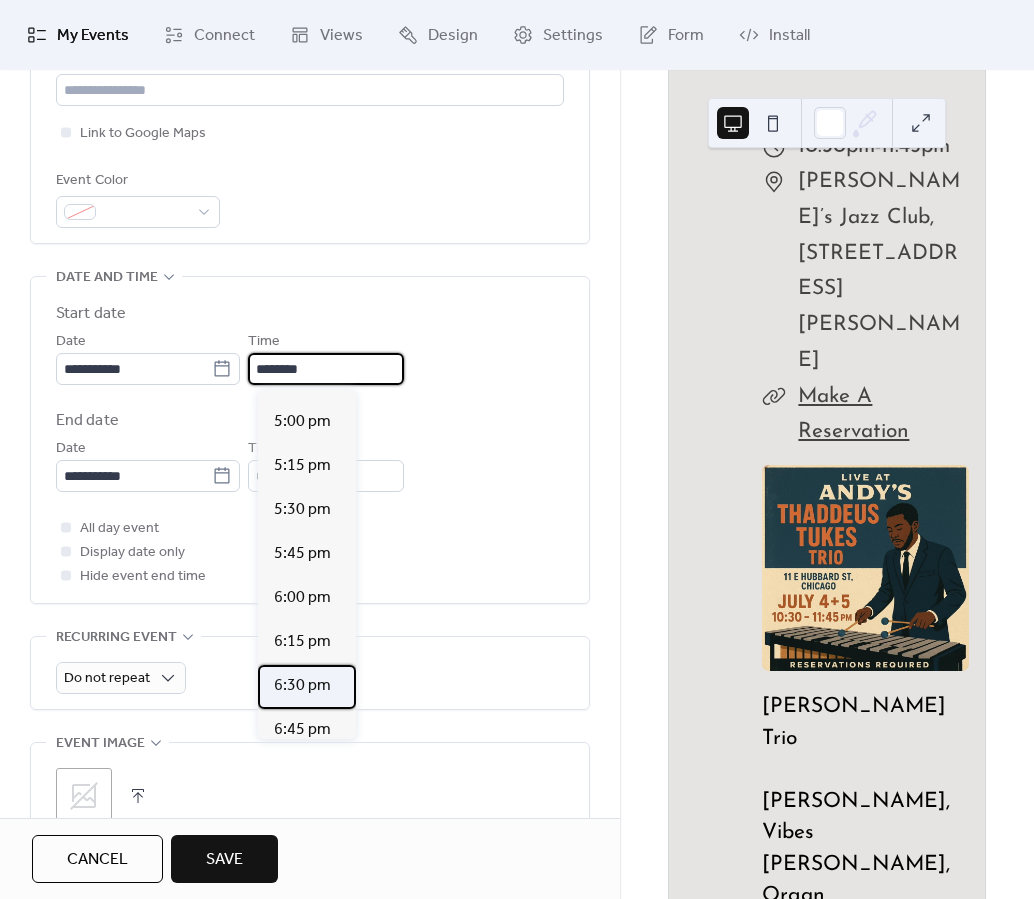 click on "6:30 pm" at bounding box center [302, 686] 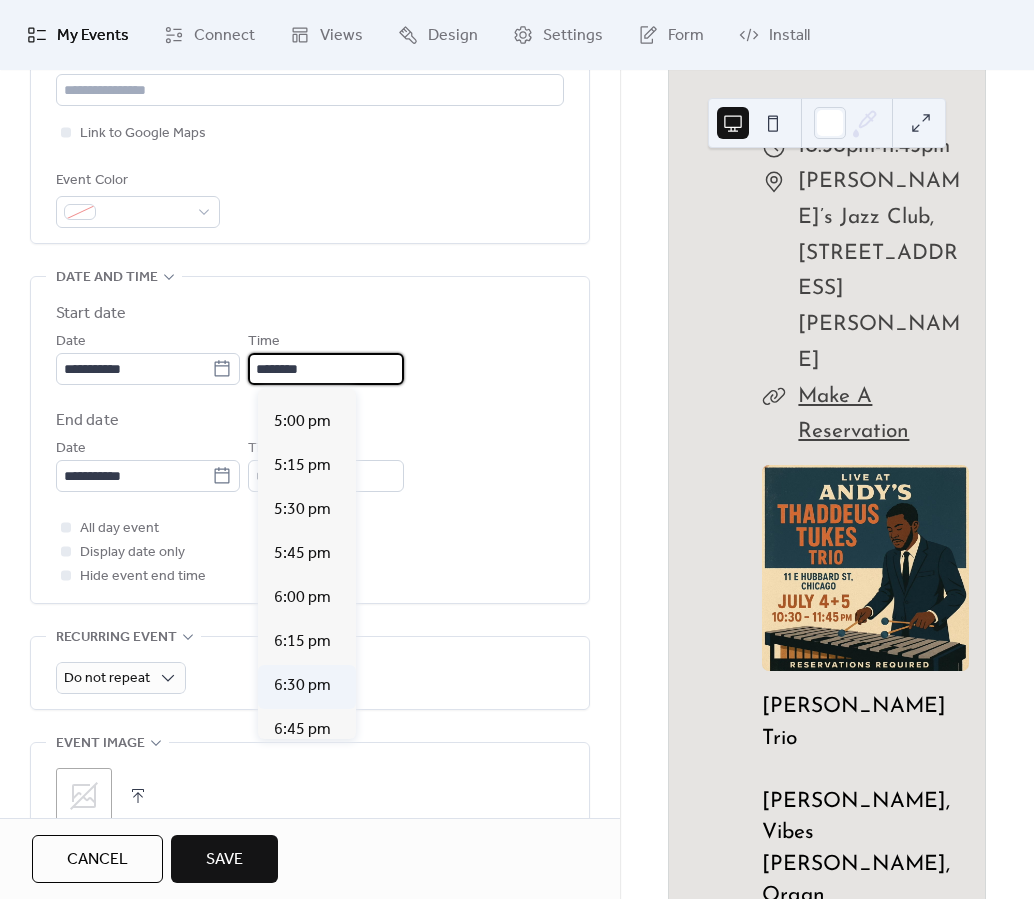 type on "*******" 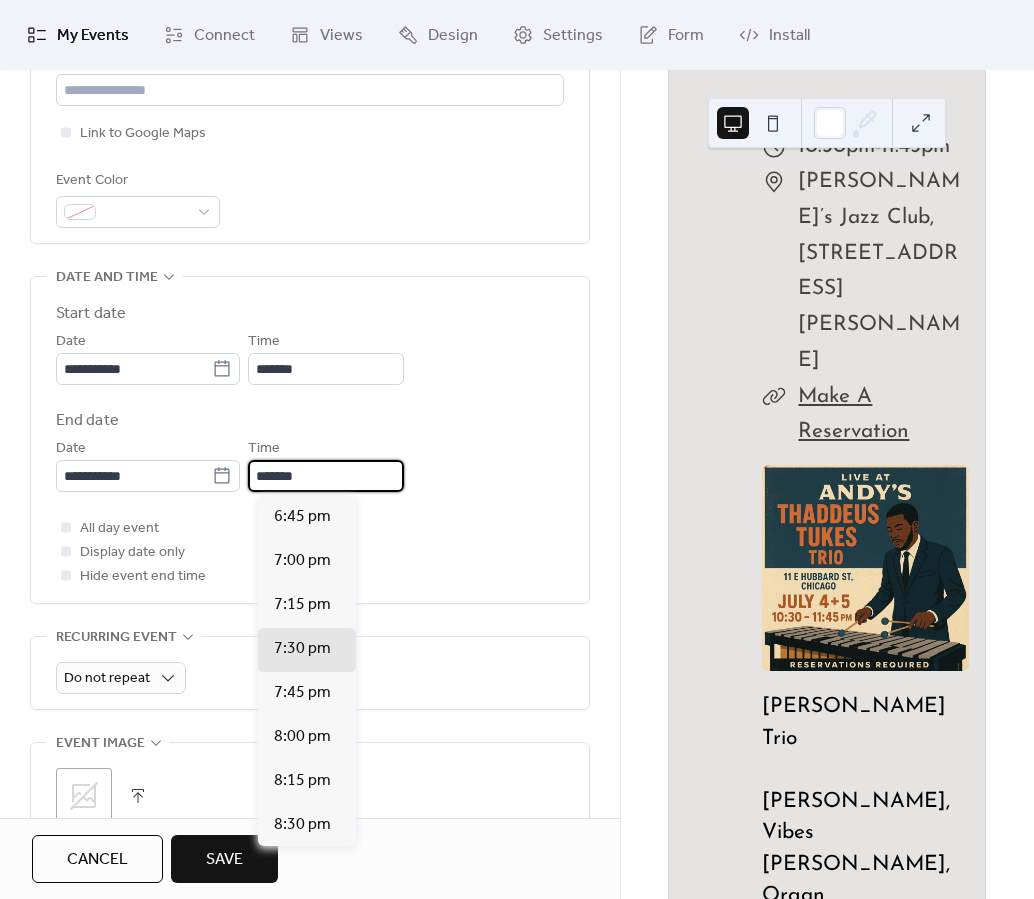 click on "*******" at bounding box center [326, 476] 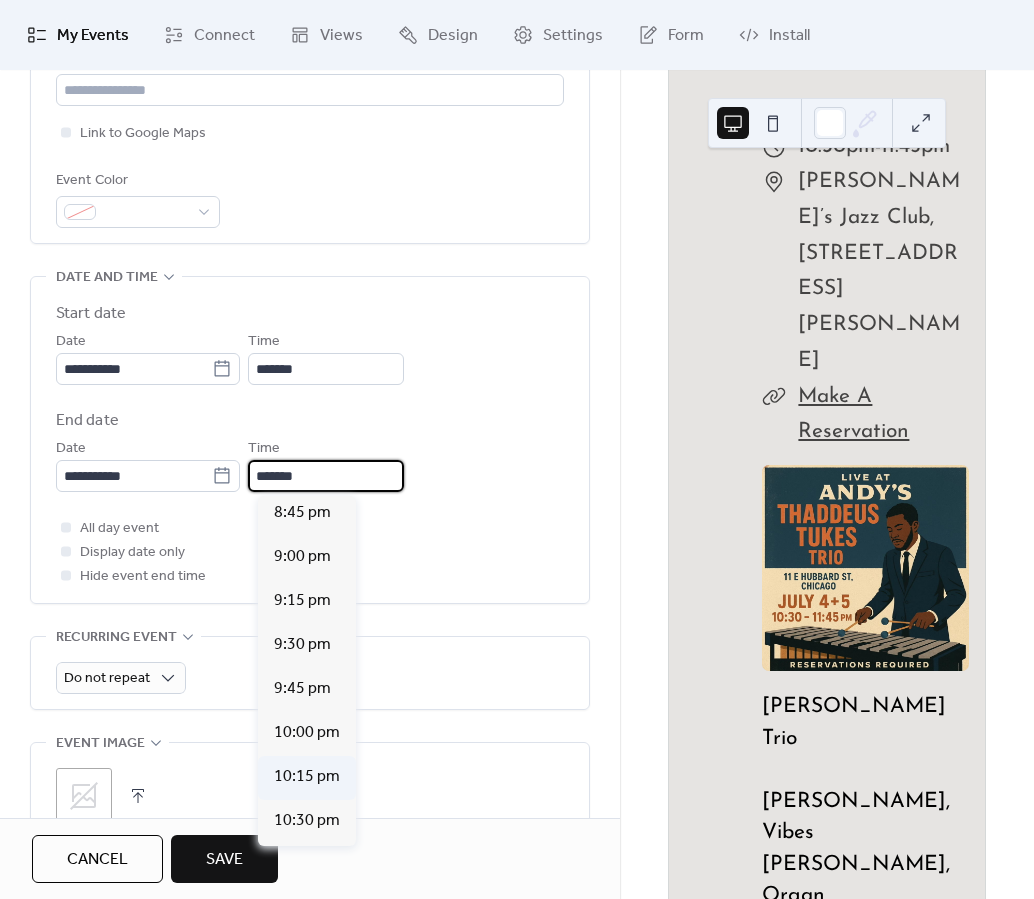 scroll, scrollTop: 360, scrollLeft: 0, axis: vertical 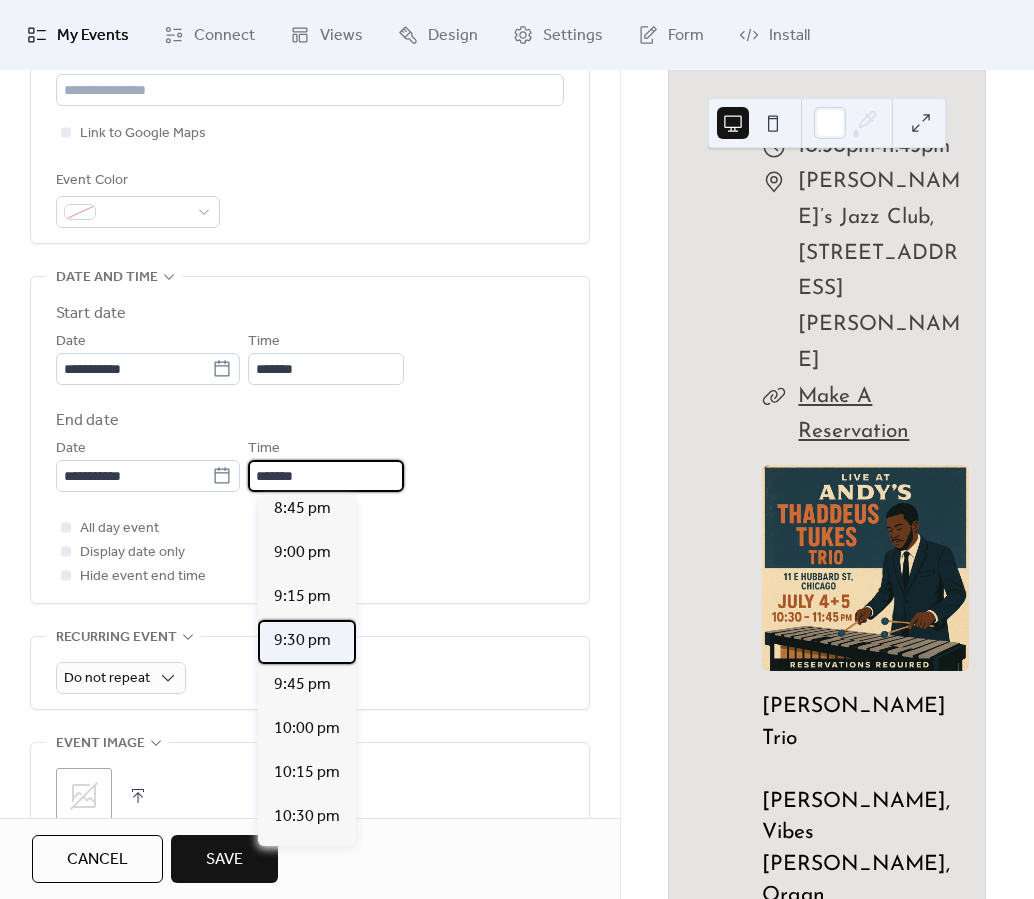 click on "9:30 pm" at bounding box center [302, 641] 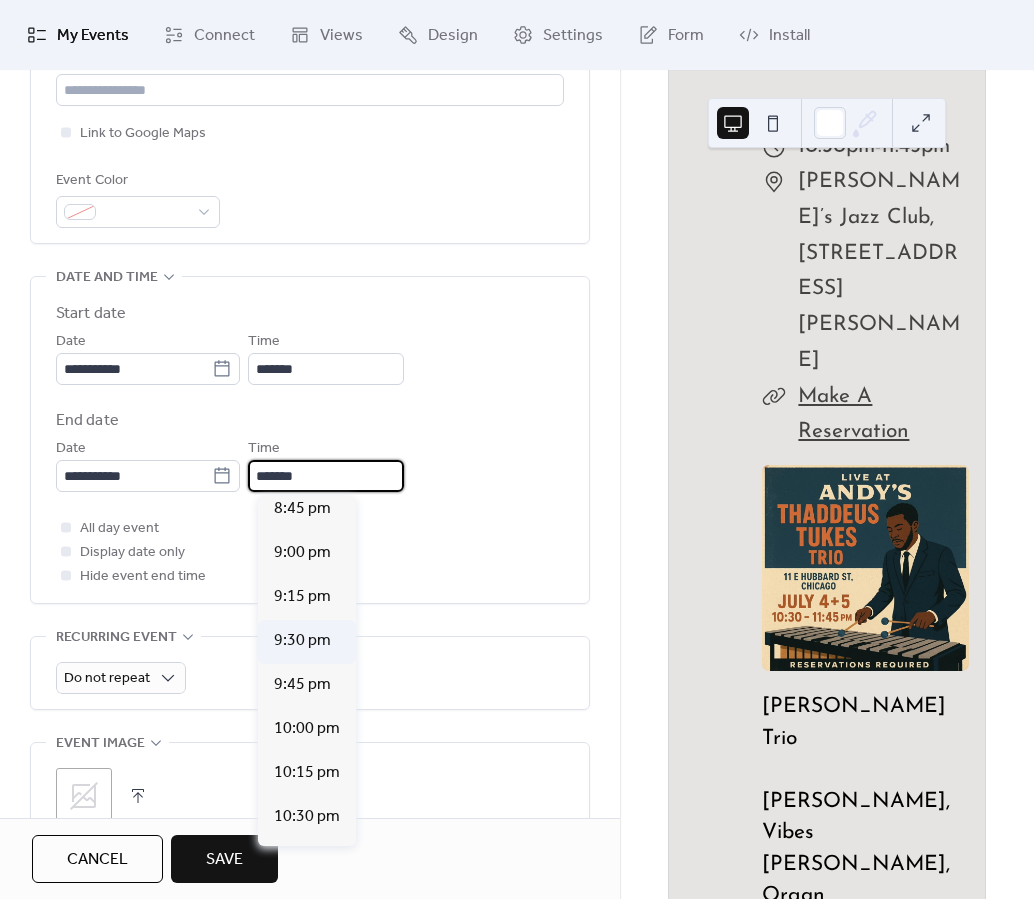 type on "*******" 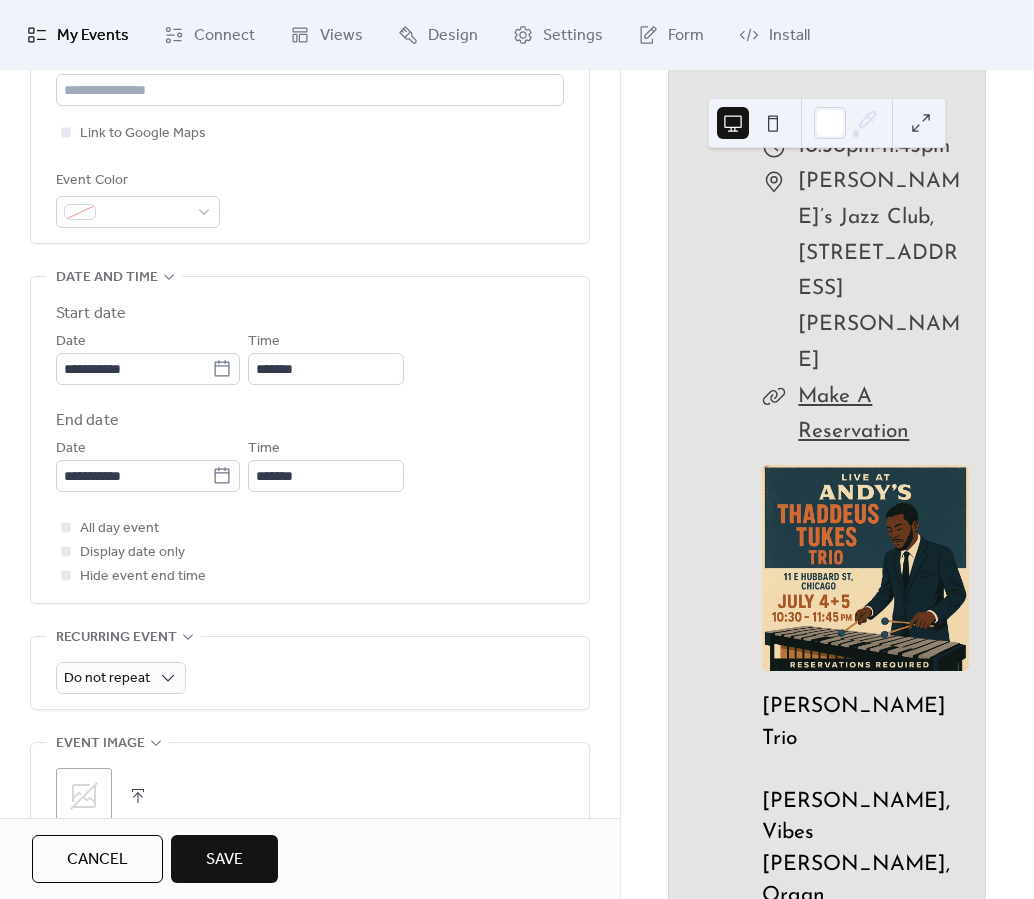 scroll, scrollTop: 998, scrollLeft: 0, axis: vertical 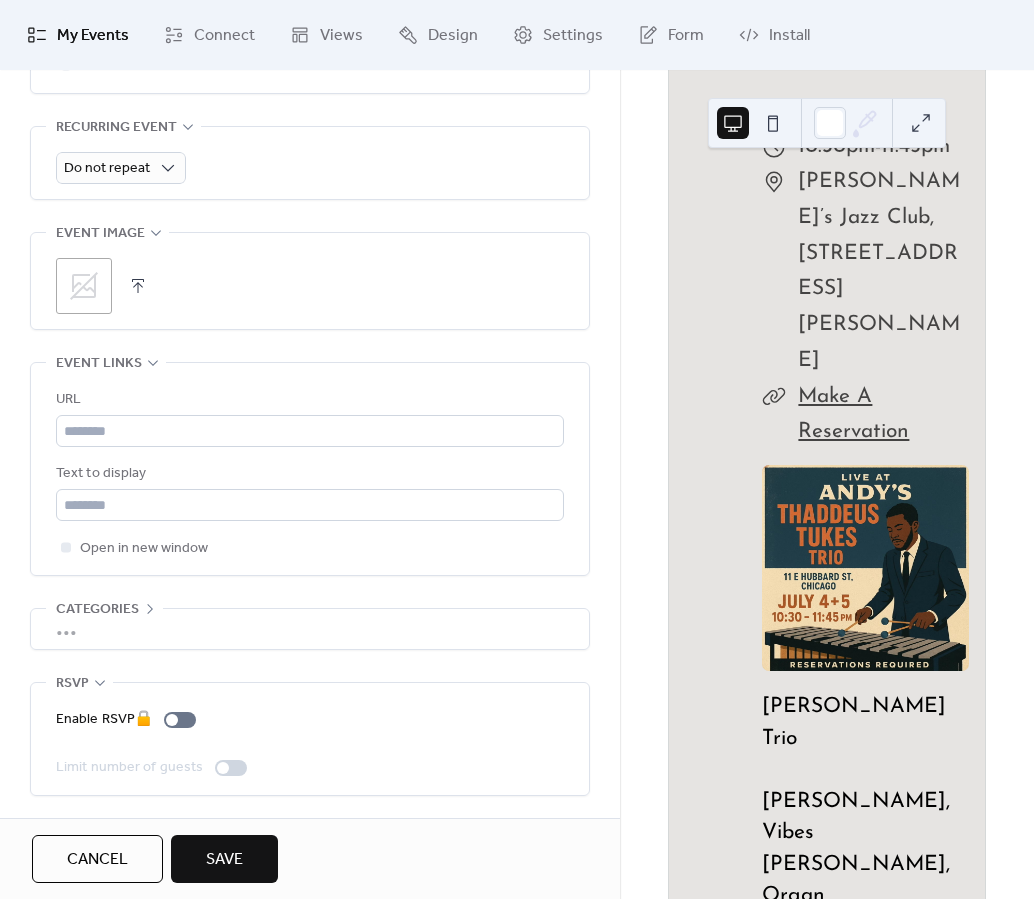 click on "Save" at bounding box center [224, 860] 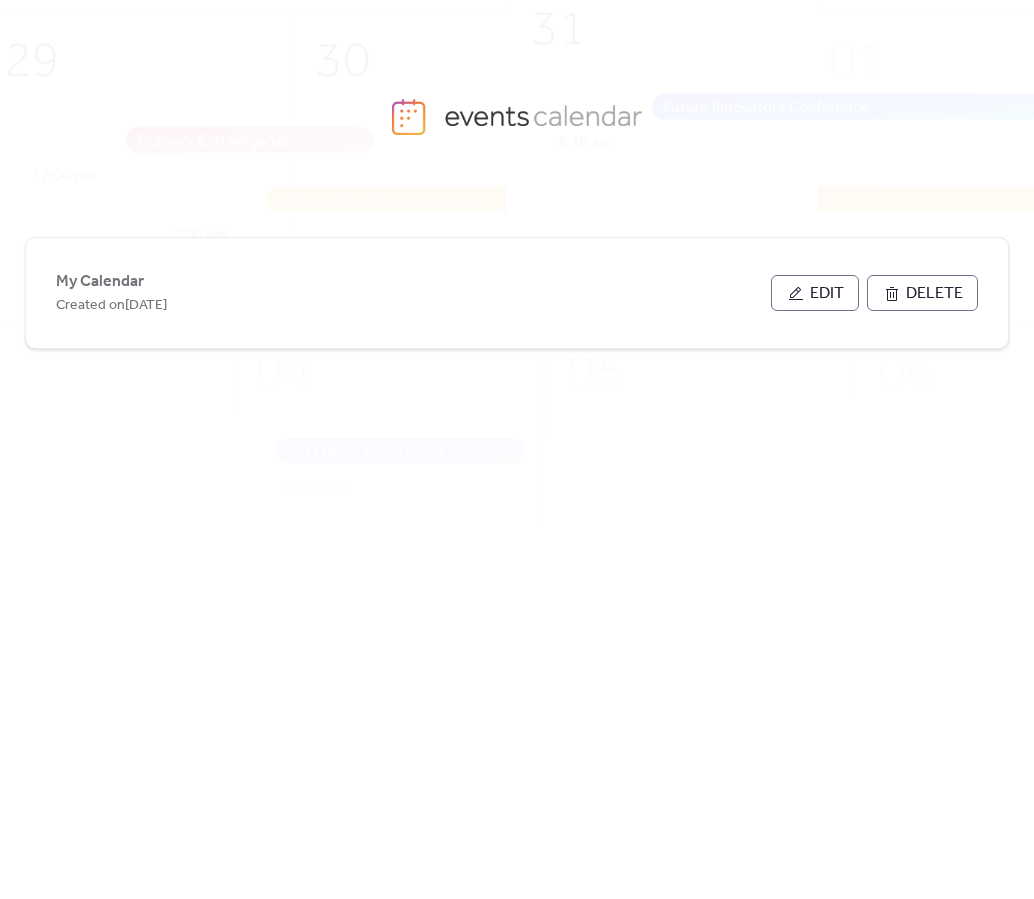 scroll, scrollTop: 0, scrollLeft: 0, axis: both 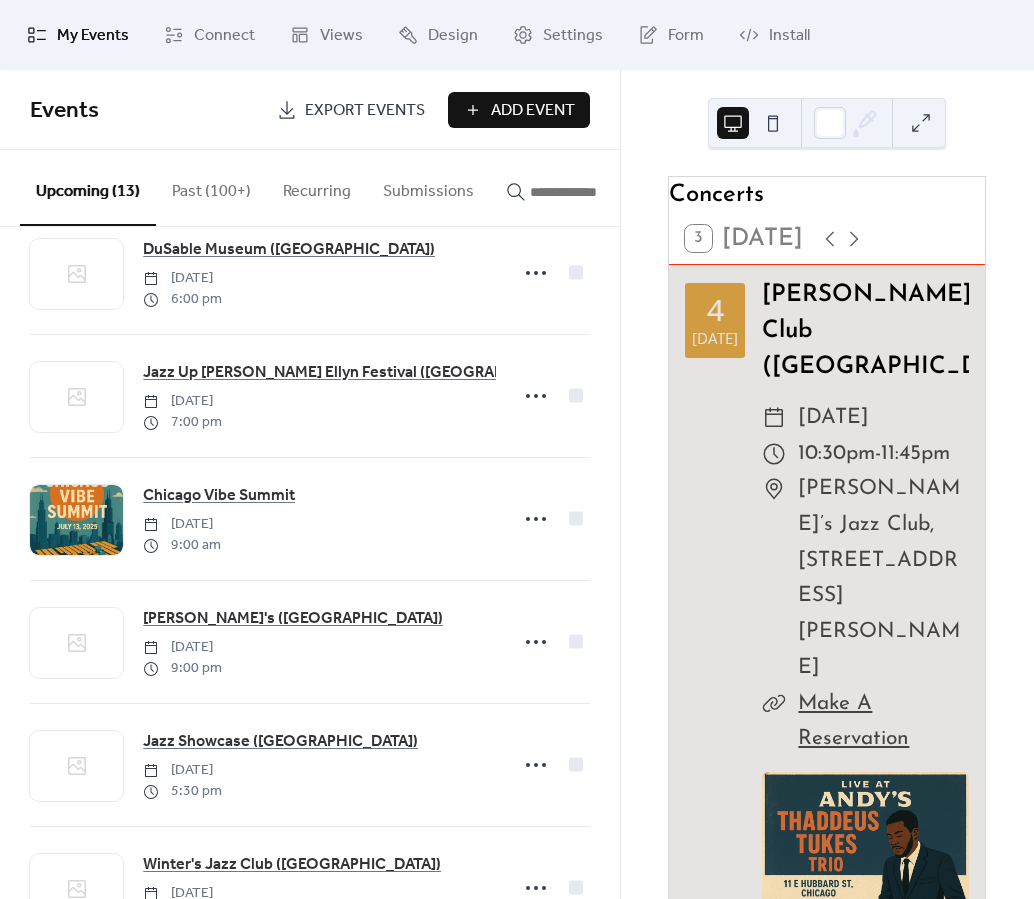 click on "Add Event" at bounding box center (533, 111) 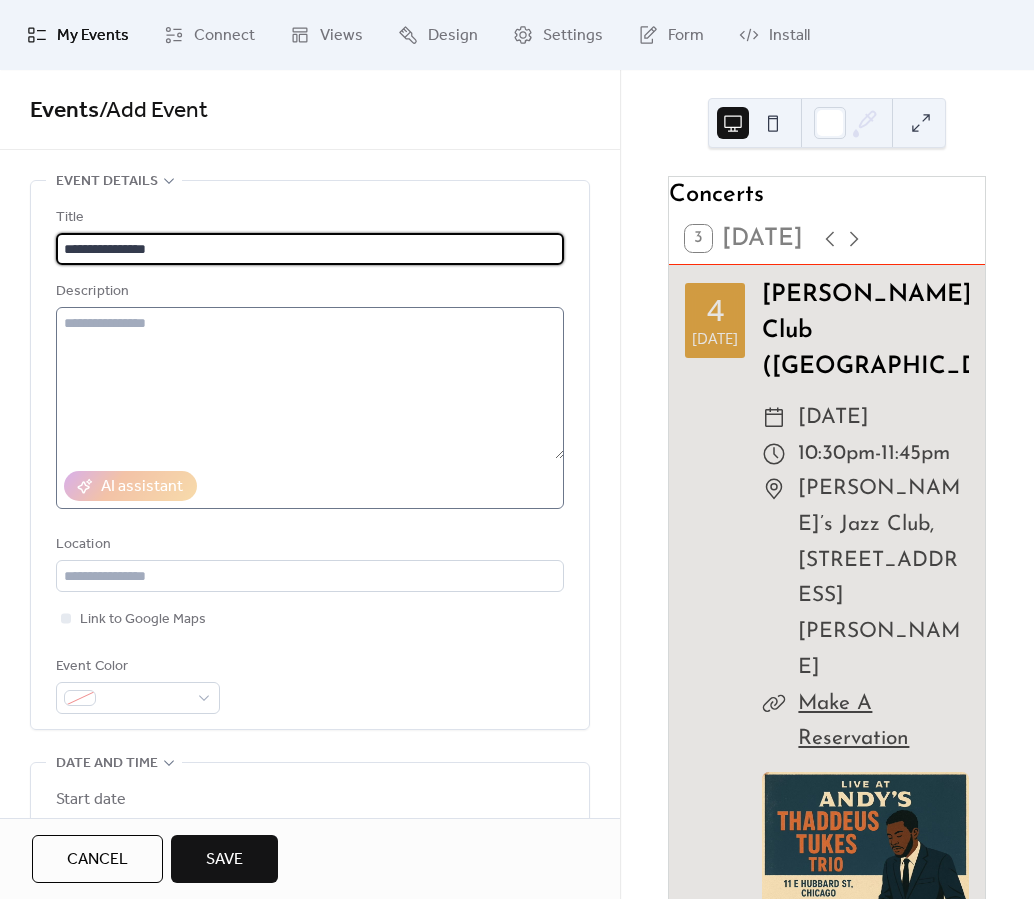 type on "**********" 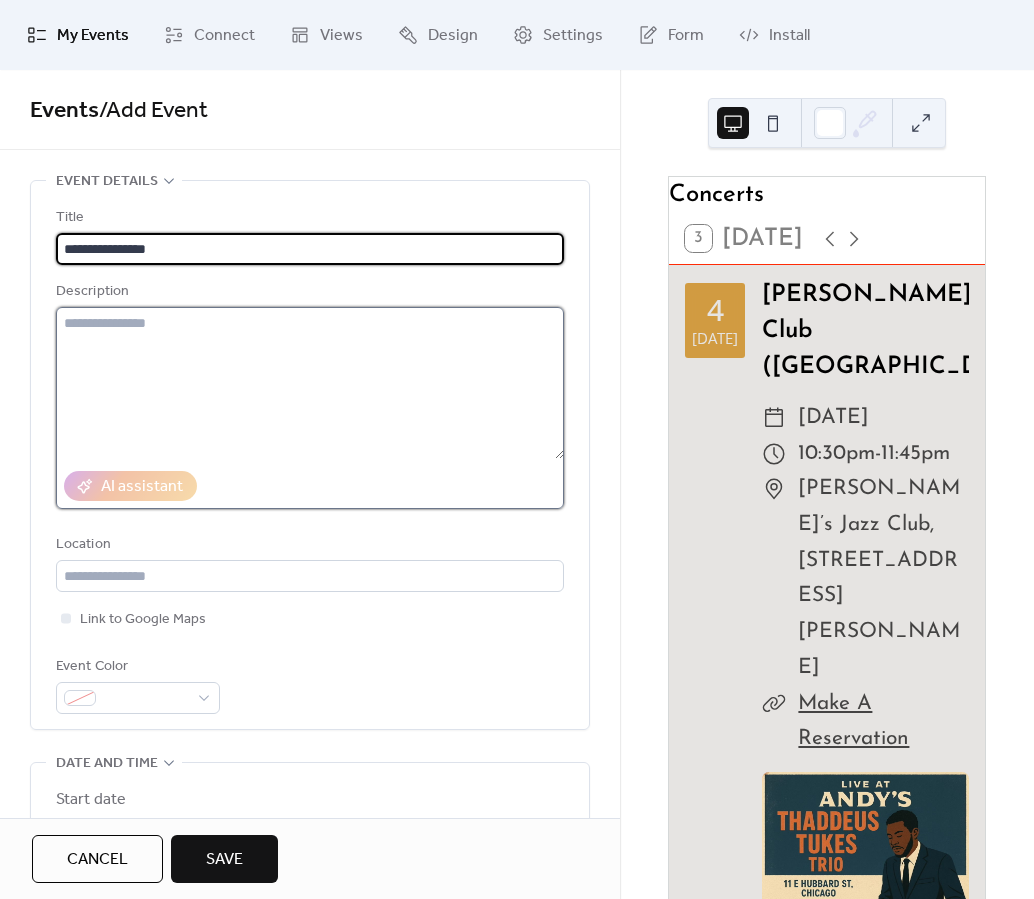 click at bounding box center (310, 383) 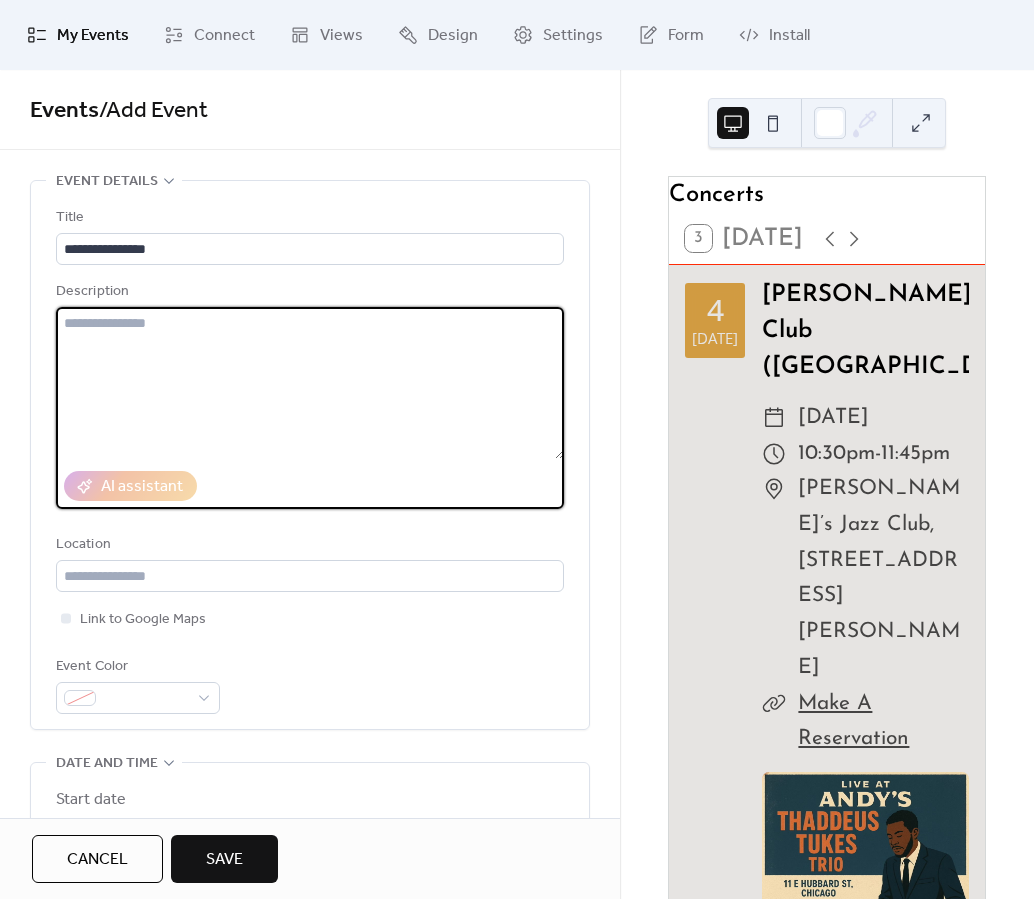 paste on "**********" 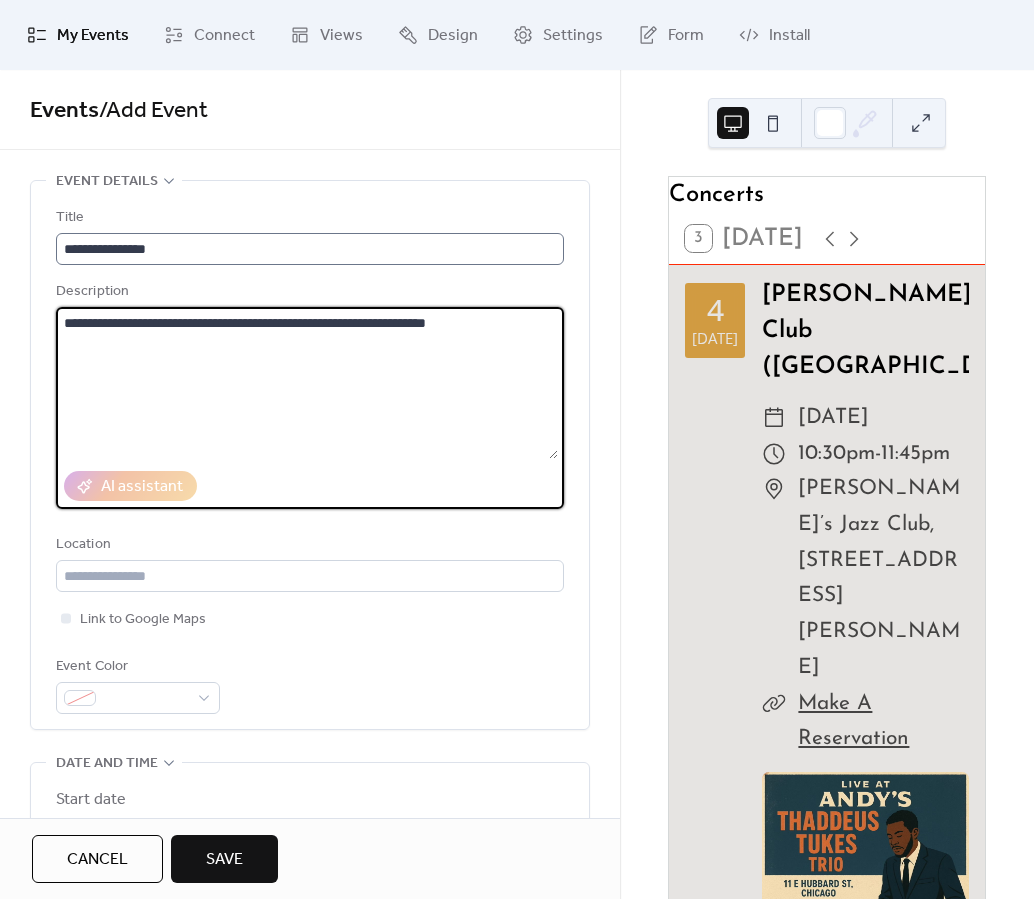 type on "**********" 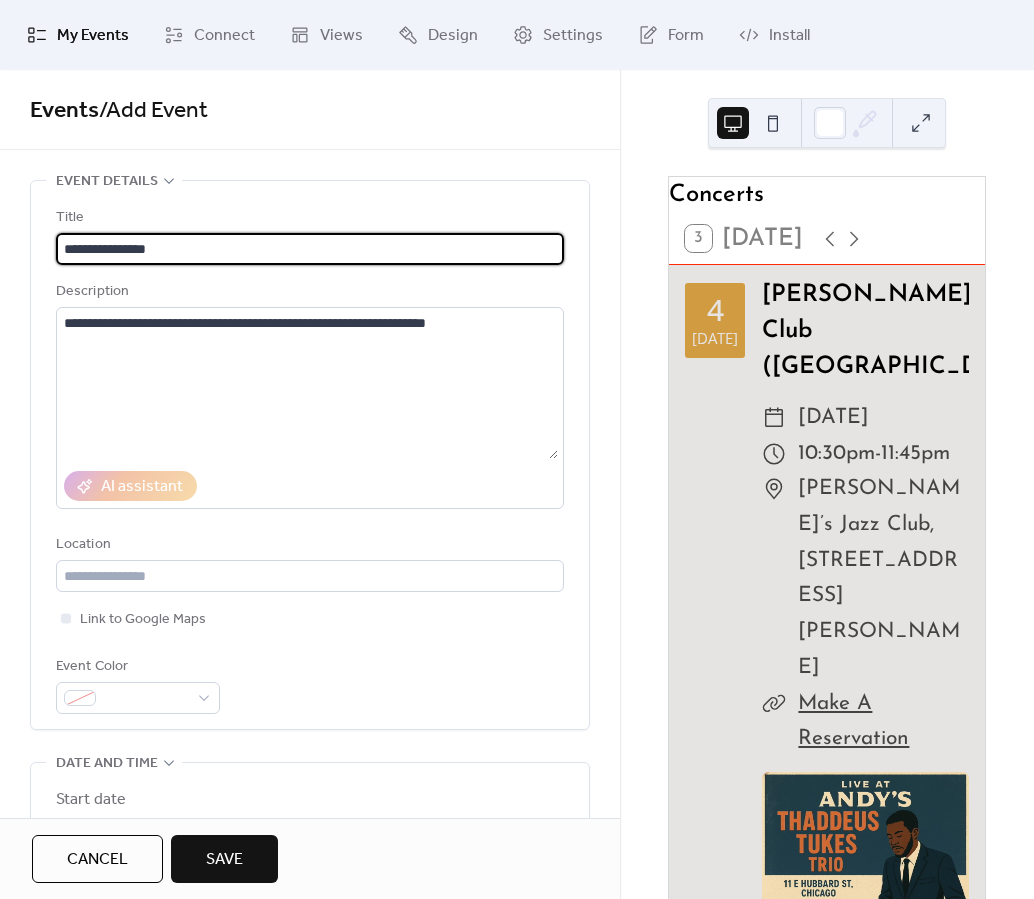 drag, startPoint x: 127, startPoint y: 246, endPoint x: 273, endPoint y: 253, distance: 146.16771 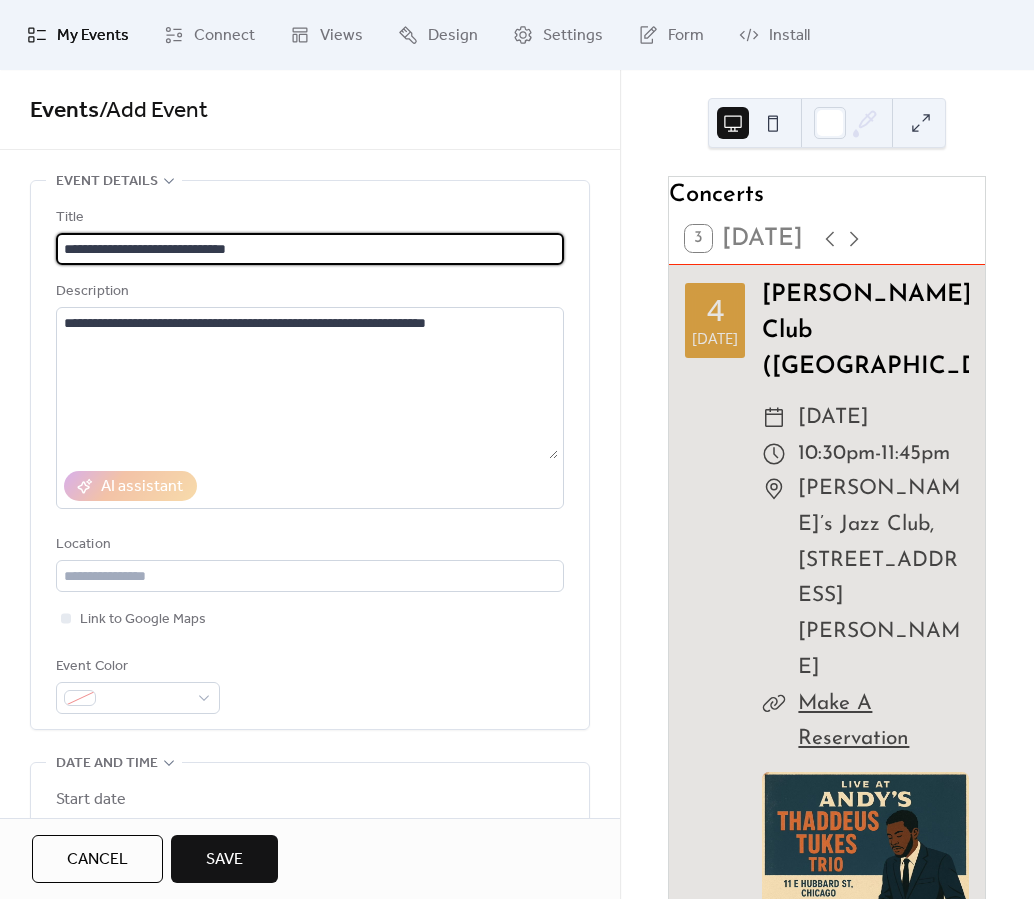 click on "**********" at bounding box center (310, 249) 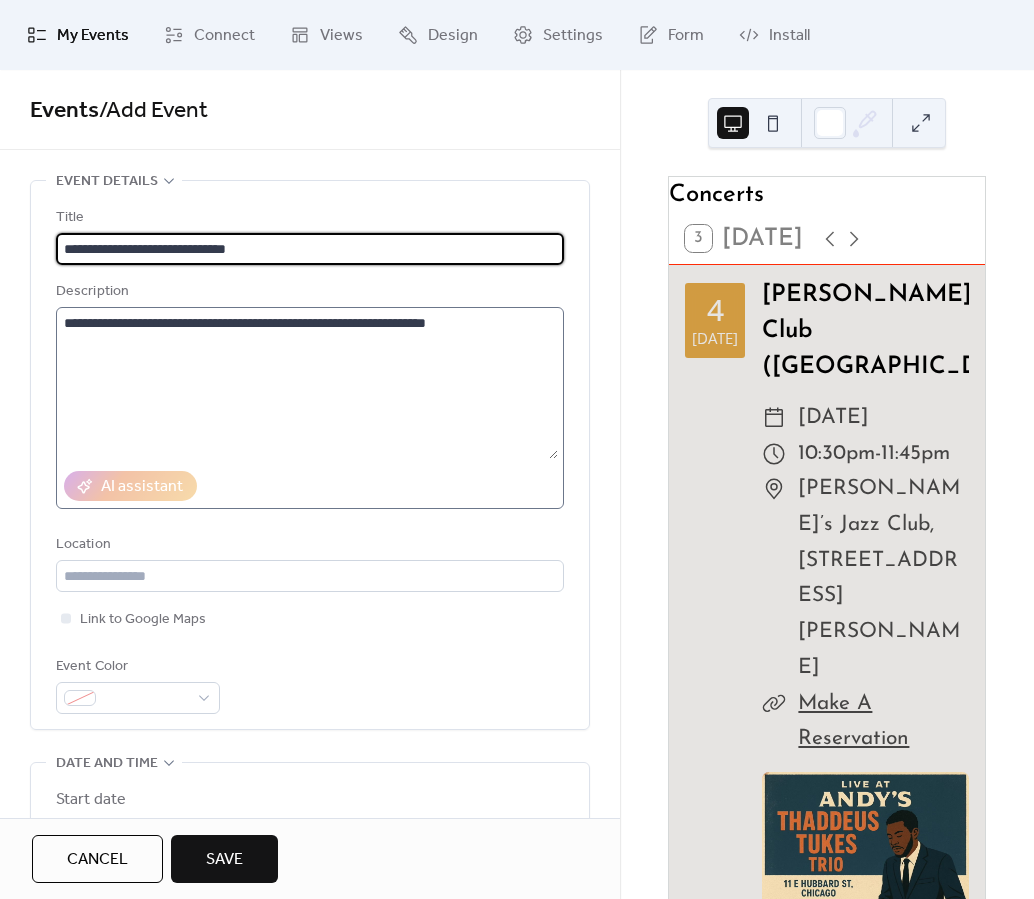 type on "**********" 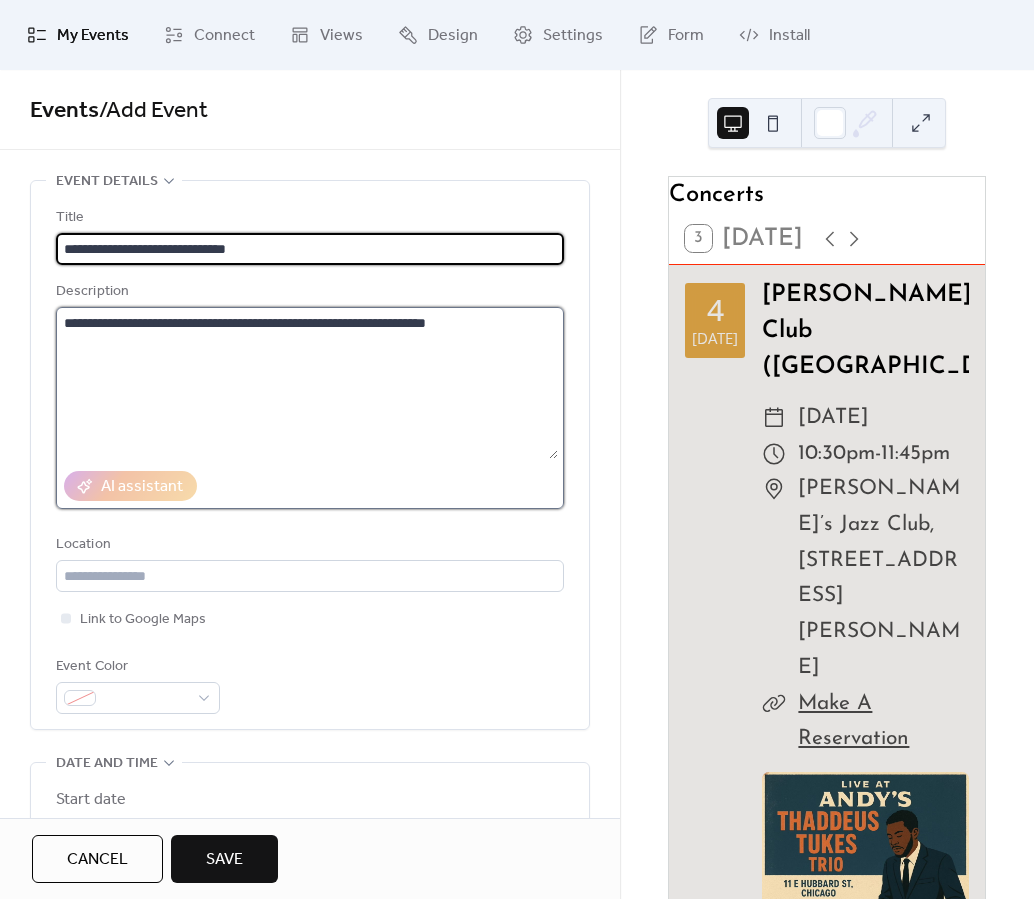 drag, startPoint x: 141, startPoint y: 369, endPoint x: 153, endPoint y: 374, distance: 13 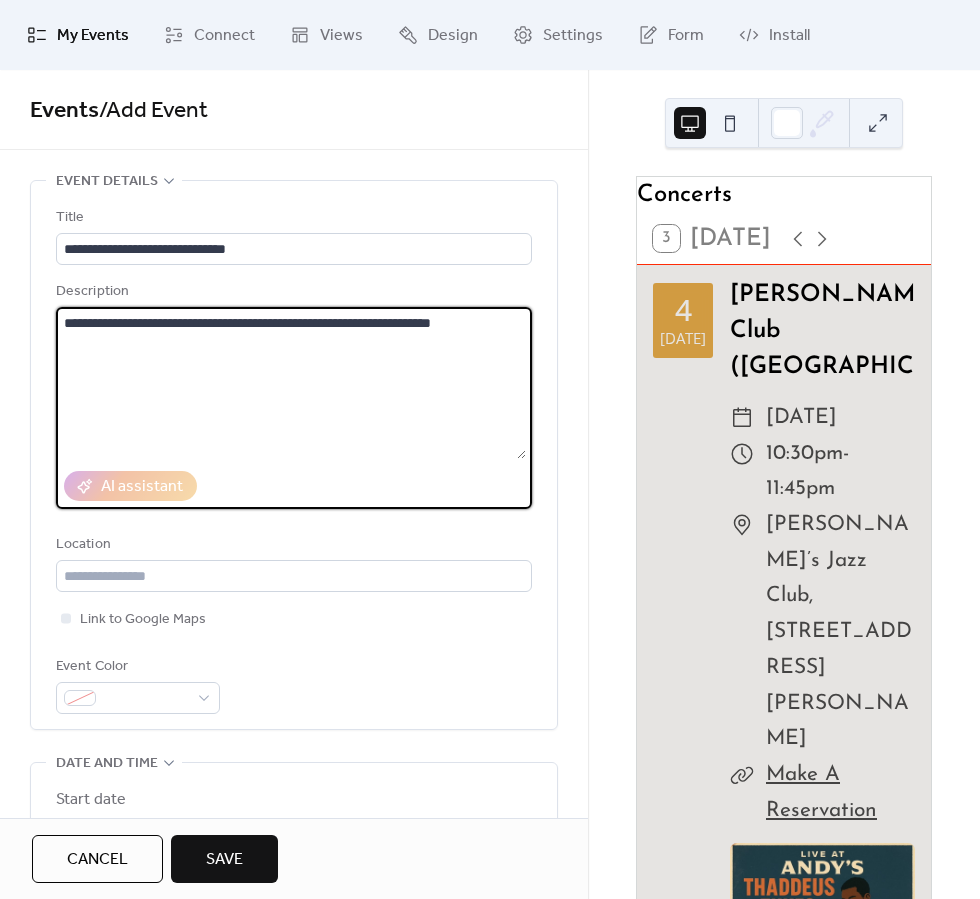 paste on "**********" 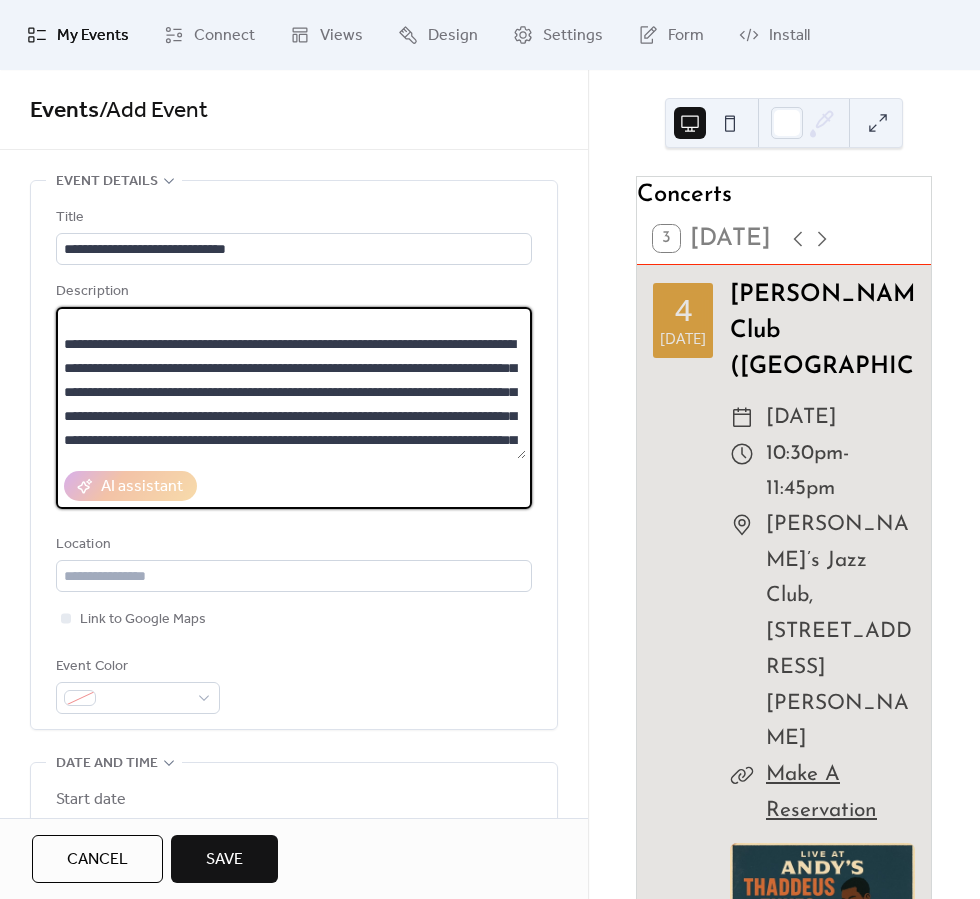 scroll, scrollTop: 0, scrollLeft: 0, axis: both 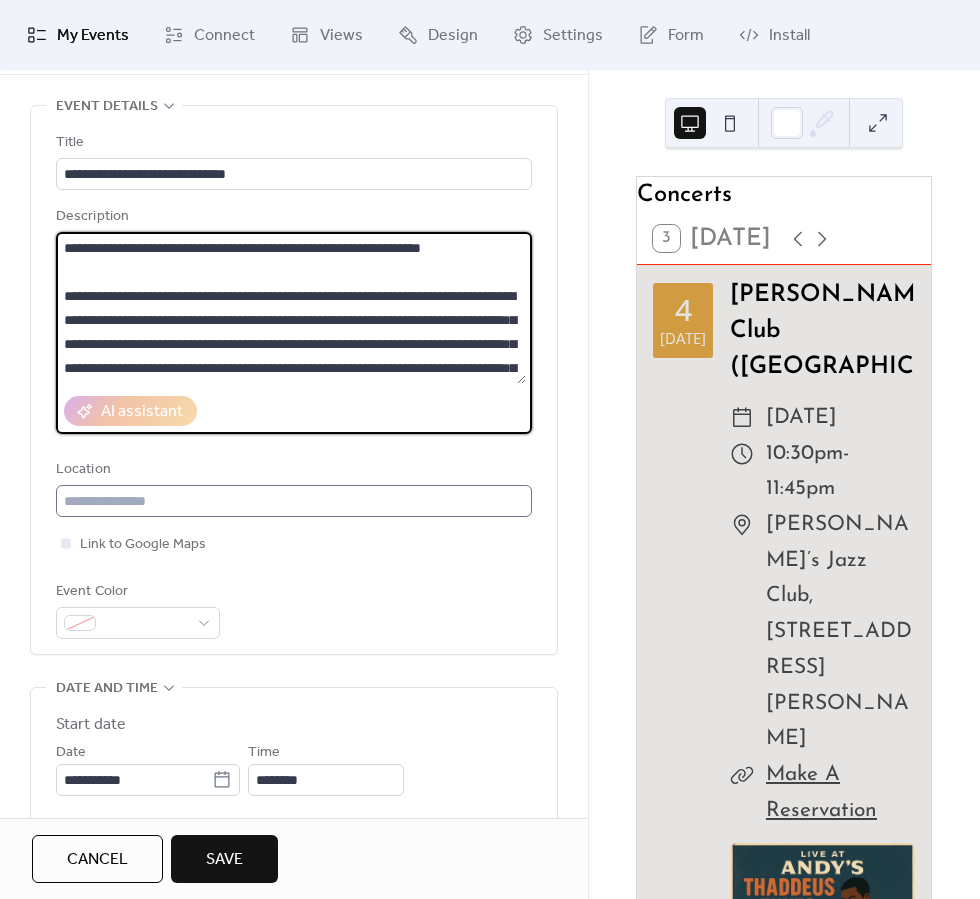 type on "**********" 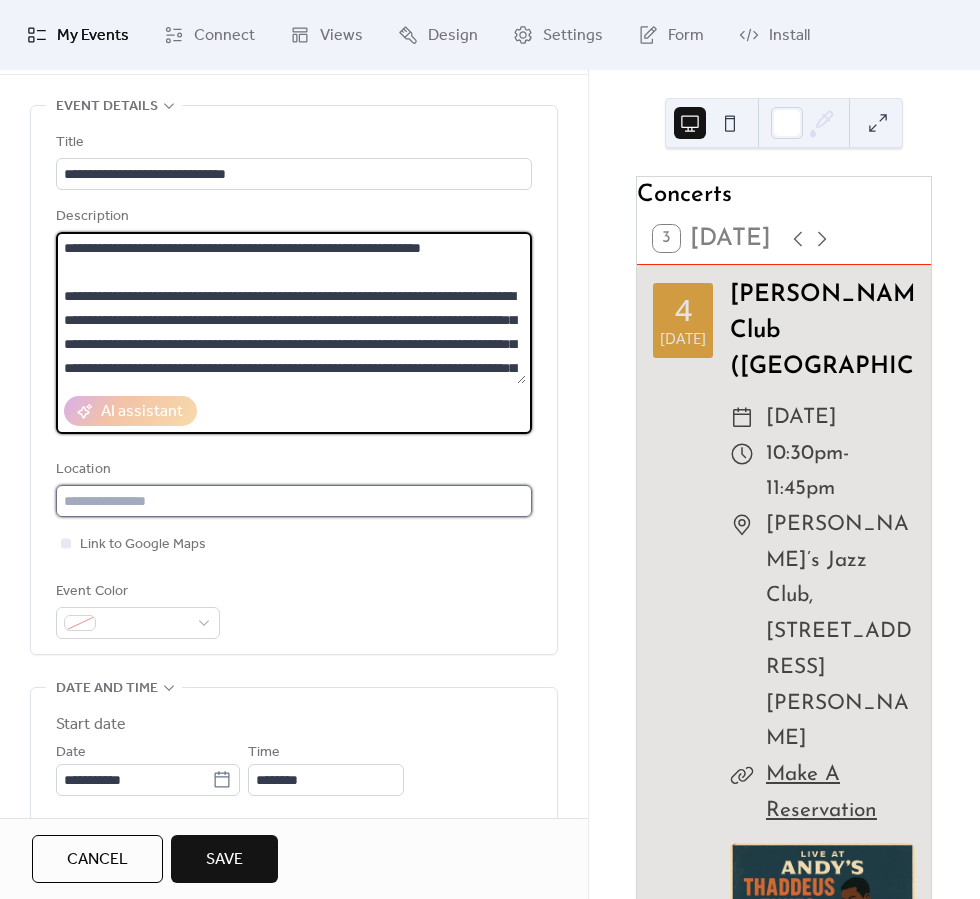 click at bounding box center (294, 501) 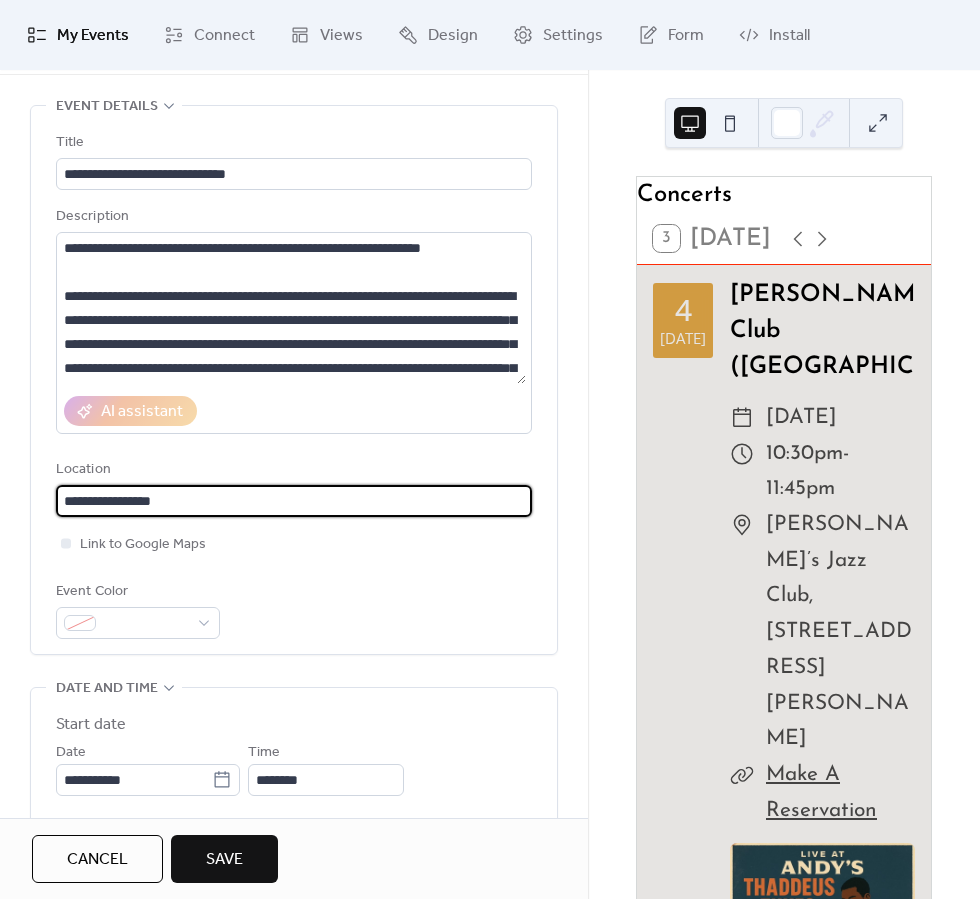 click on "**********" at bounding box center [294, 501] 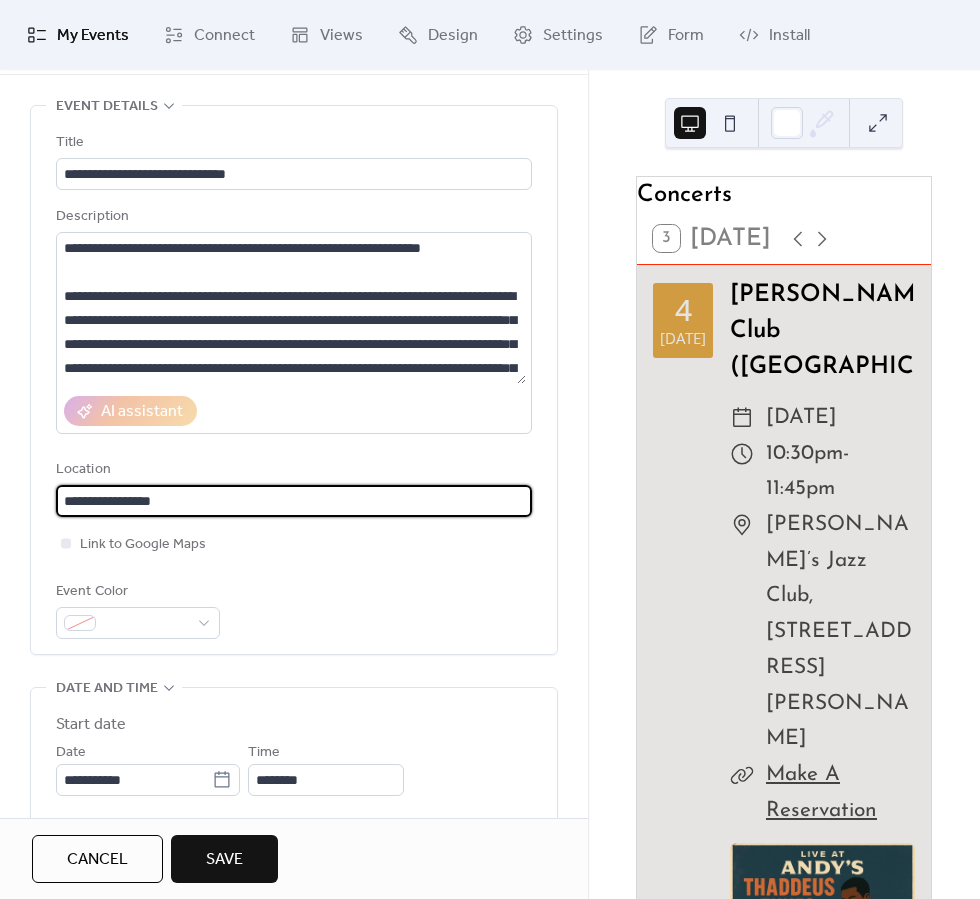 click on "**********" at bounding box center (291, 501) 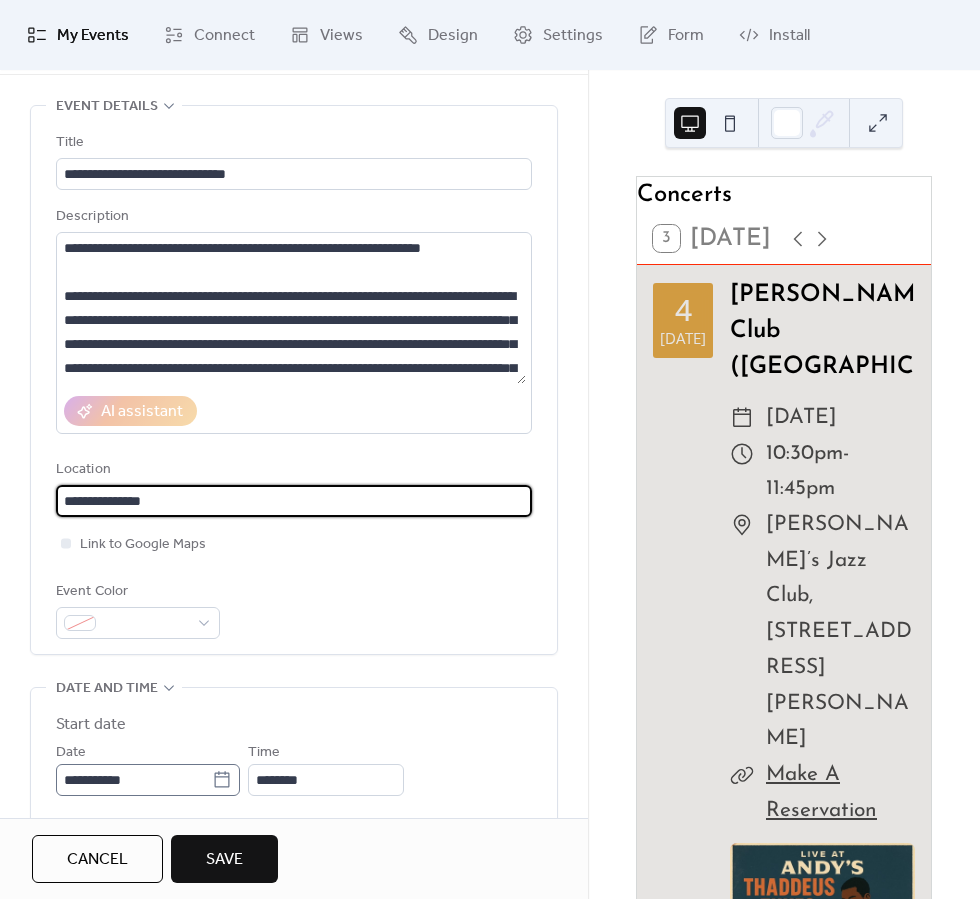 type on "**********" 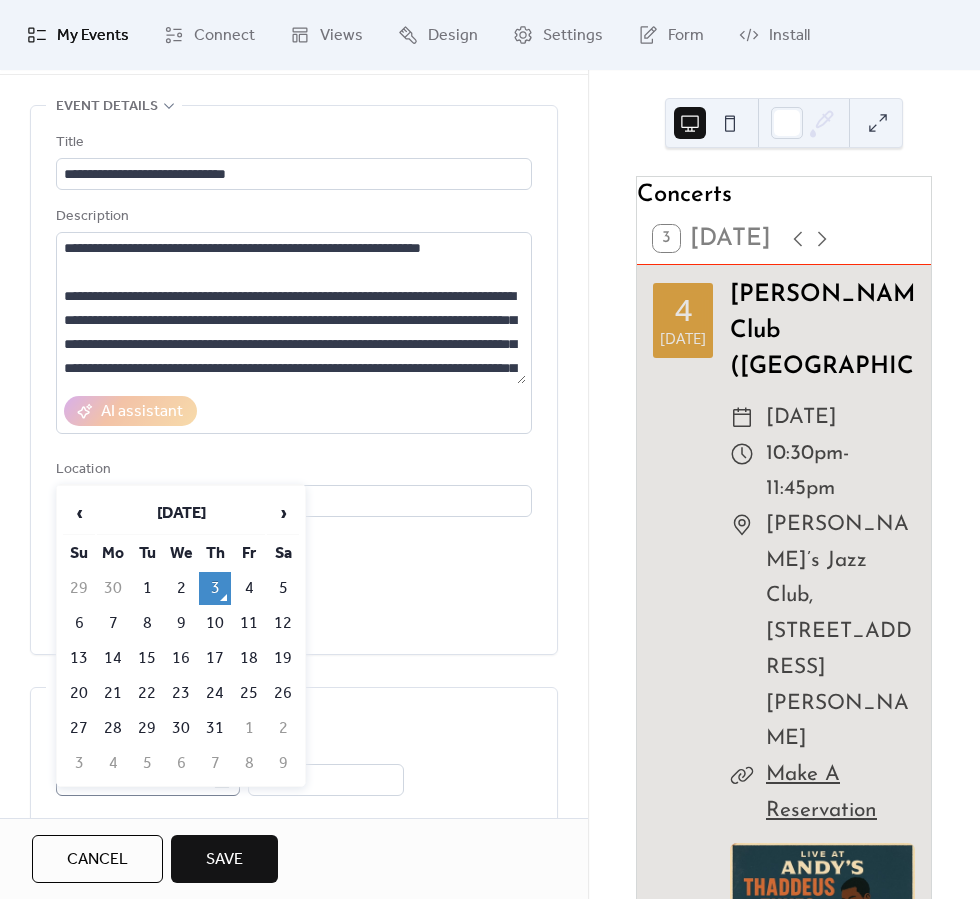 scroll, scrollTop: 0, scrollLeft: 0, axis: both 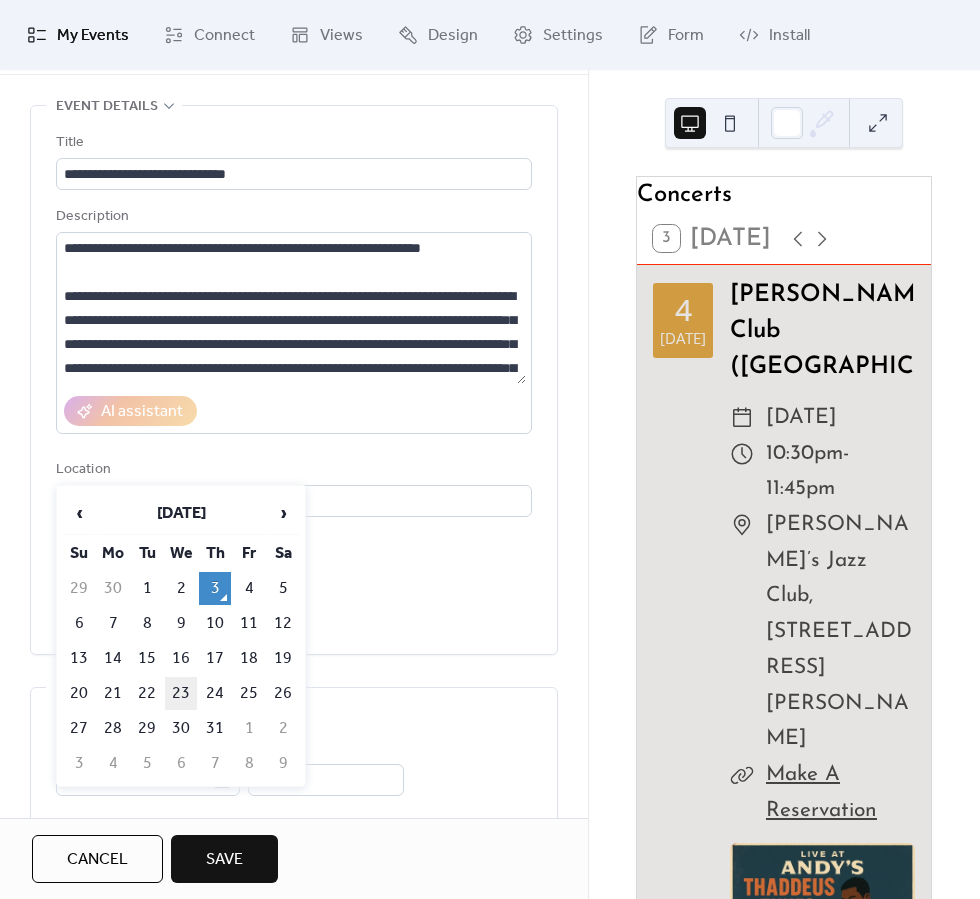 click on "23" at bounding box center [181, 693] 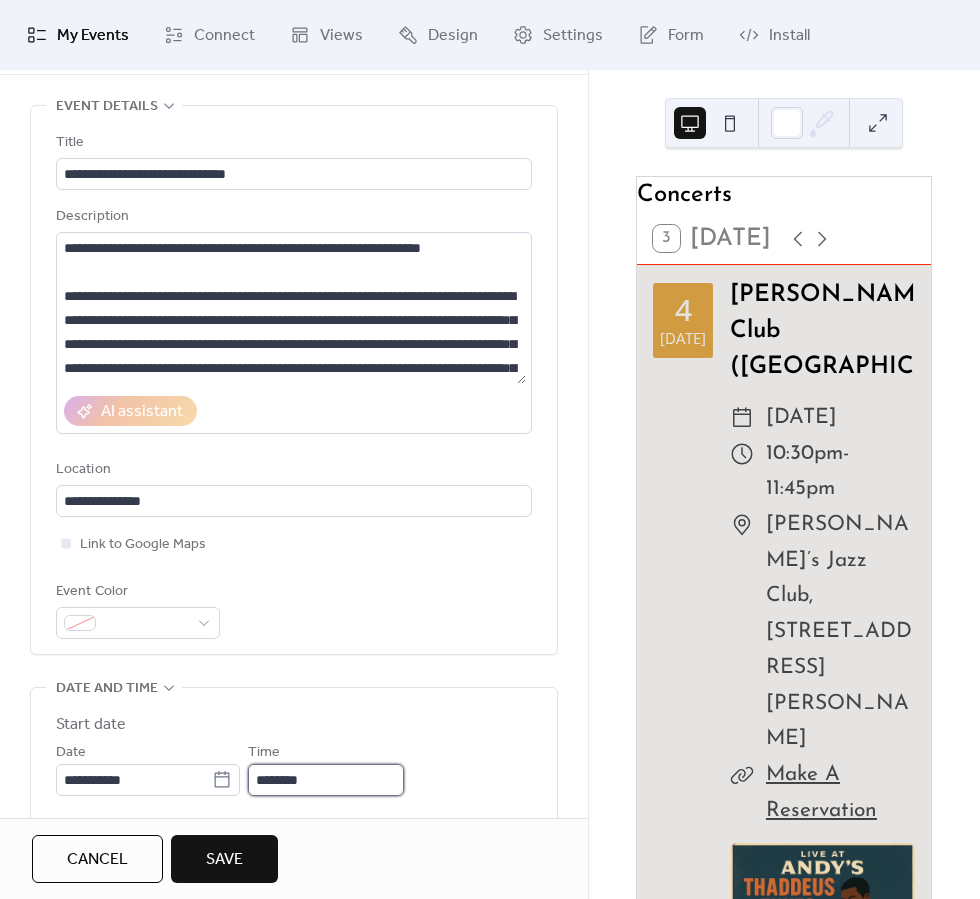 click on "********" at bounding box center (326, 780) 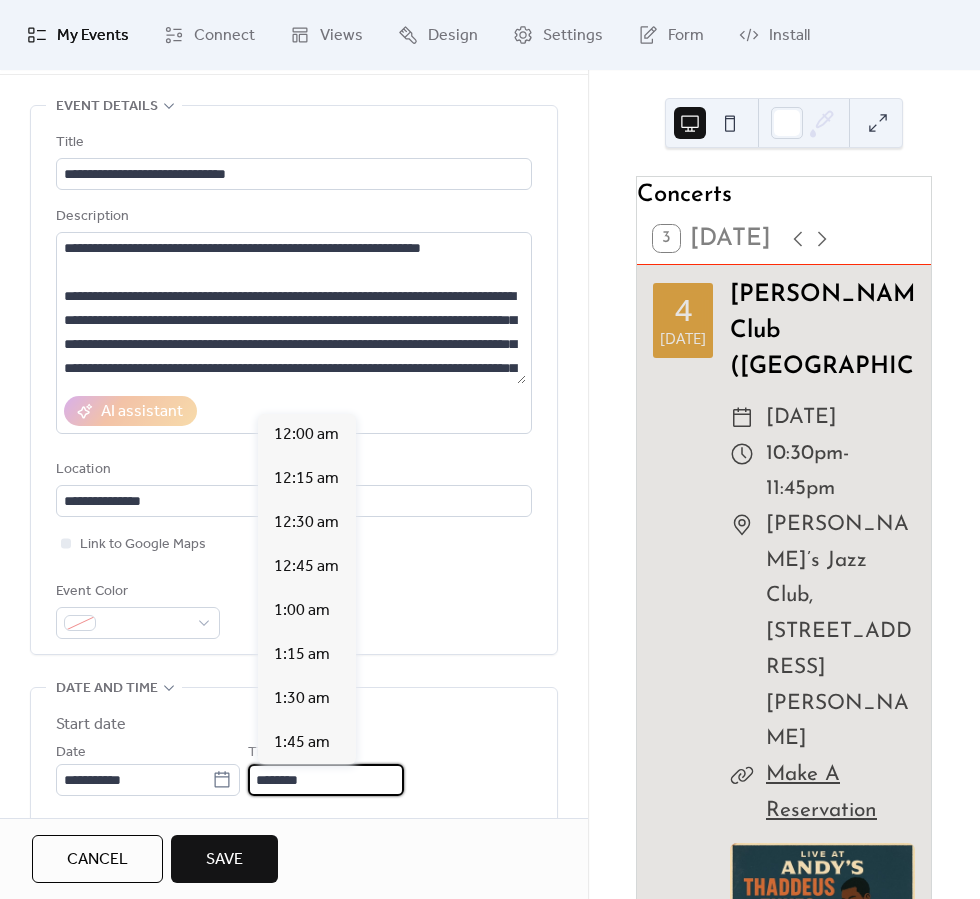 scroll, scrollTop: 2112, scrollLeft: 0, axis: vertical 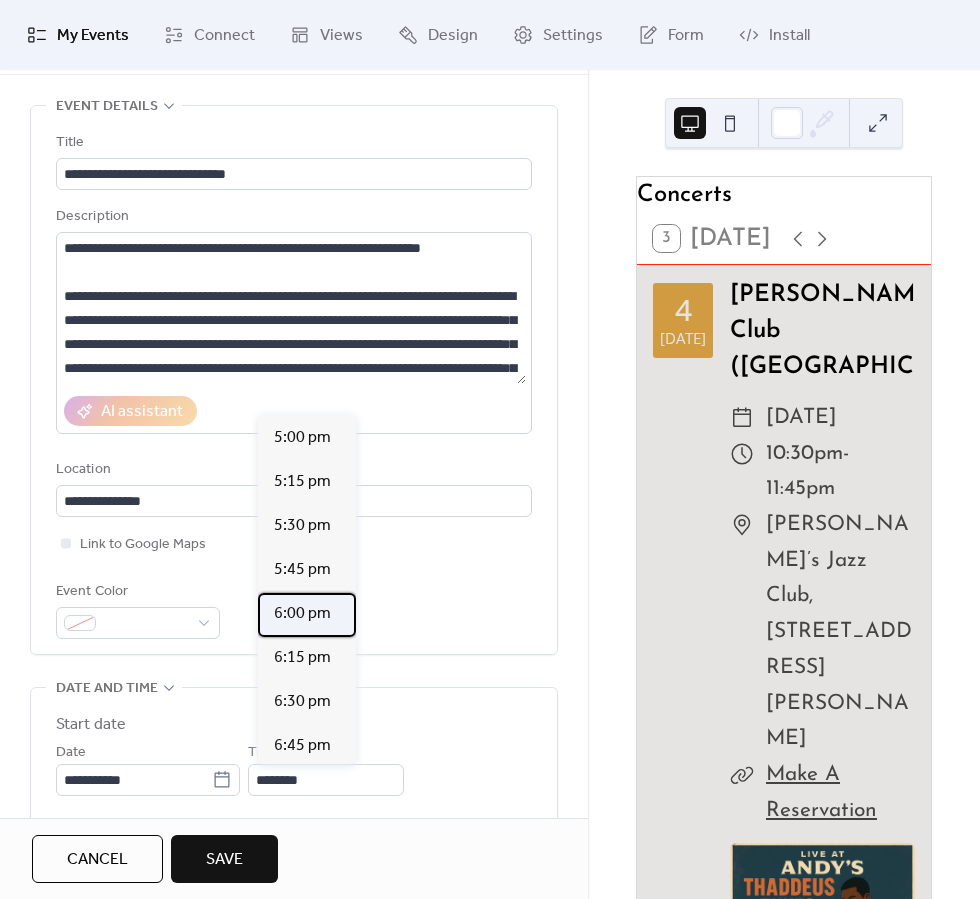 click on "6:00 pm" at bounding box center (302, 614) 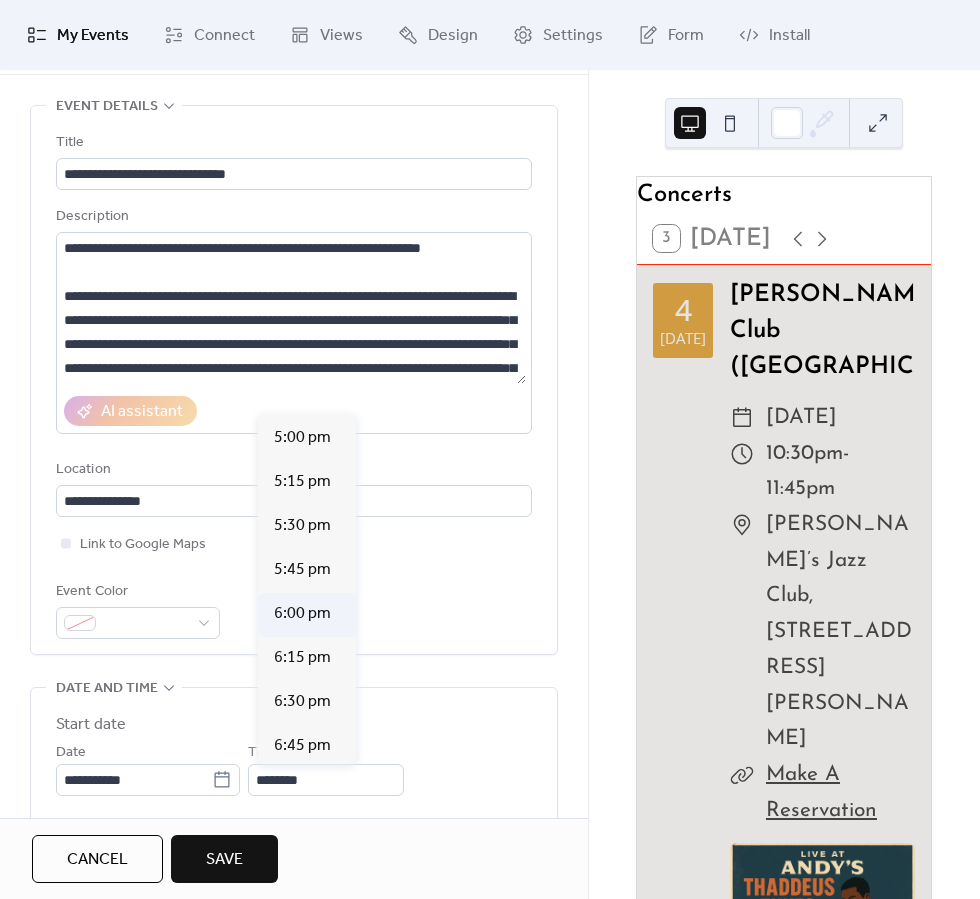 type on "*******" 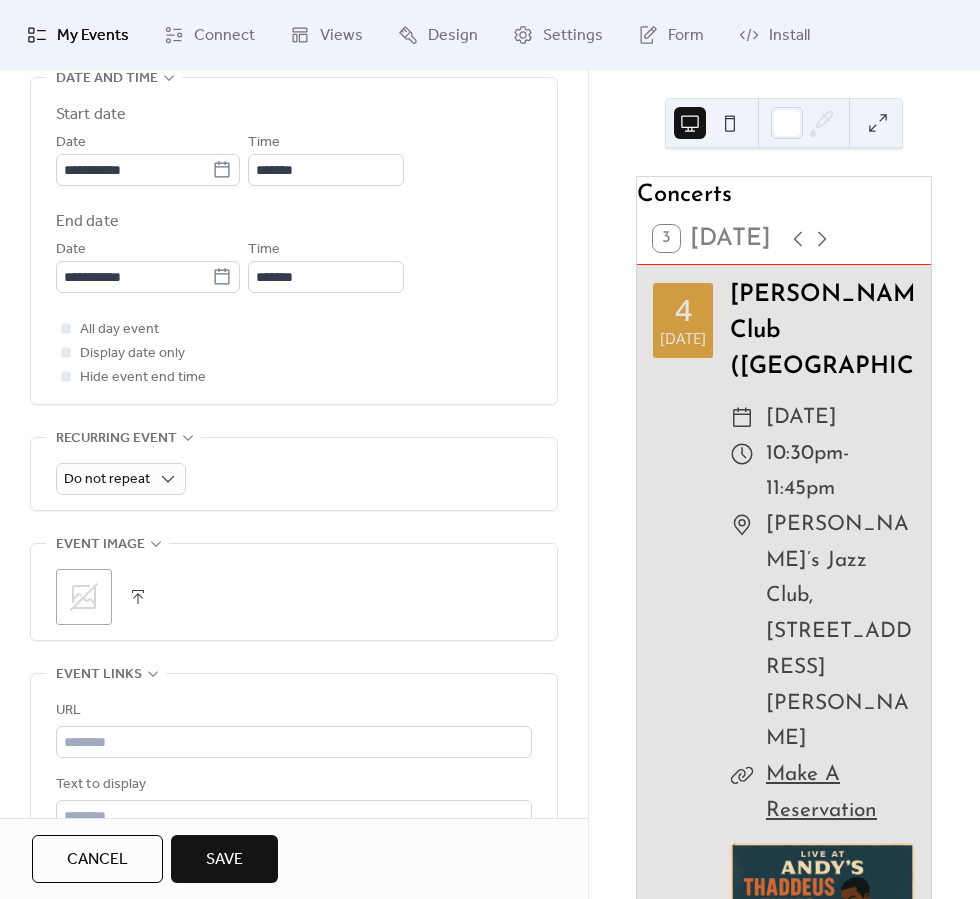 scroll, scrollTop: 694, scrollLeft: 0, axis: vertical 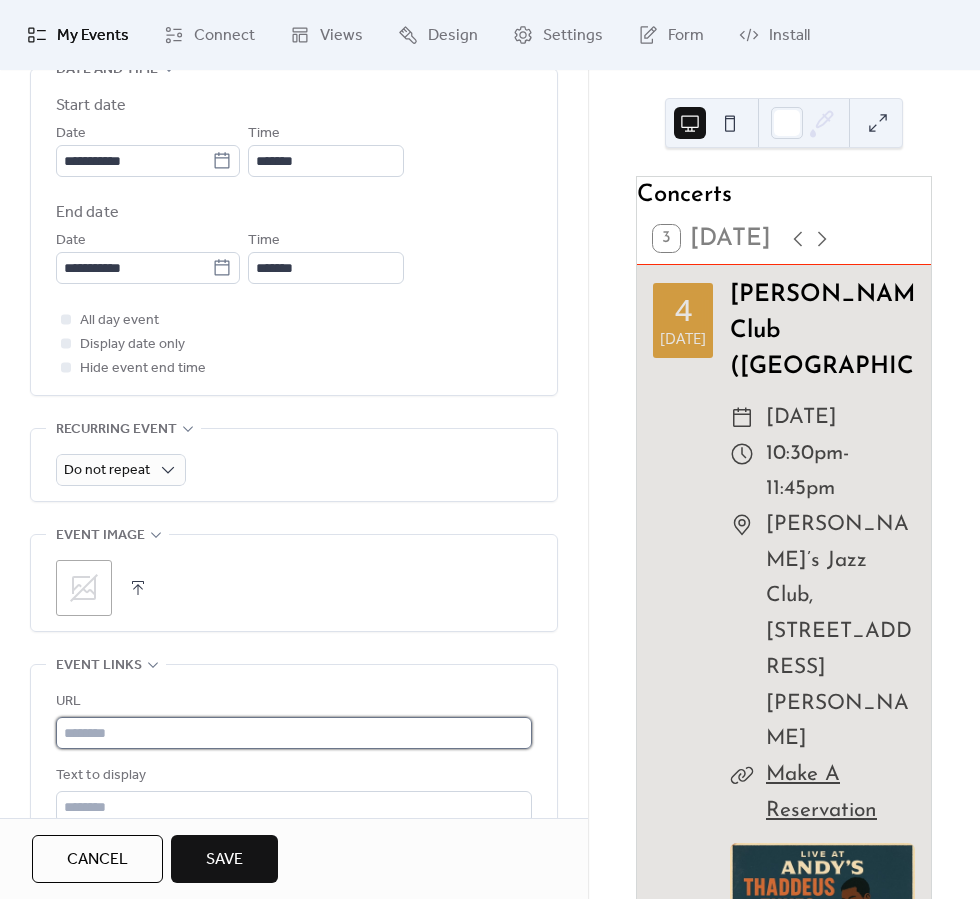 click at bounding box center [294, 733] 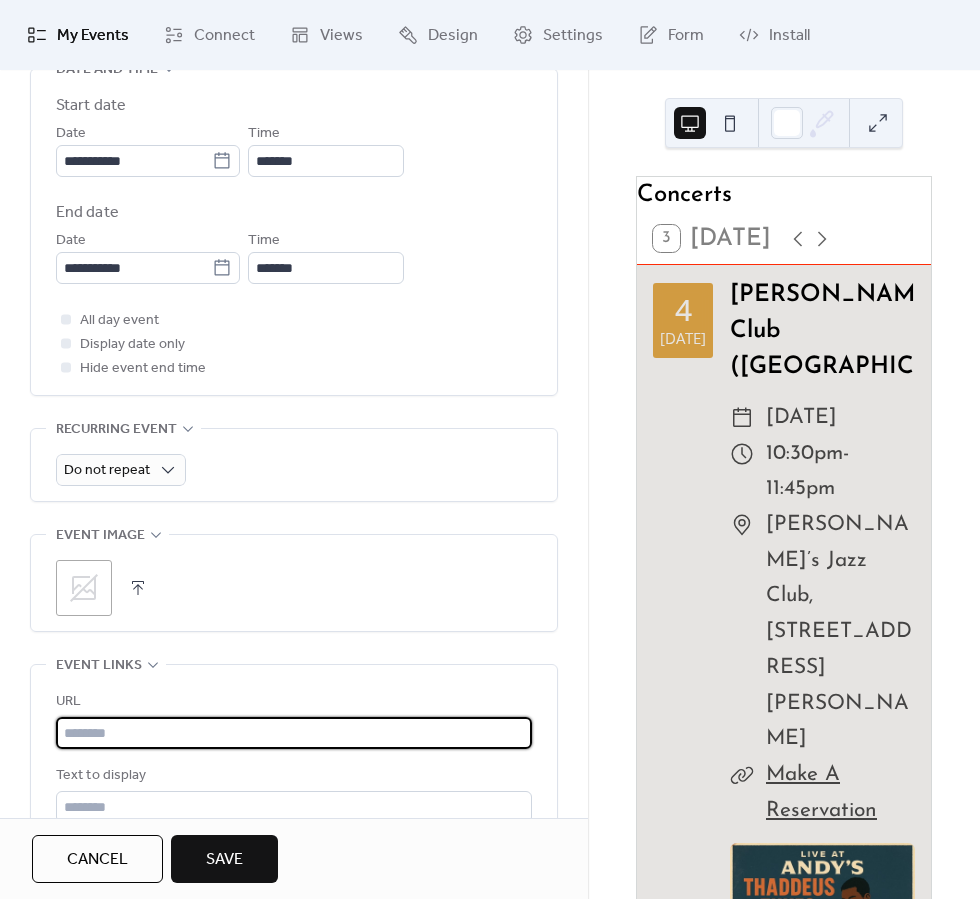 paste on "**********" 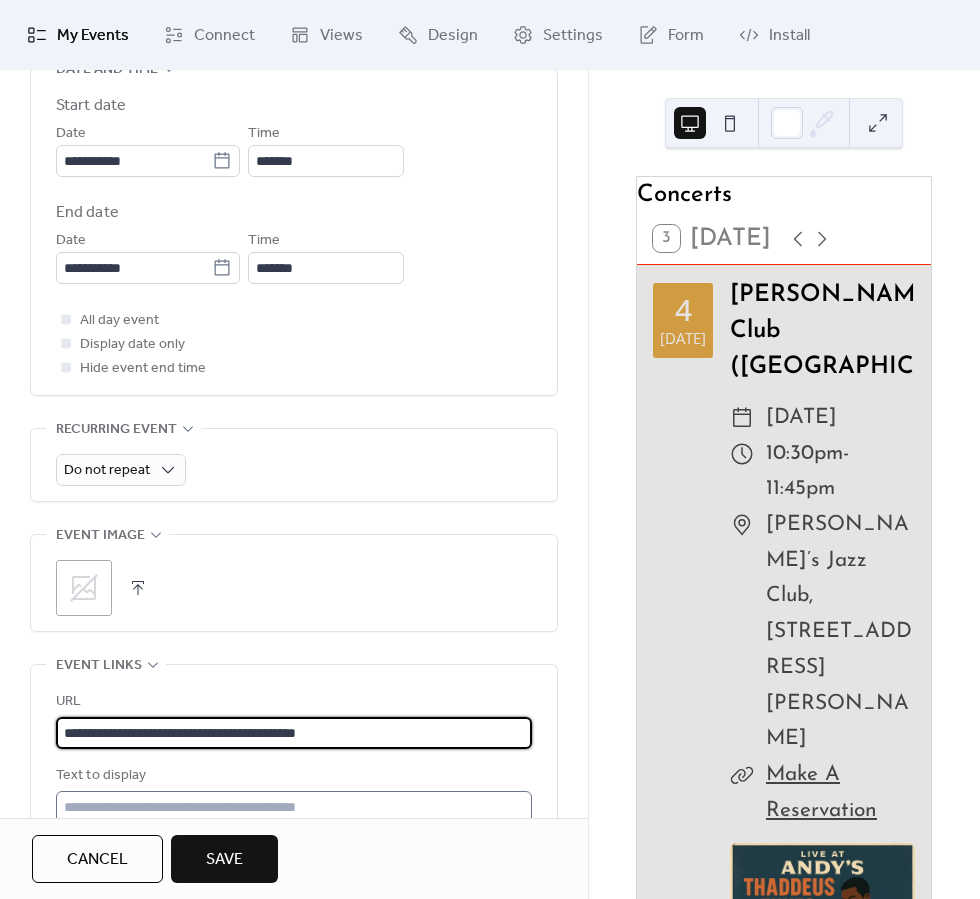 type on "**********" 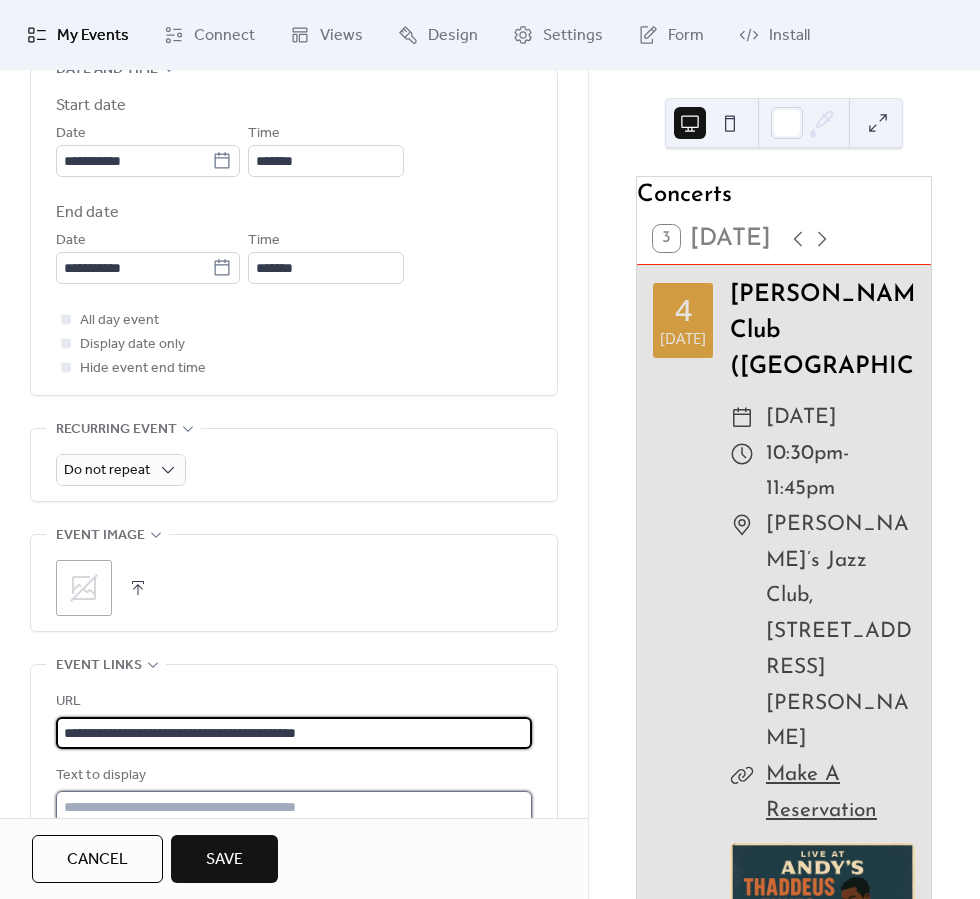 click at bounding box center (294, 807) 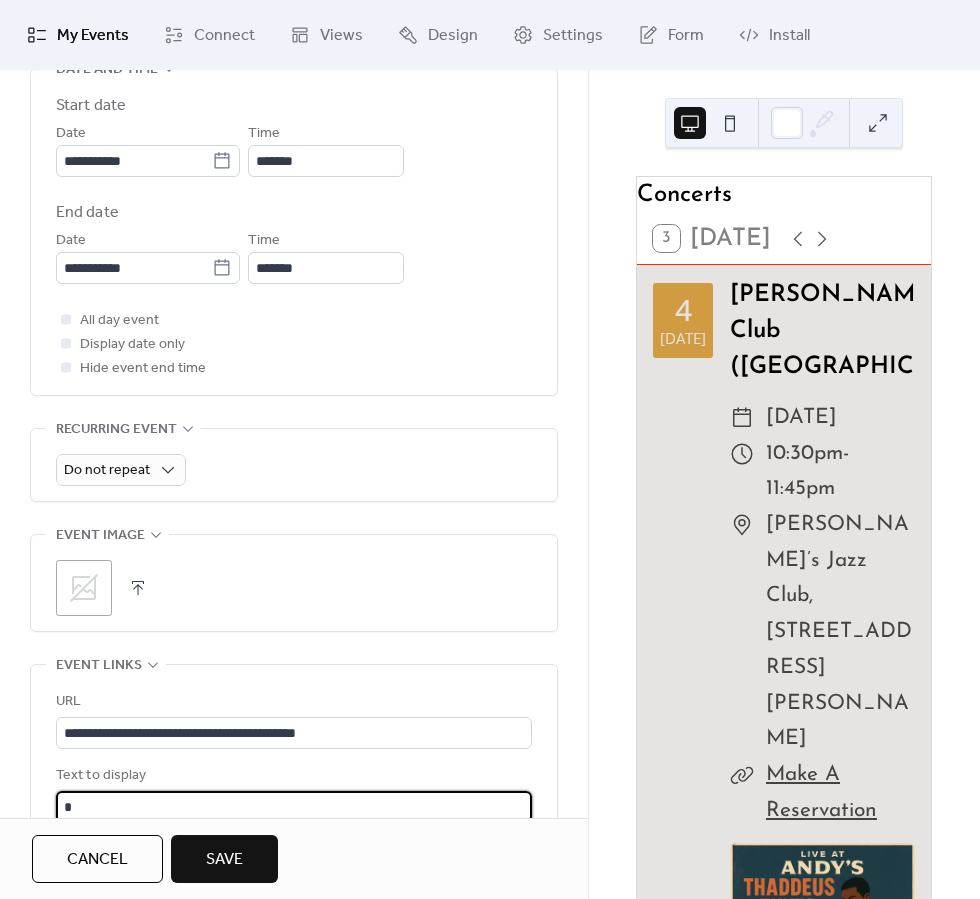scroll, scrollTop: 695, scrollLeft: 0, axis: vertical 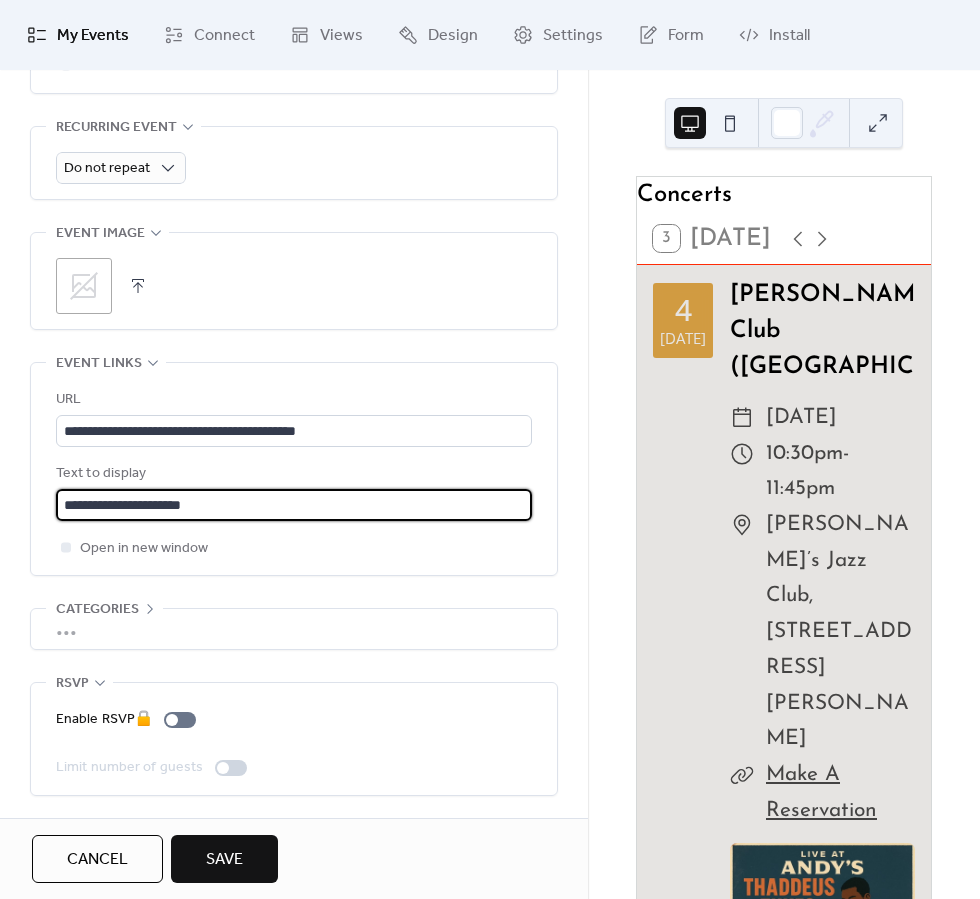 type on "**********" 